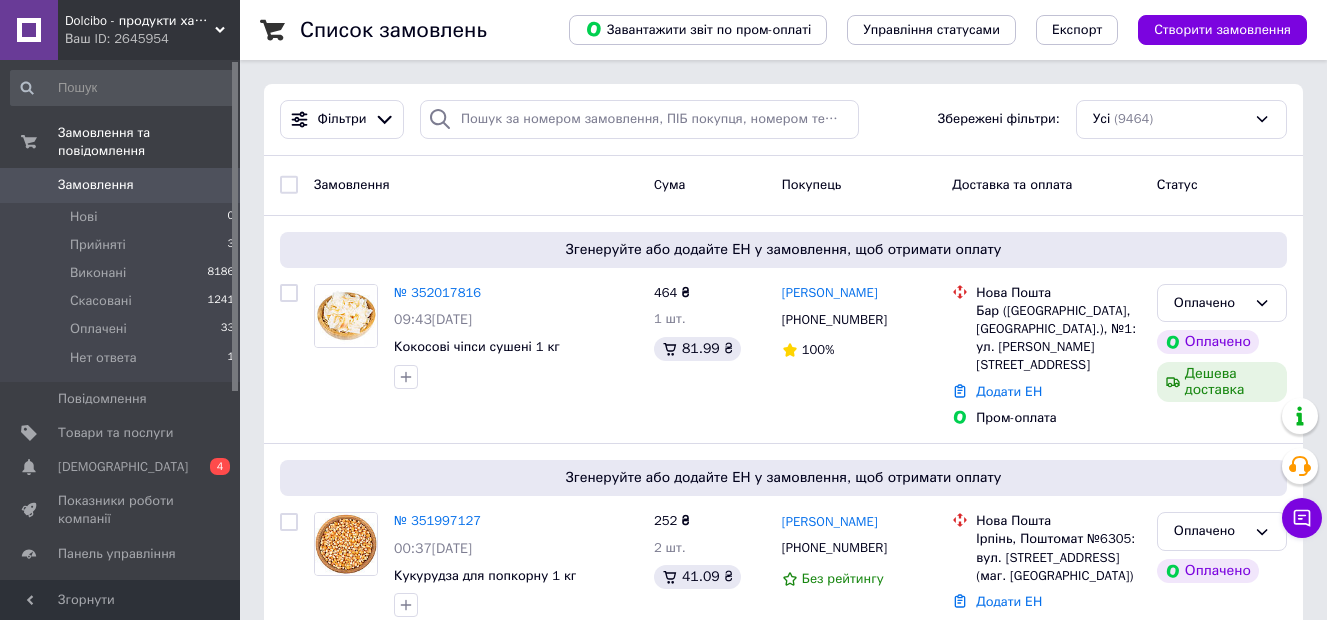scroll, scrollTop: 0, scrollLeft: 0, axis: both 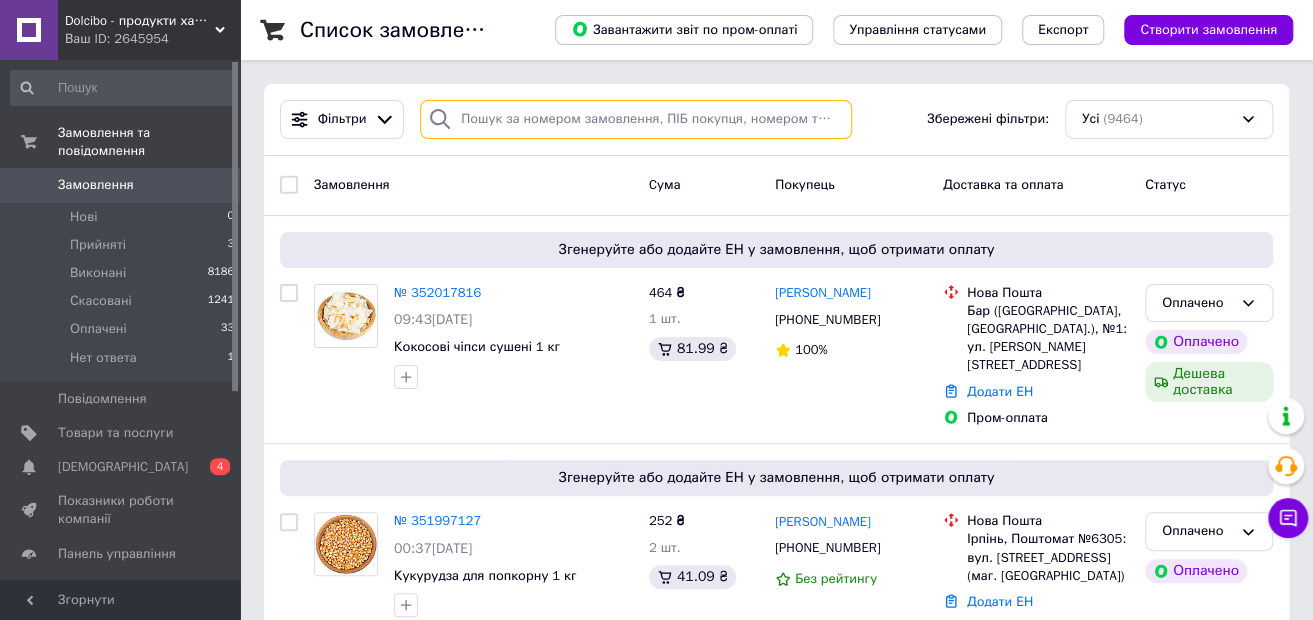 click at bounding box center (636, 119) 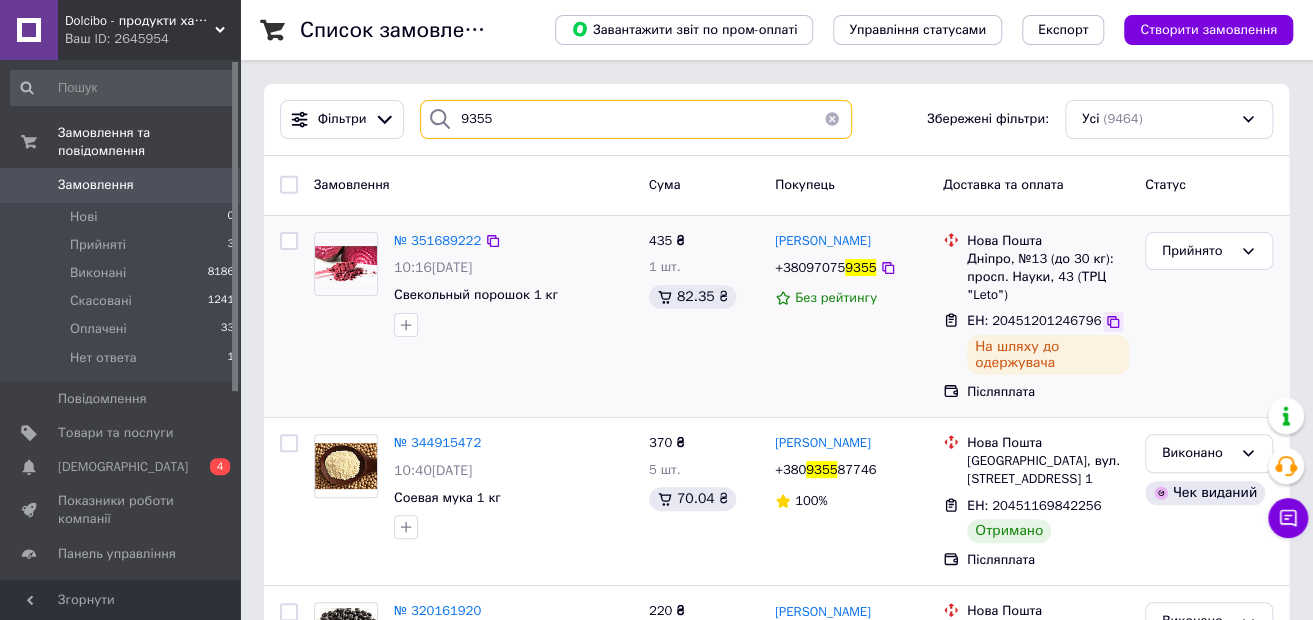 type on "9355" 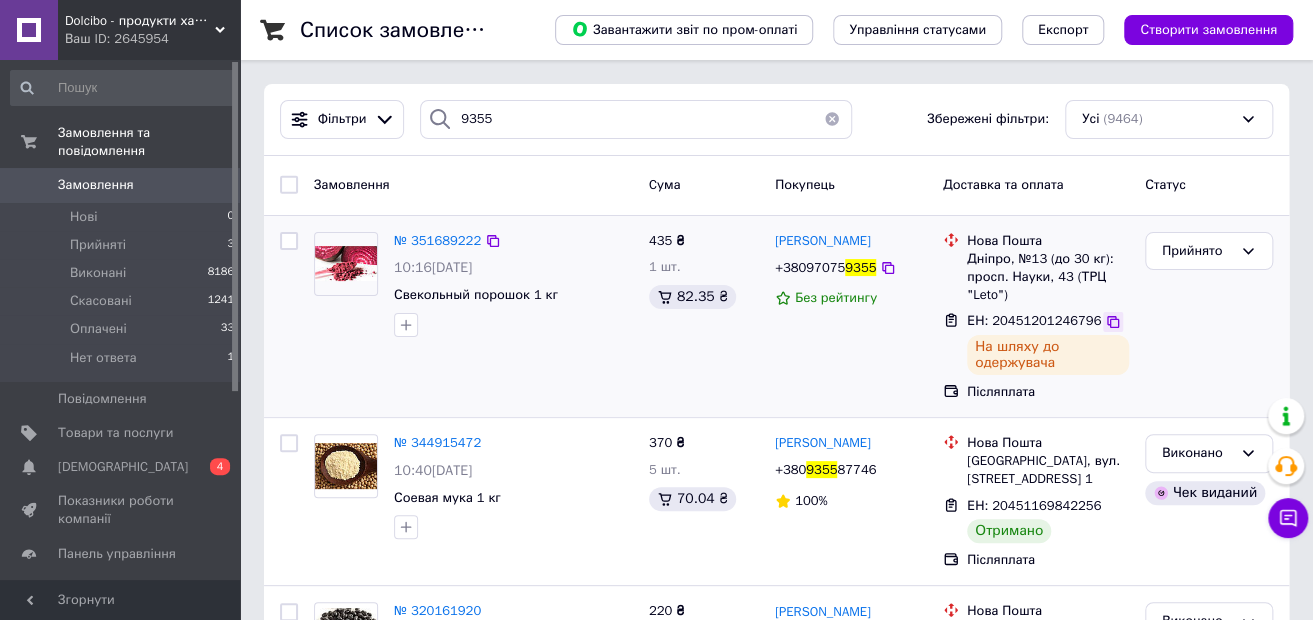 click 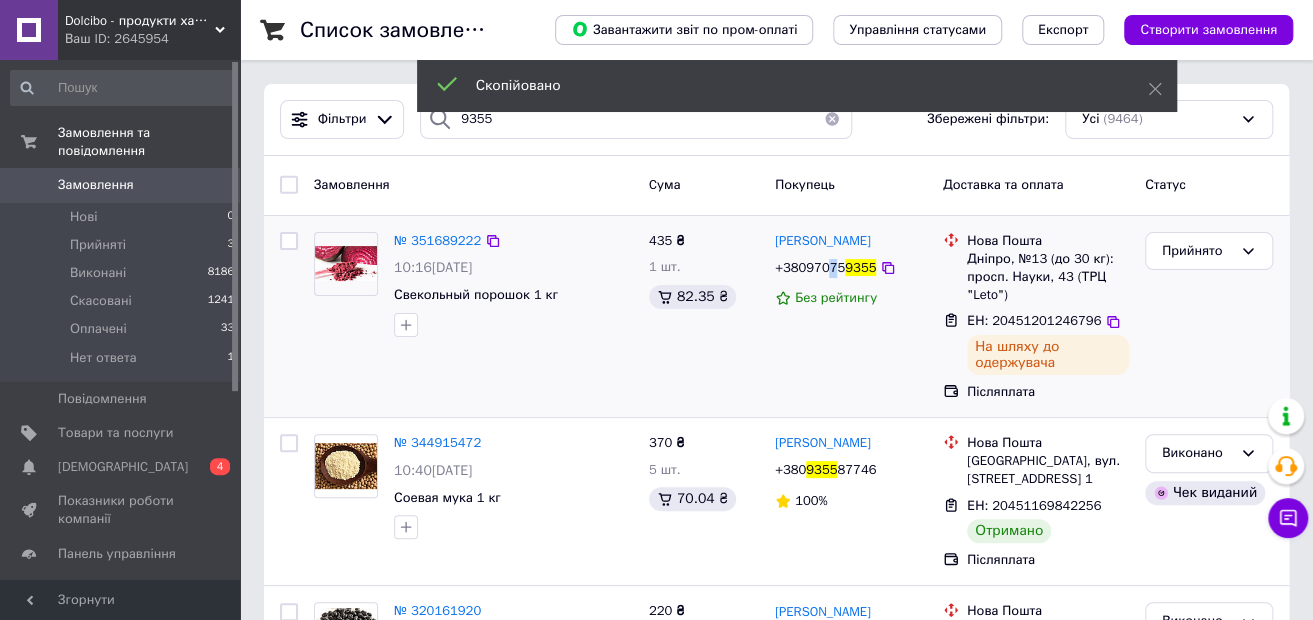 click on "+38097075" at bounding box center (810, 267) 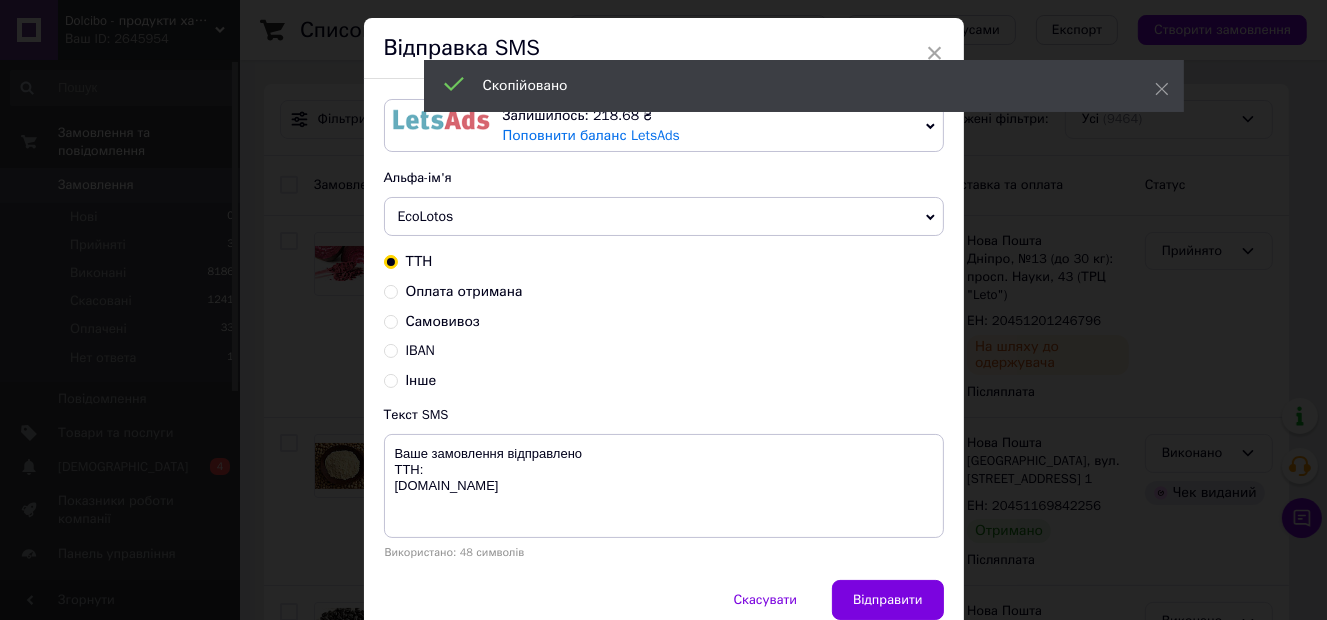 scroll, scrollTop: 100, scrollLeft: 0, axis: vertical 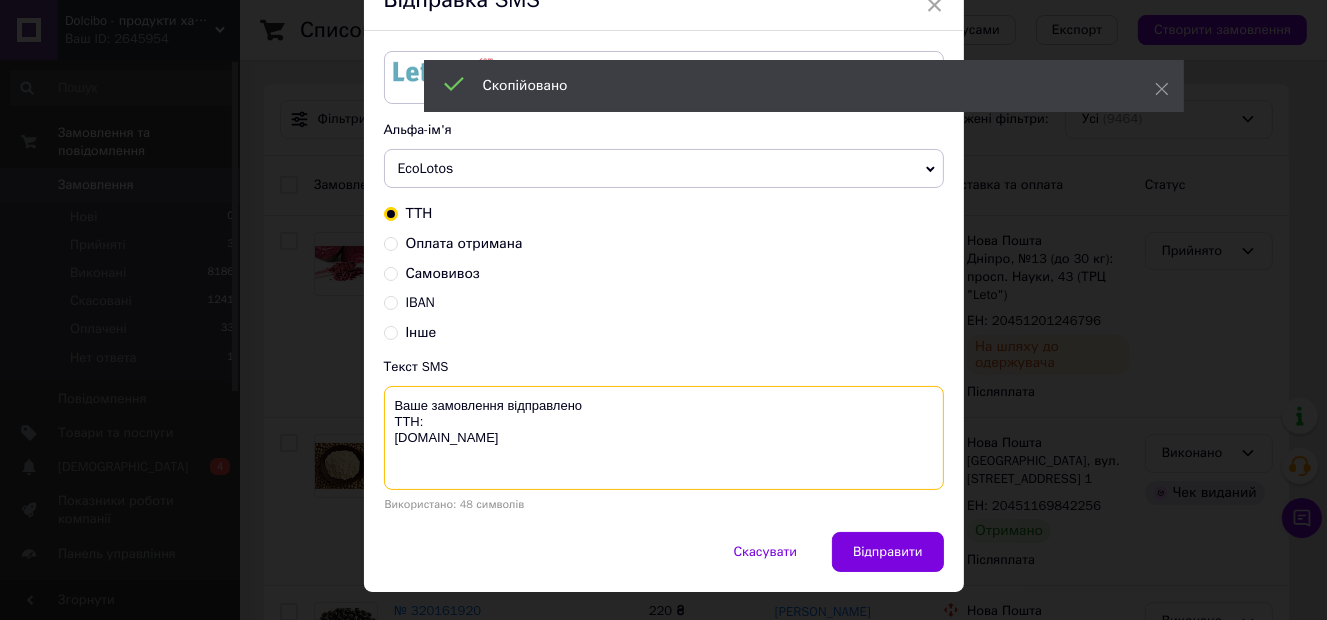 click on "Ваше замовлення відправлено
ТТН:
[DOMAIN_NAME]" at bounding box center [664, 438] 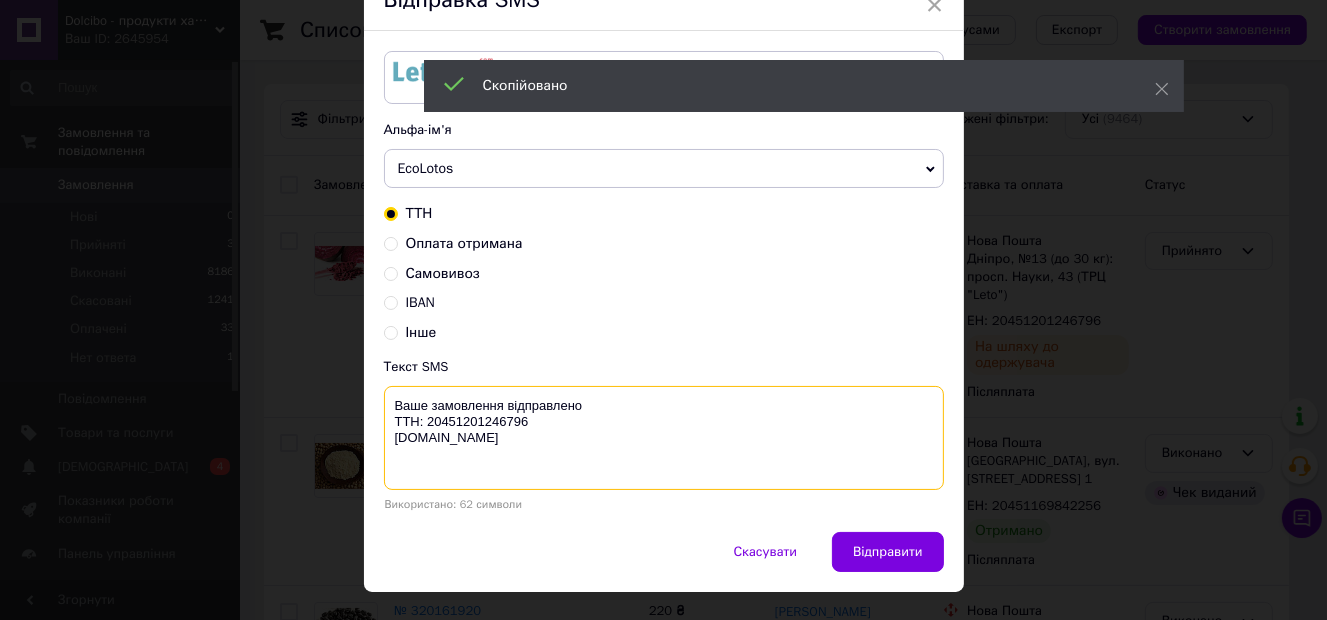 type on "Ваше замовлення відправлено
ТТН: 20451201246796
dolcibo.com.ua" 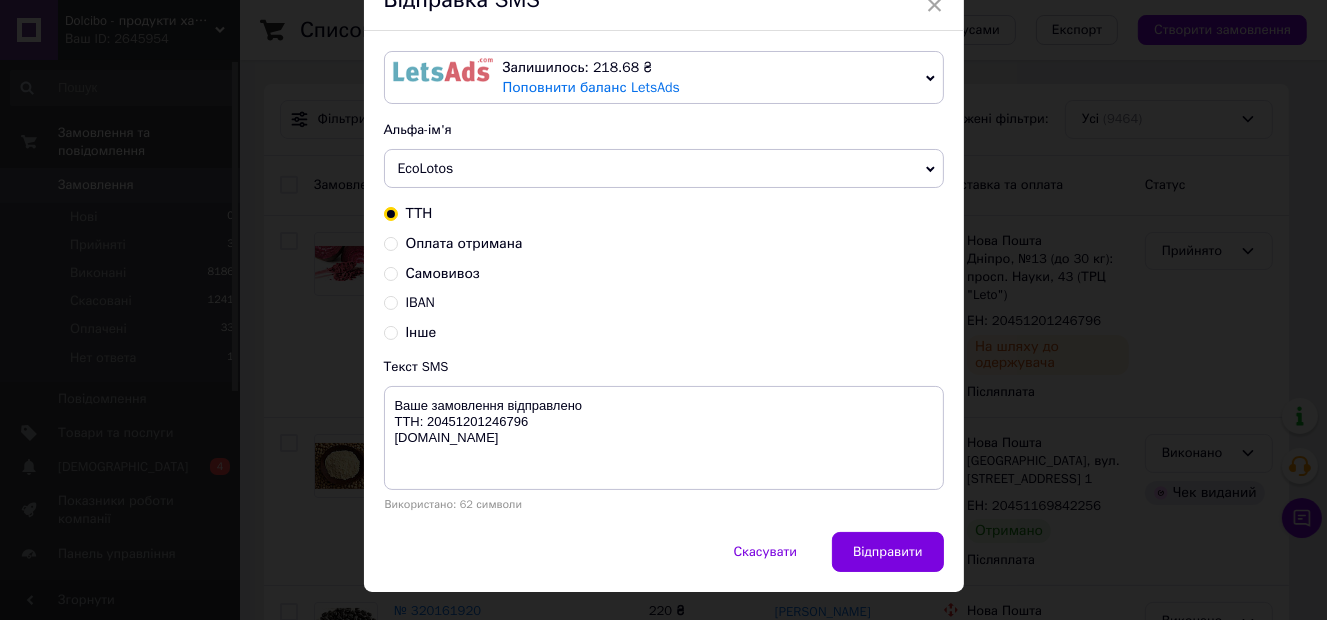 click on "Залишилось: 218.68 ₴ Поповнити баланс LetsAds Підключити SMSClub Альфа-ім'я  EcoLotos Dolcibox Dolcibo Оновити список альфа-імен ТТН Оплата отримана Самовивоз IBAN Інше Текст SMS Ваше замовлення відправлено
ТТН: 20451201246796
dolcibo.com.ua Використано: 62 символи" at bounding box center (664, 281) 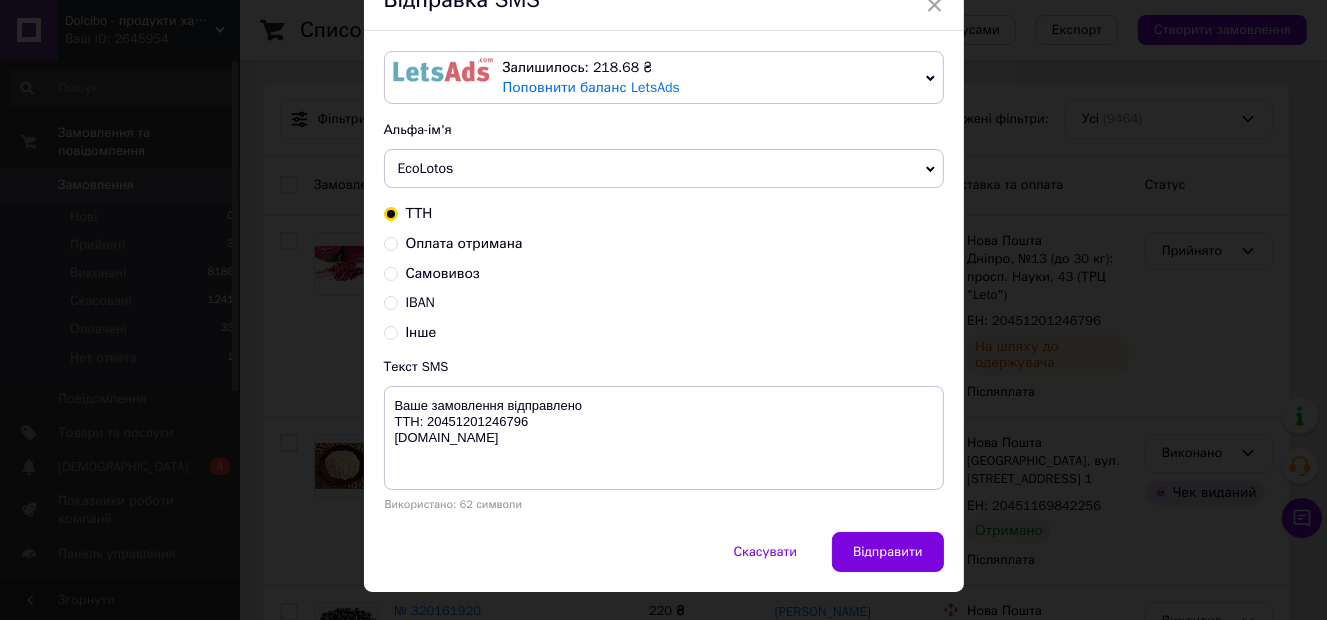 click on "Відправити" at bounding box center [887, 552] 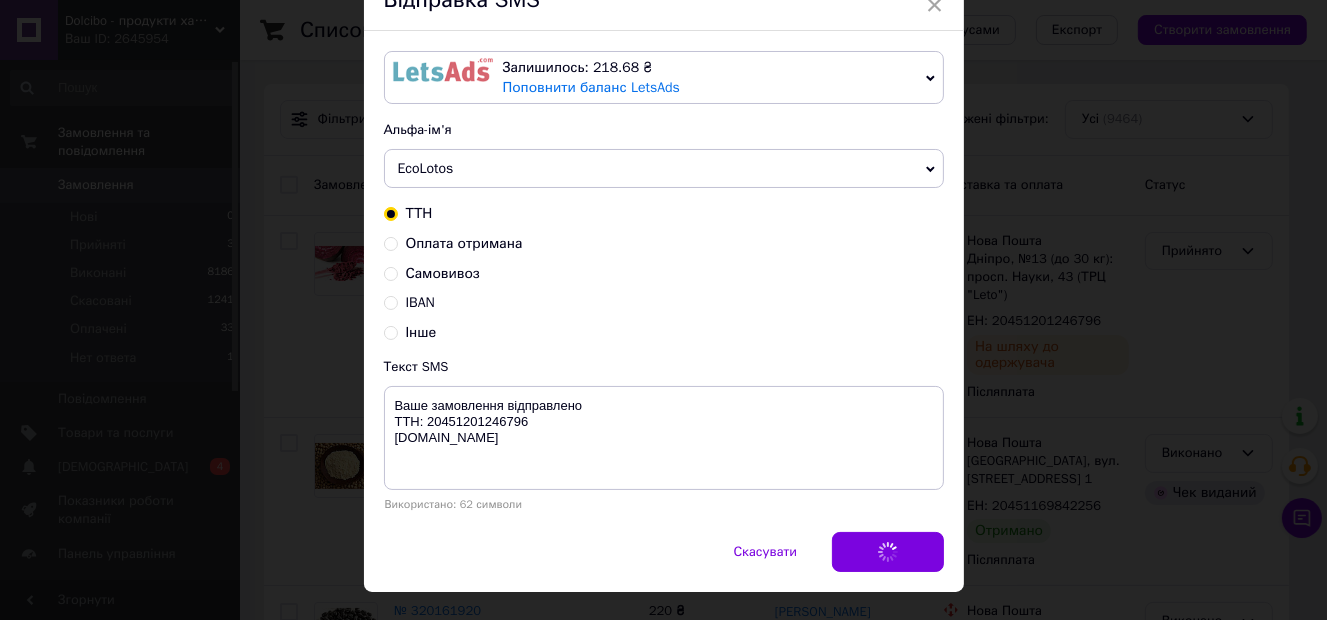 scroll, scrollTop: 0, scrollLeft: 0, axis: both 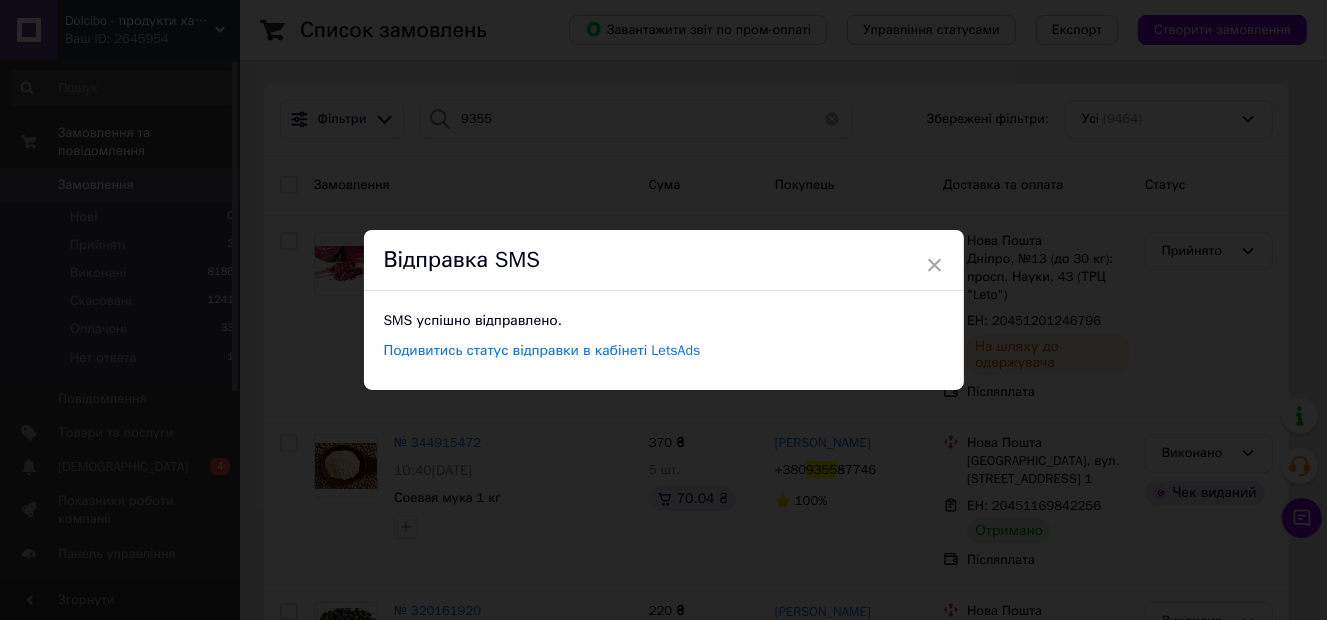 click on "× Відправка SMS SMS успішно відправлено. Подивитись статус відправки в кабінеті LetsAds" at bounding box center (663, 310) 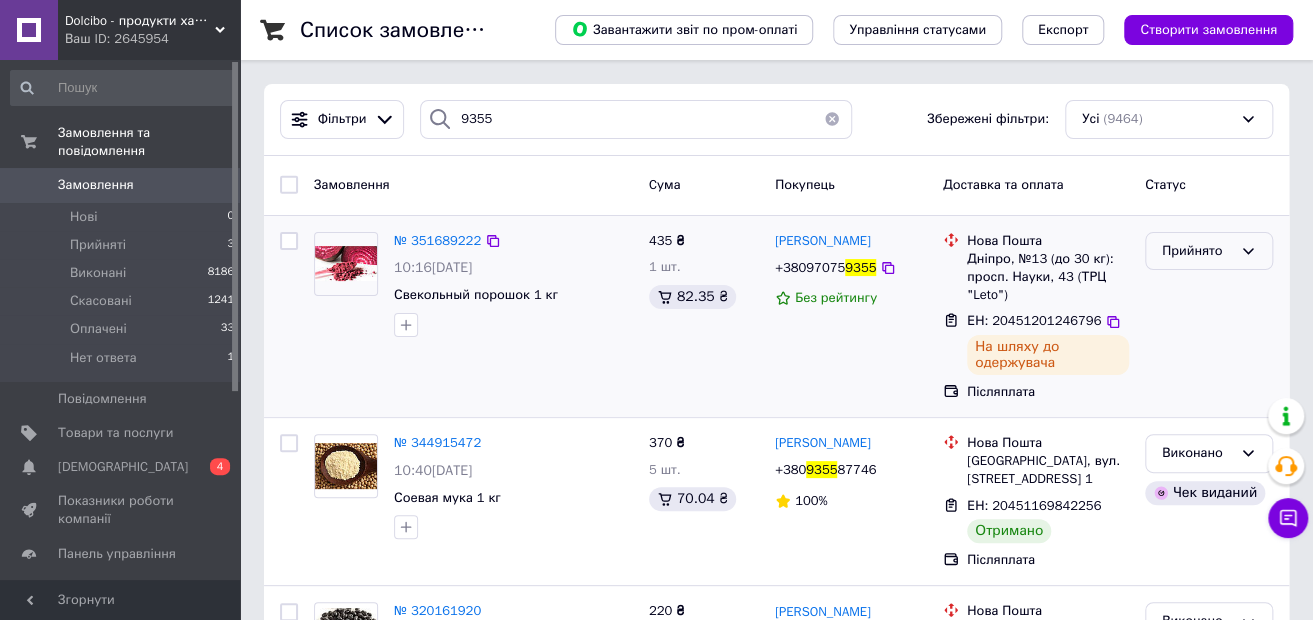 click on "Прийнято" at bounding box center (1197, 251) 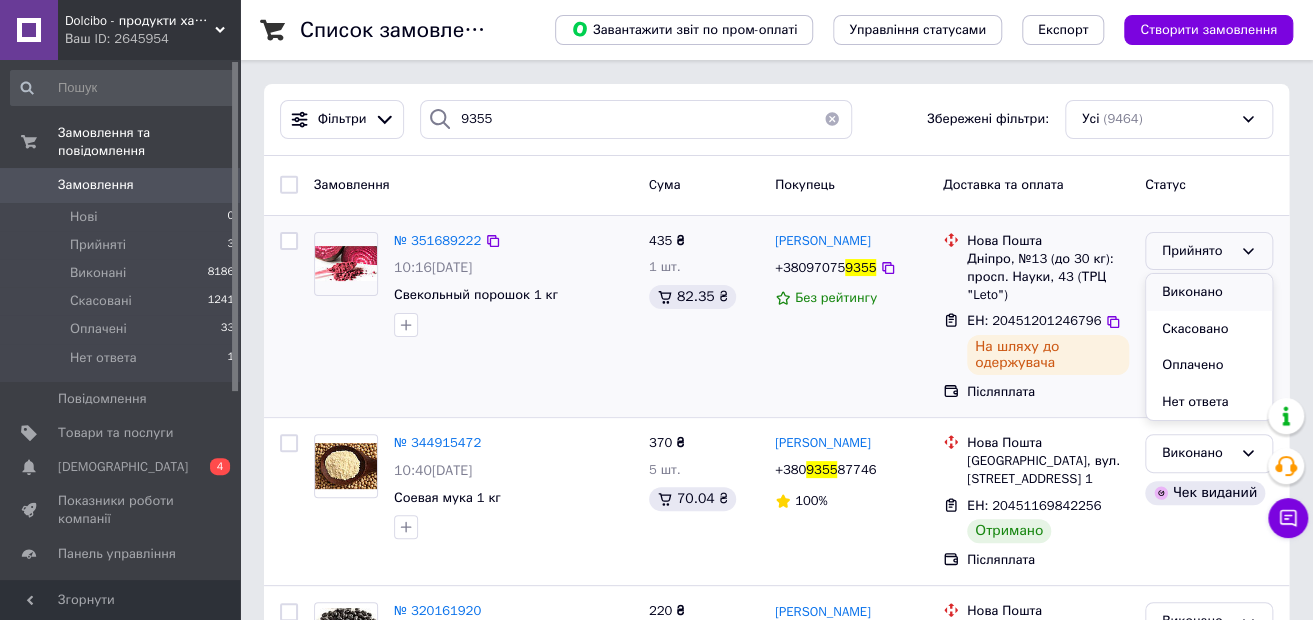 click on "Виконано" at bounding box center (1209, 292) 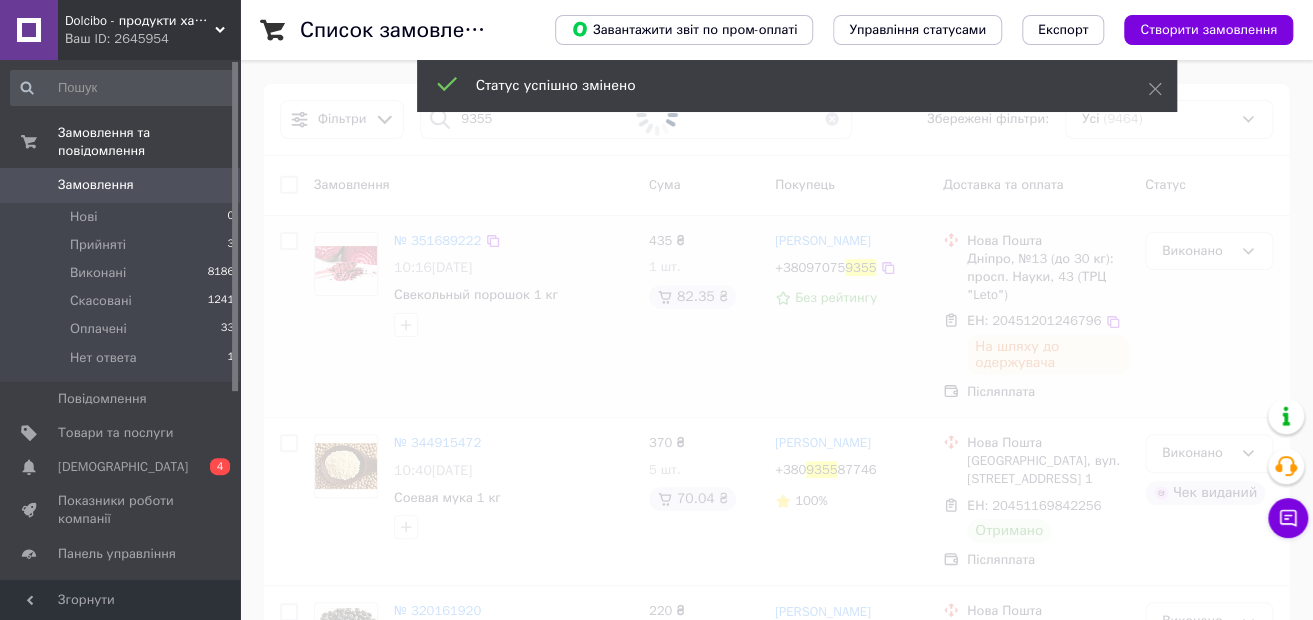 click on "Статус успішно змінено" at bounding box center (797, 88) 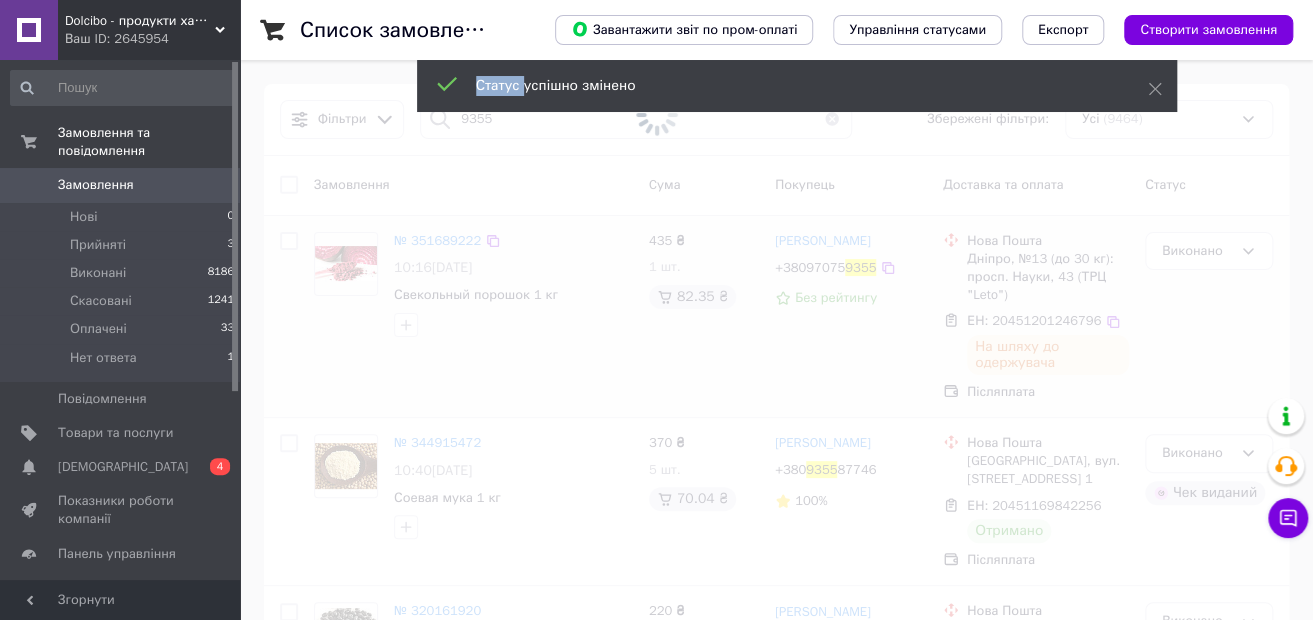 click on "Статус успішно змінено" at bounding box center (797, 88) 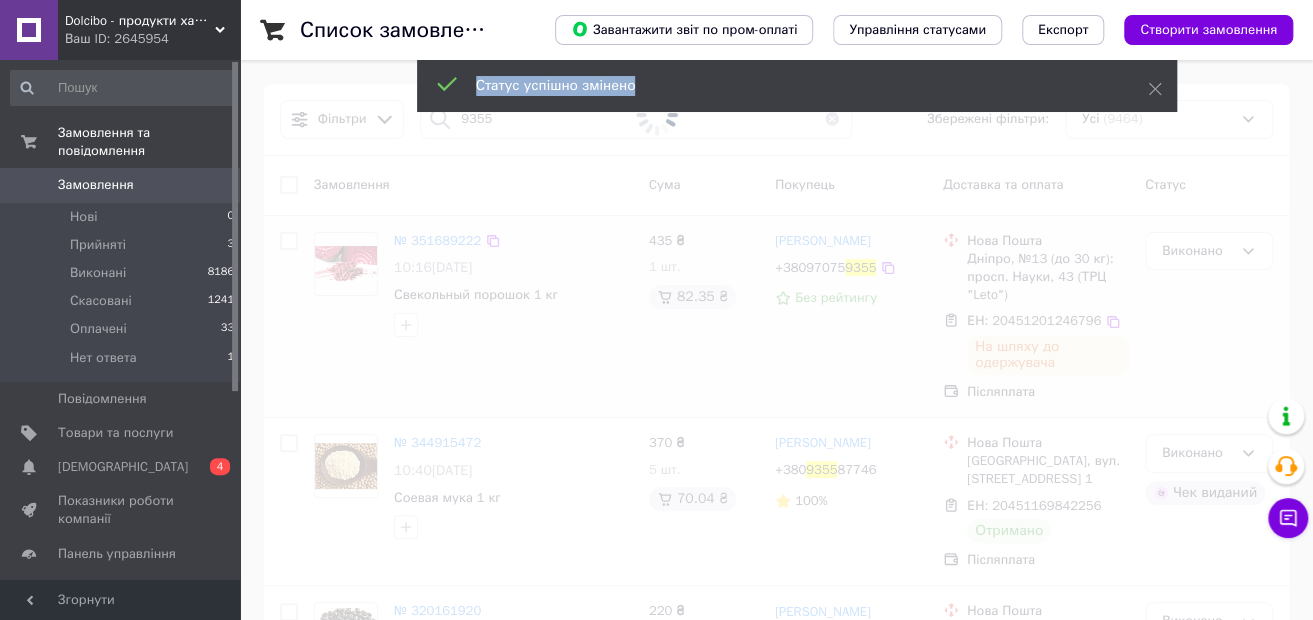 click on "Статус успішно змінено" at bounding box center (797, 88) 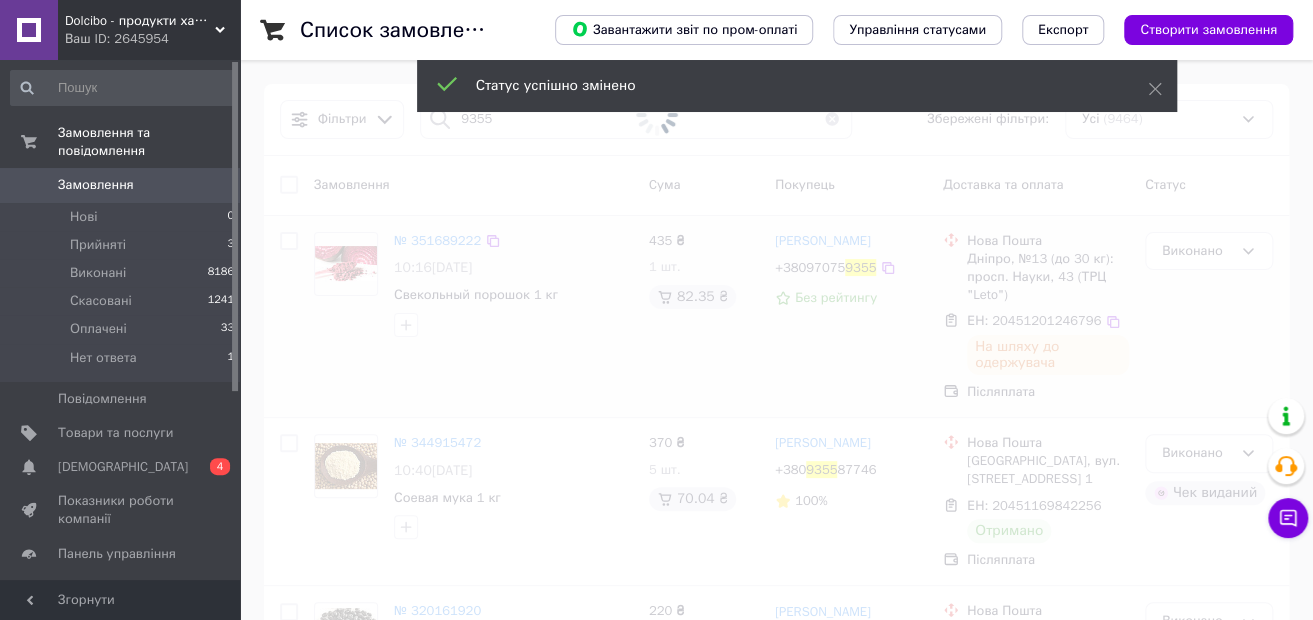 click at bounding box center (656, 115) 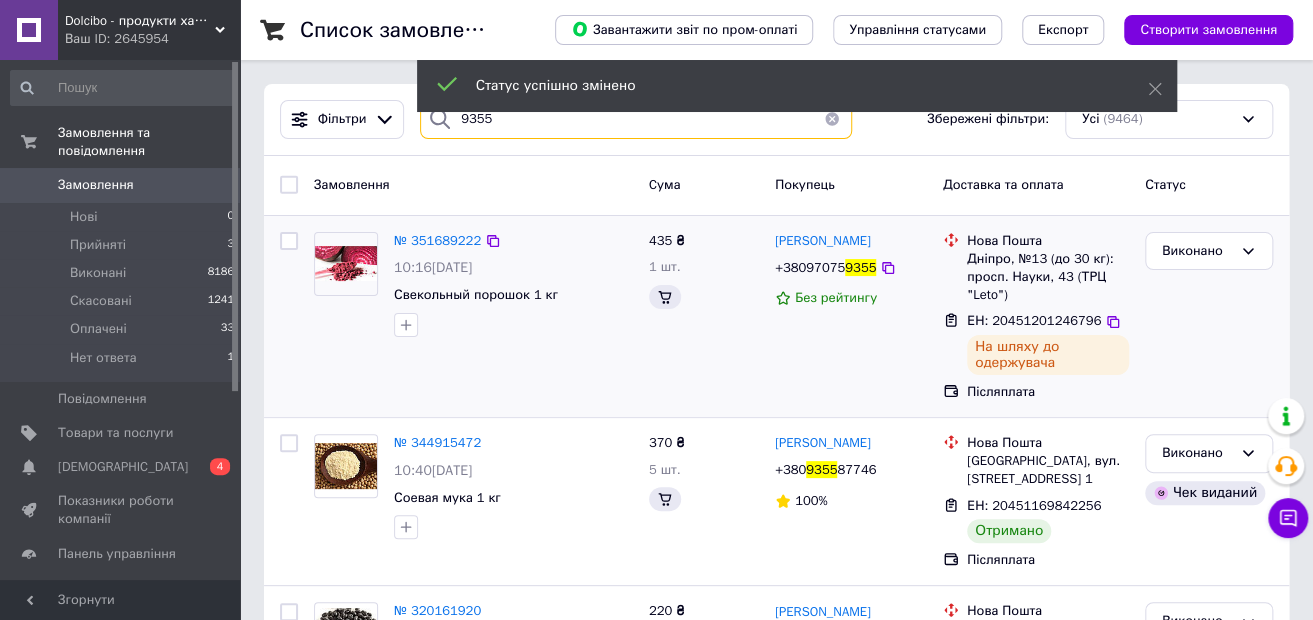 click on "9355" at bounding box center [636, 119] 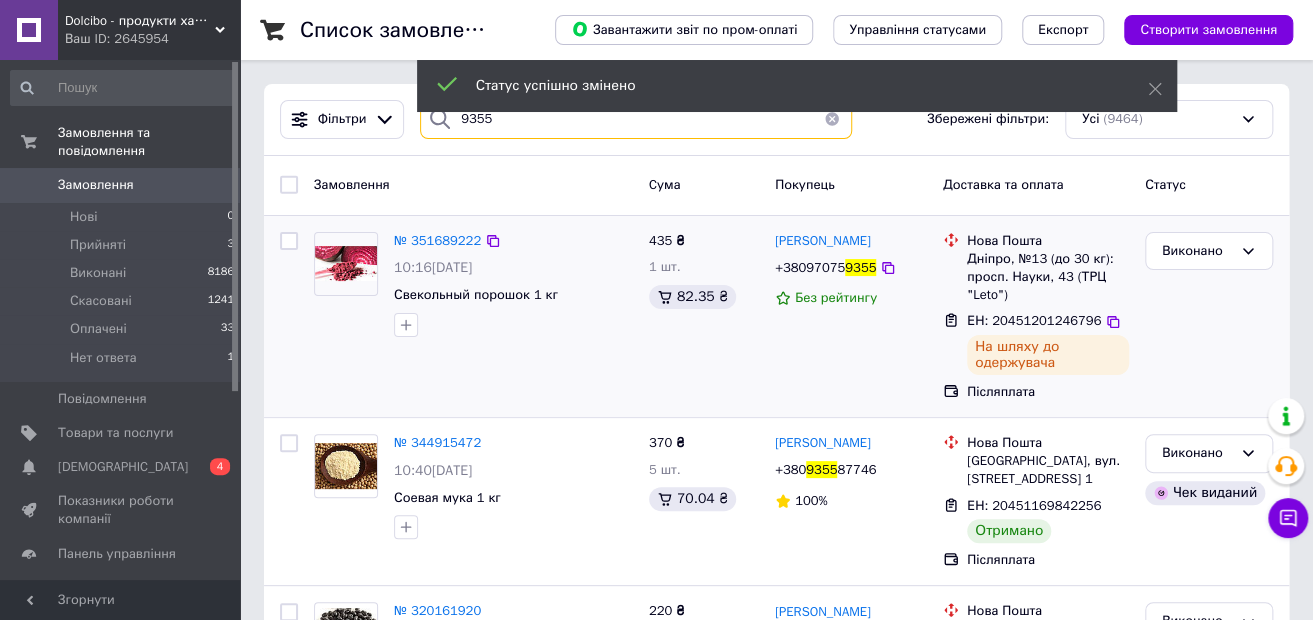 click on "9355" at bounding box center (636, 119) 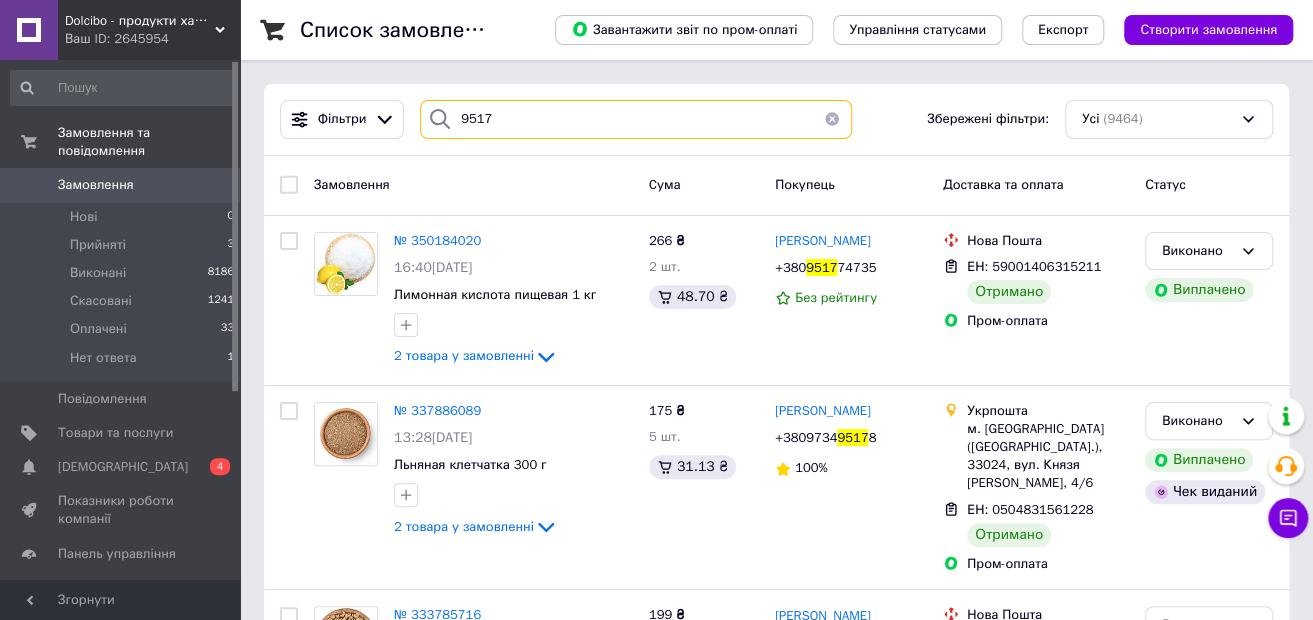 click on "9517" at bounding box center (636, 119) 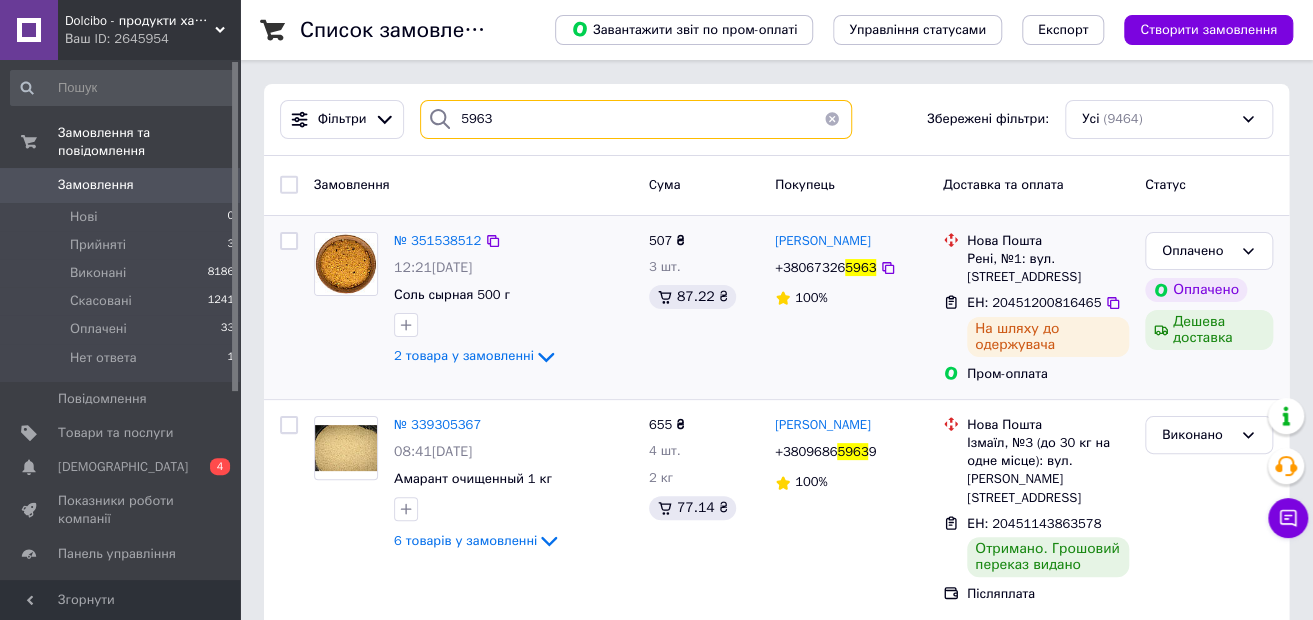 type on "5963" 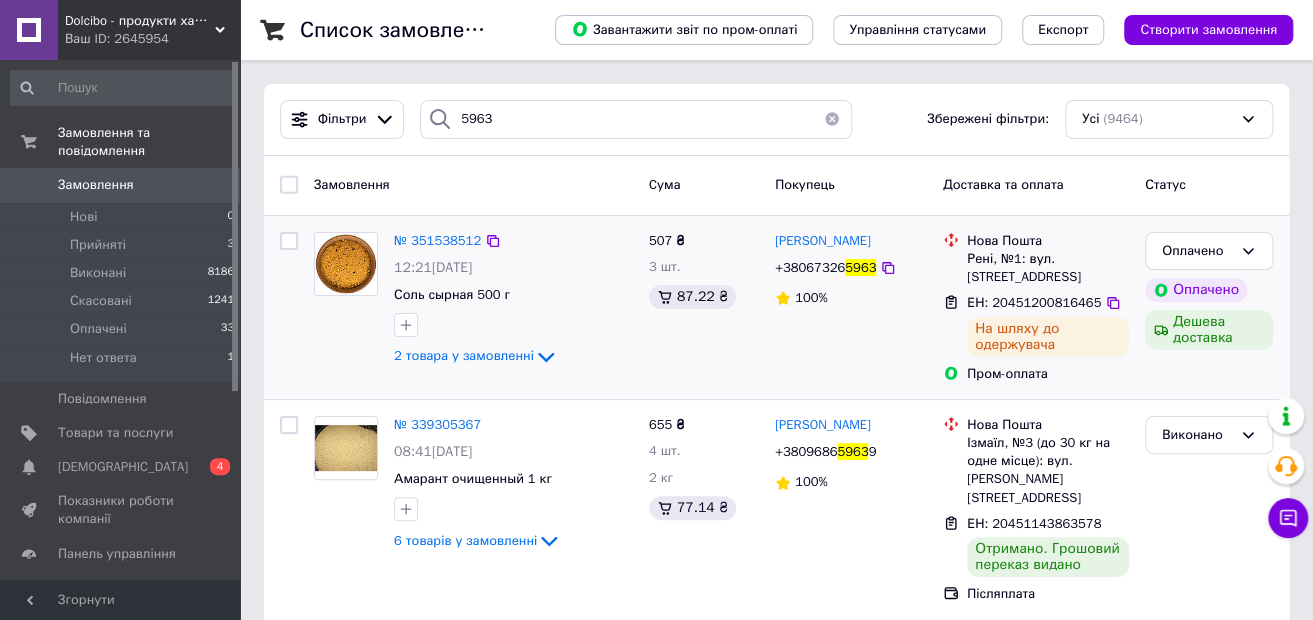 click on "ЕН: 20451200816465" at bounding box center [1048, 303] 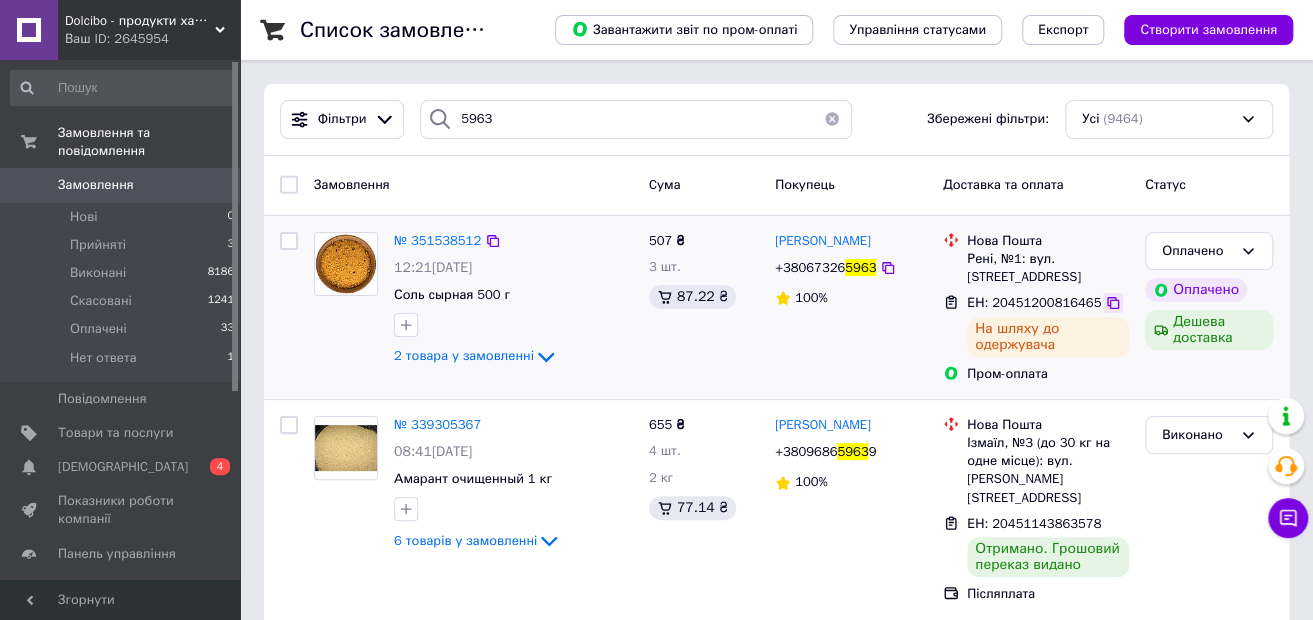 click 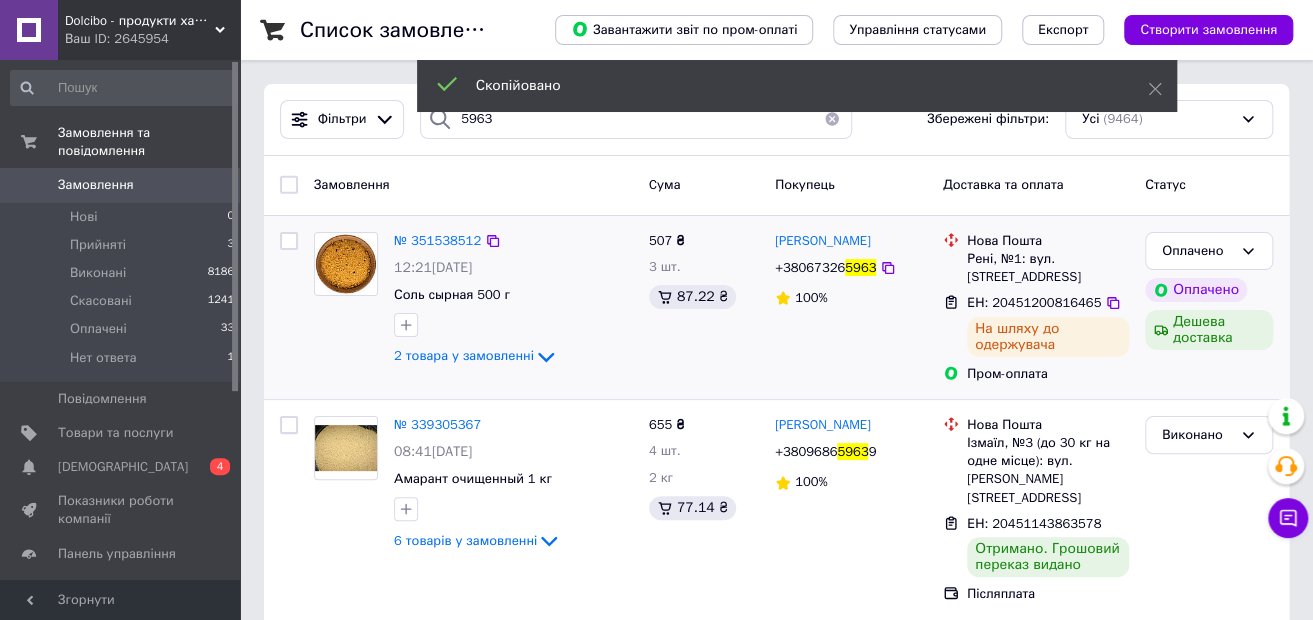 click on "+38067326 5963" at bounding box center (825, 268) 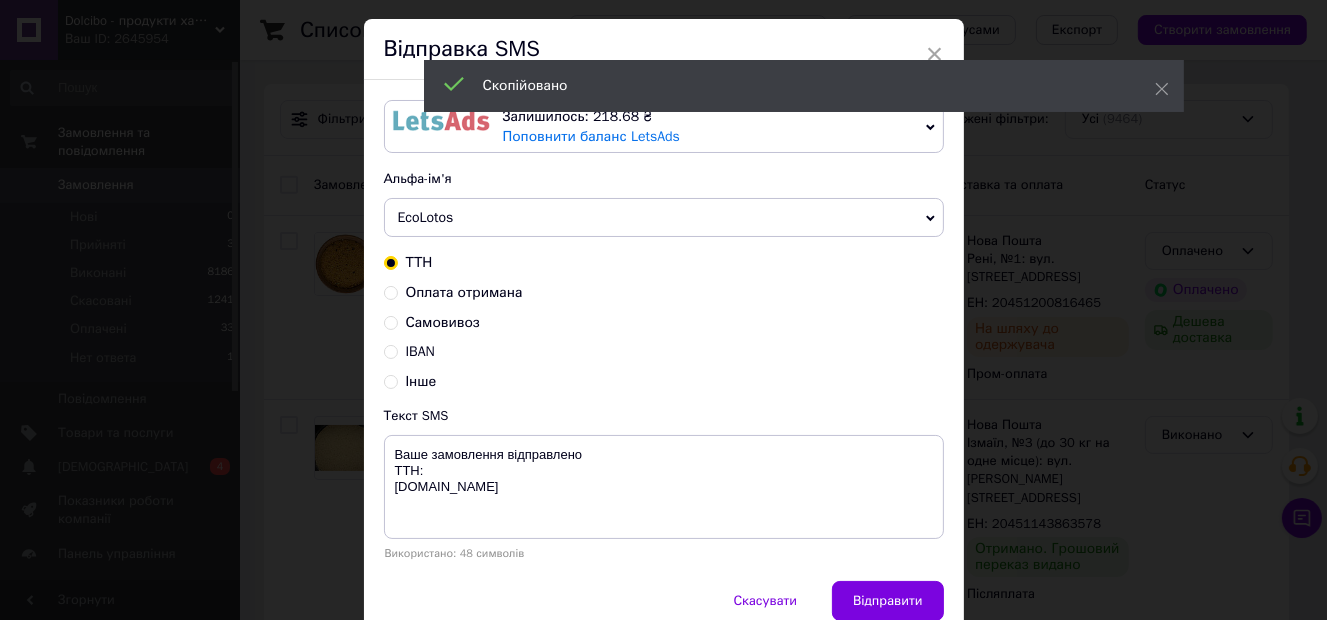 scroll, scrollTop: 100, scrollLeft: 0, axis: vertical 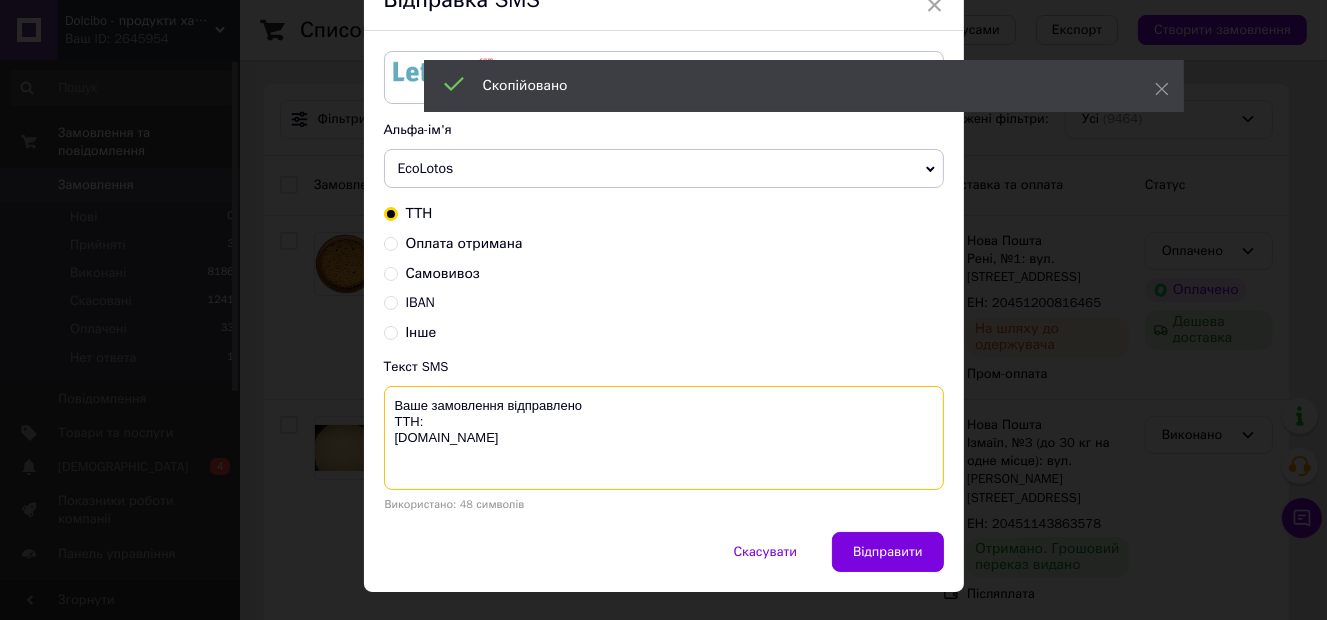 click on "Ваше замовлення відправлено
ТТН:
[DOMAIN_NAME]" at bounding box center [664, 438] 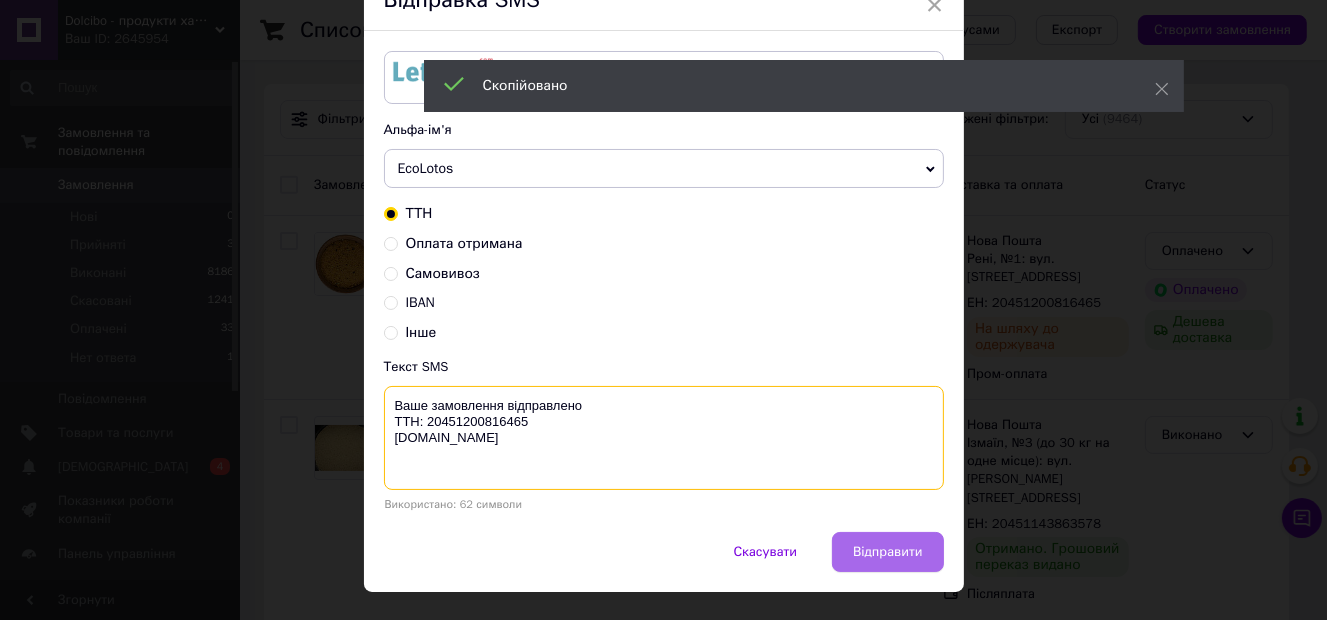 type on "Ваше замовлення відправлено
ТТН: 20451200816465
dolcibo.com.ua" 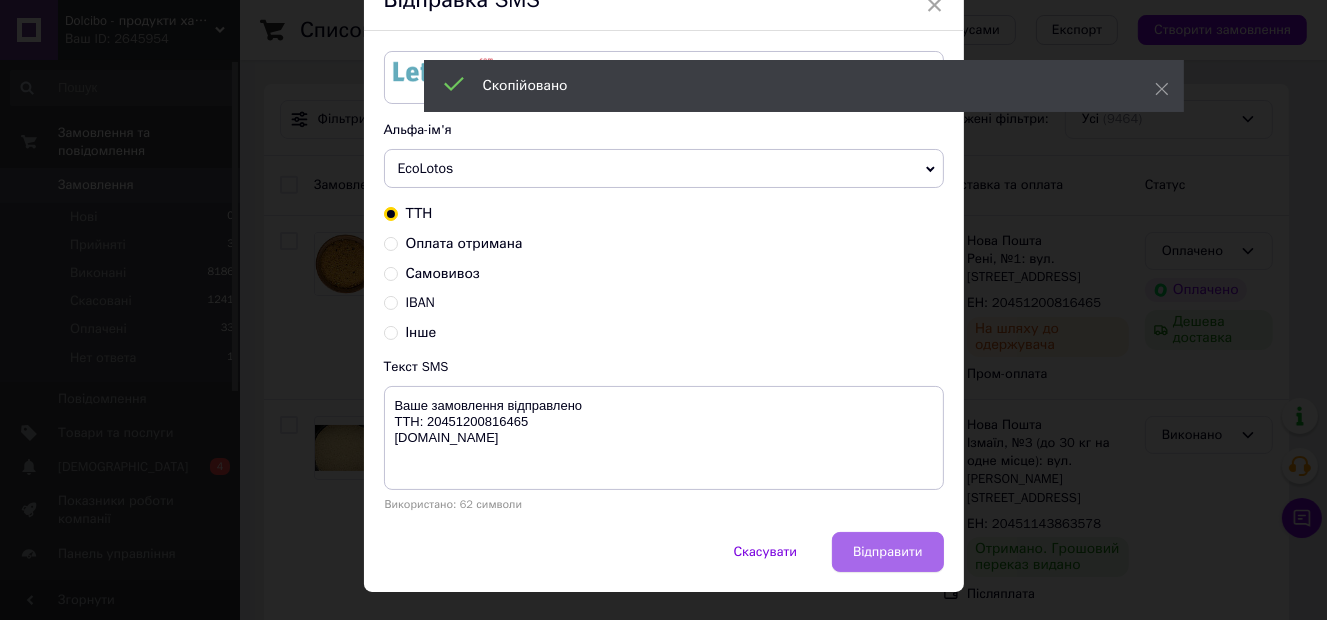 click on "Відправити" at bounding box center (887, 552) 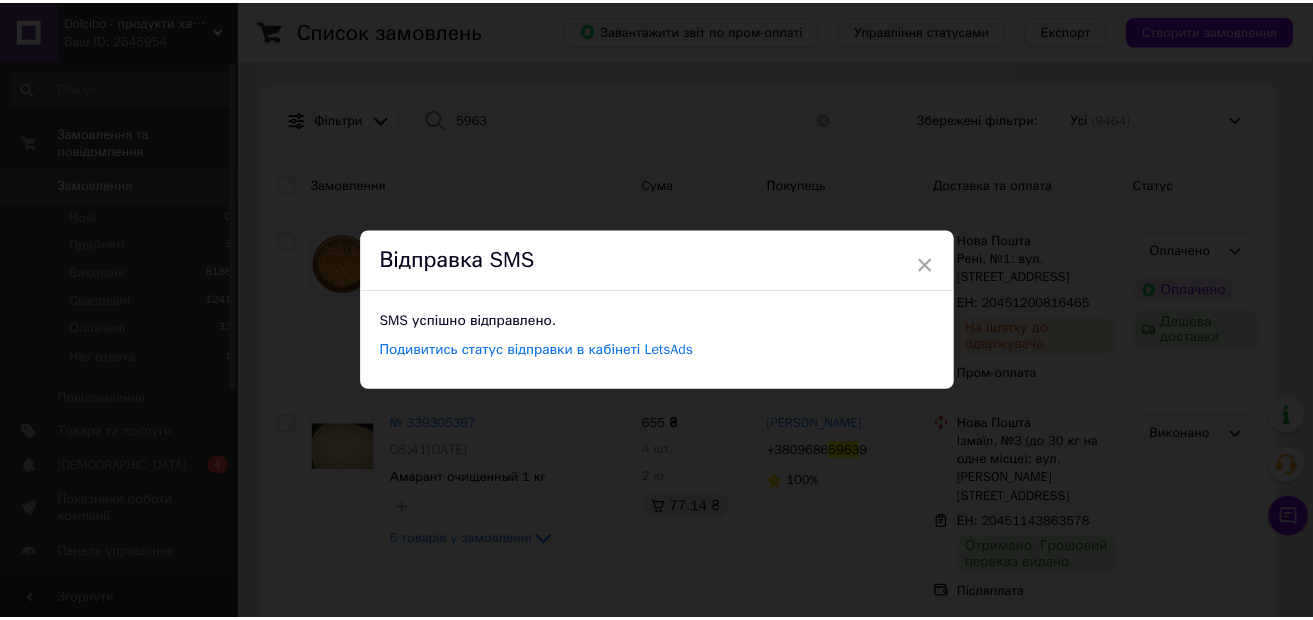 scroll, scrollTop: 0, scrollLeft: 0, axis: both 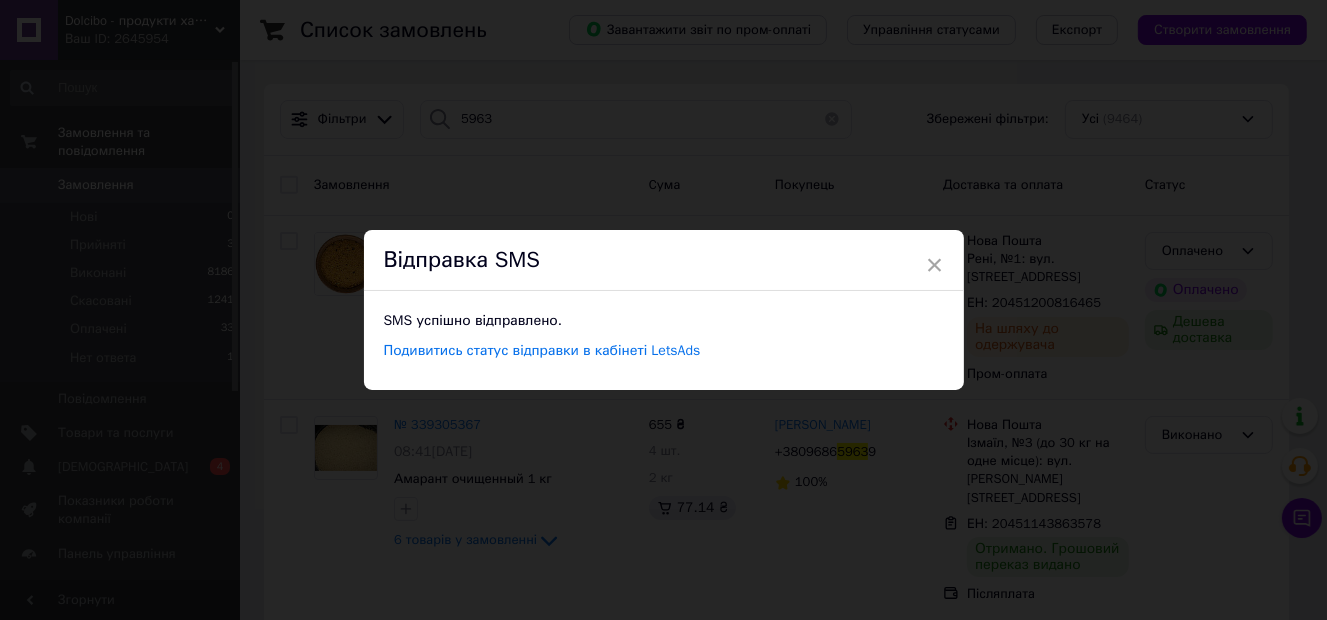 click on "× Відправка SMS SMS успішно відправлено. Подивитись статус відправки в кабінеті LetsAds" at bounding box center (663, 310) 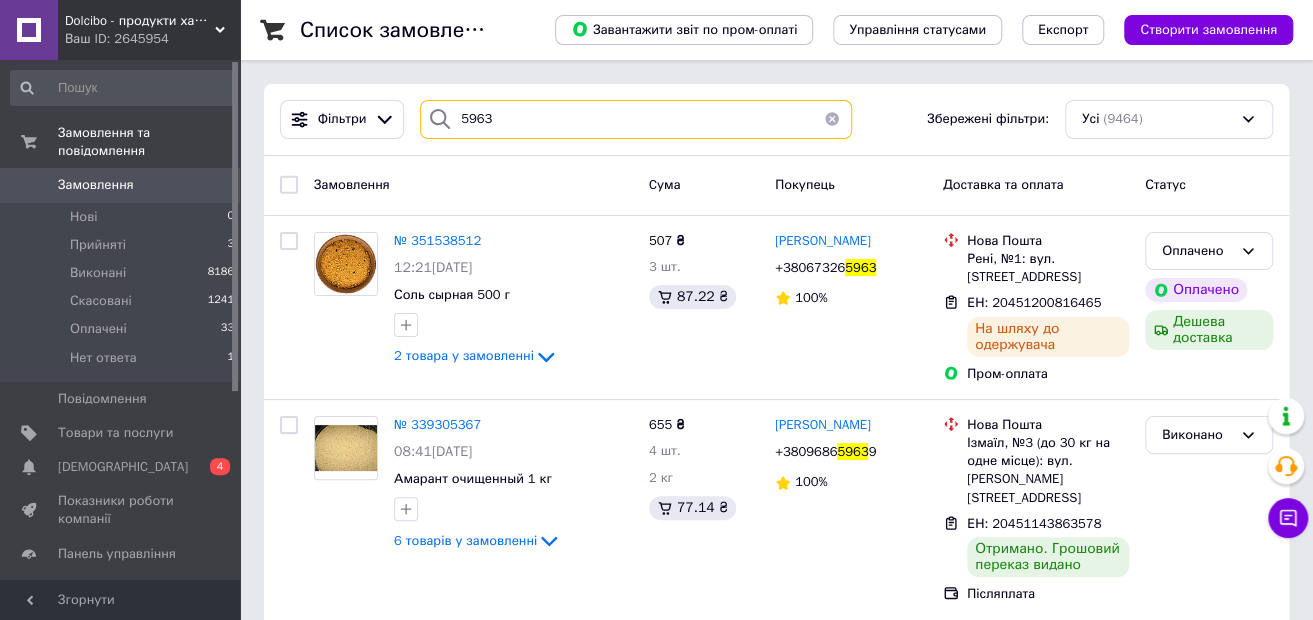 click on "5963" at bounding box center [636, 119] 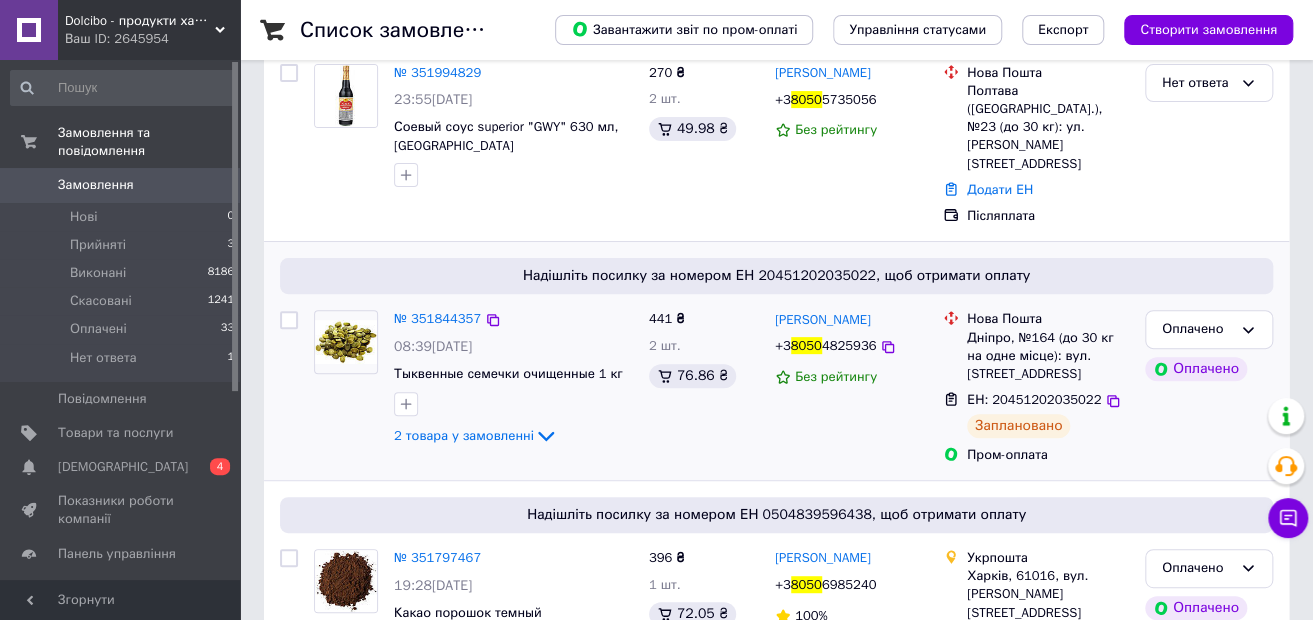 scroll, scrollTop: 200, scrollLeft: 0, axis: vertical 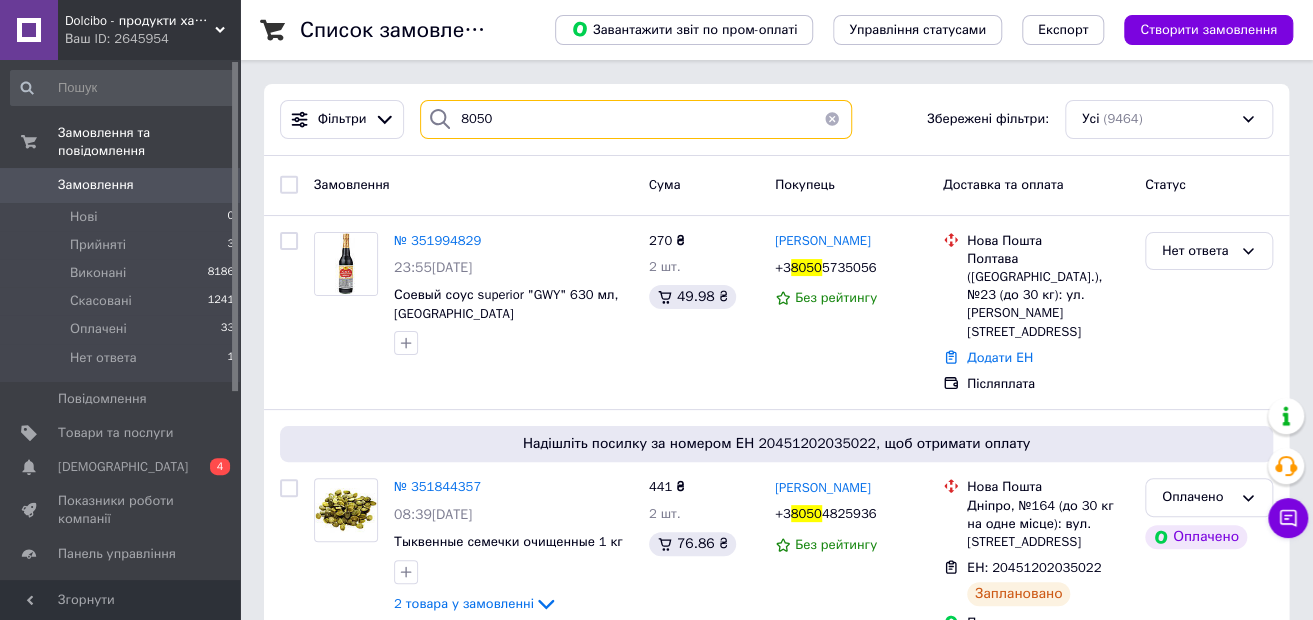 click on "8050" at bounding box center (636, 119) 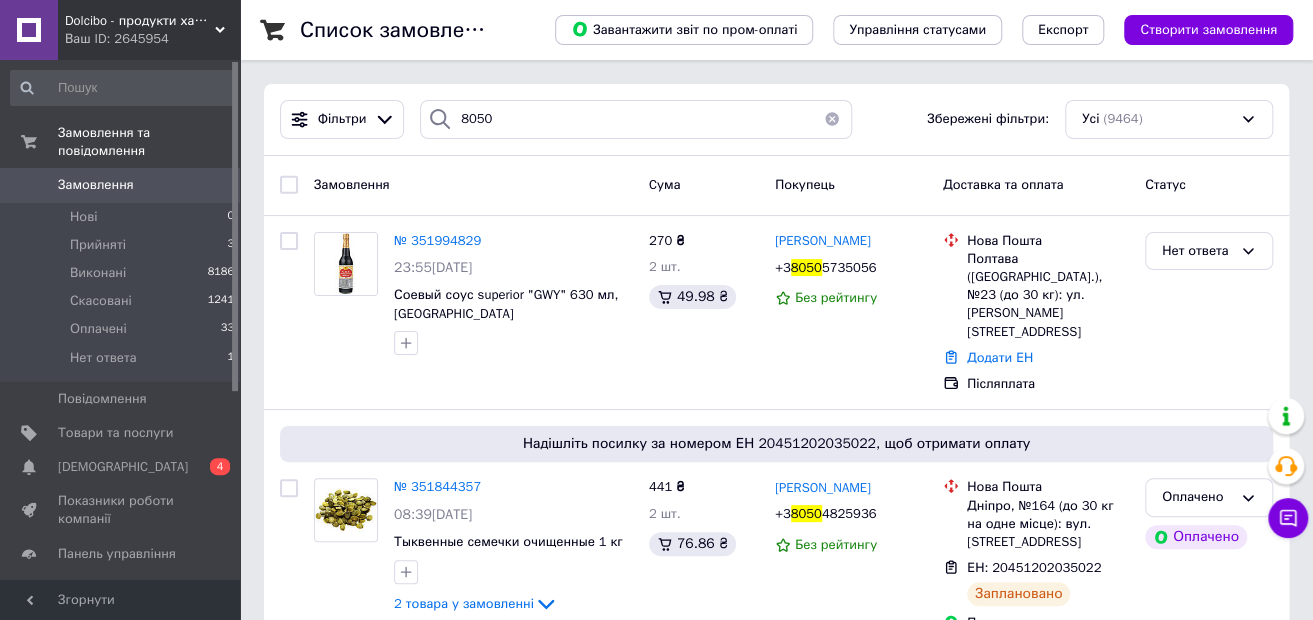 click on "Фільтри 8050 Збережені фільтри: Усі (9464)" at bounding box center [776, 120] 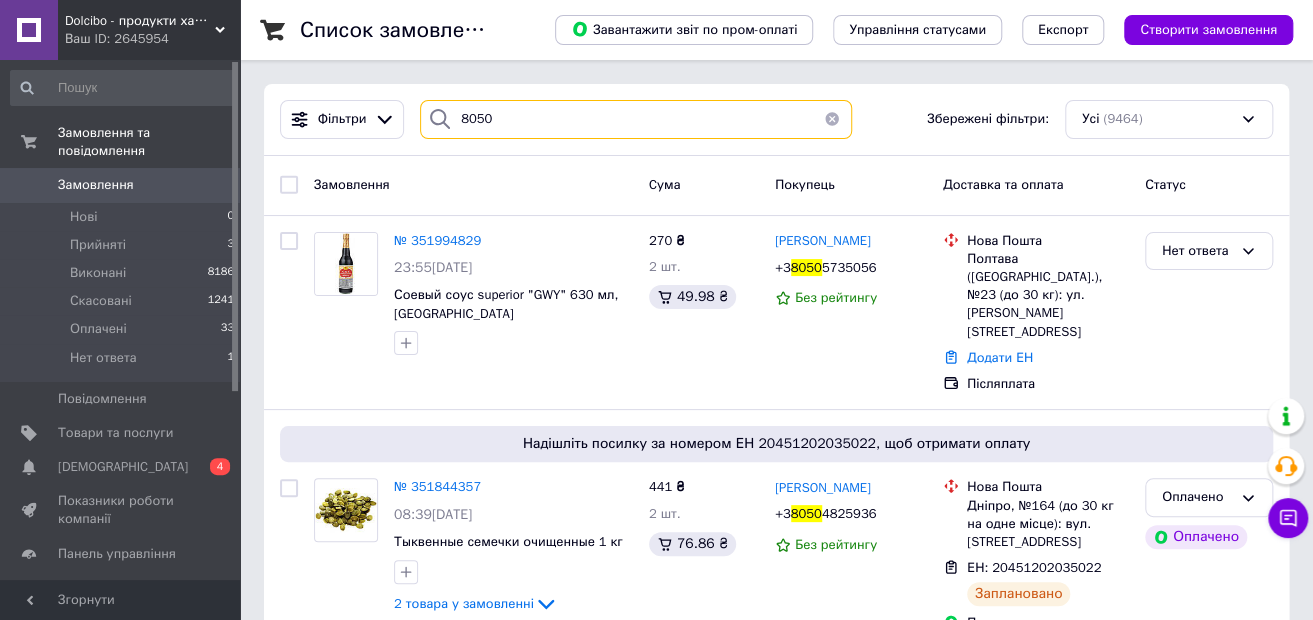 click on "8050" at bounding box center (636, 119) 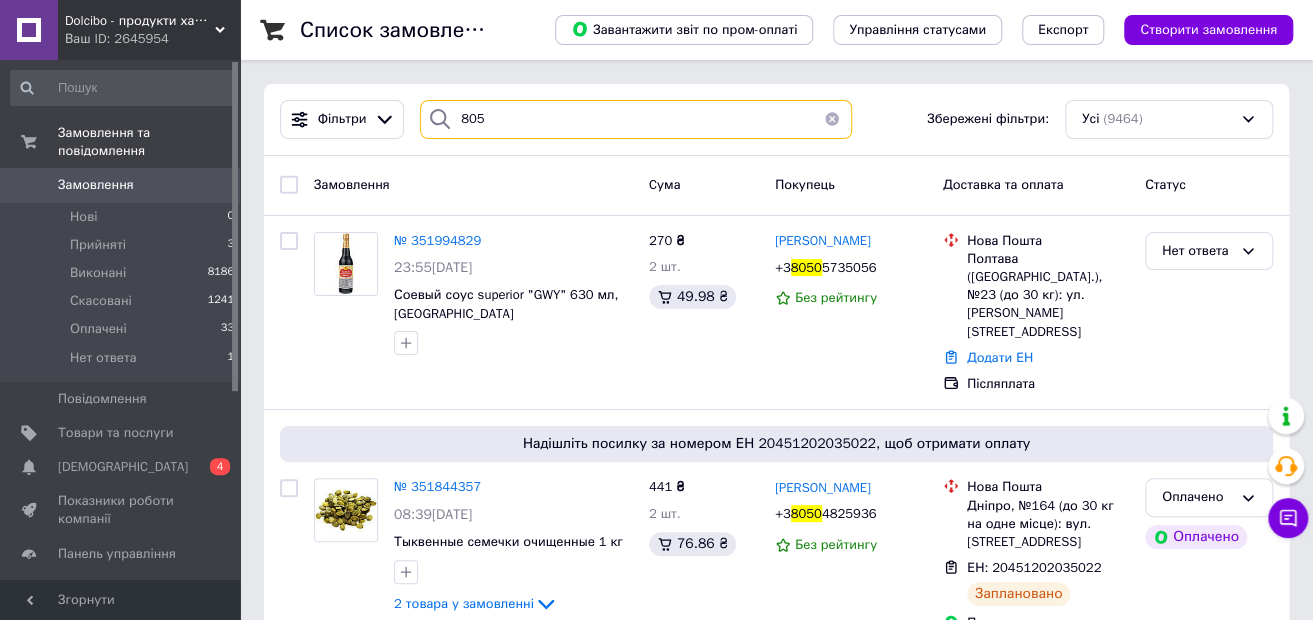 type on "8050" 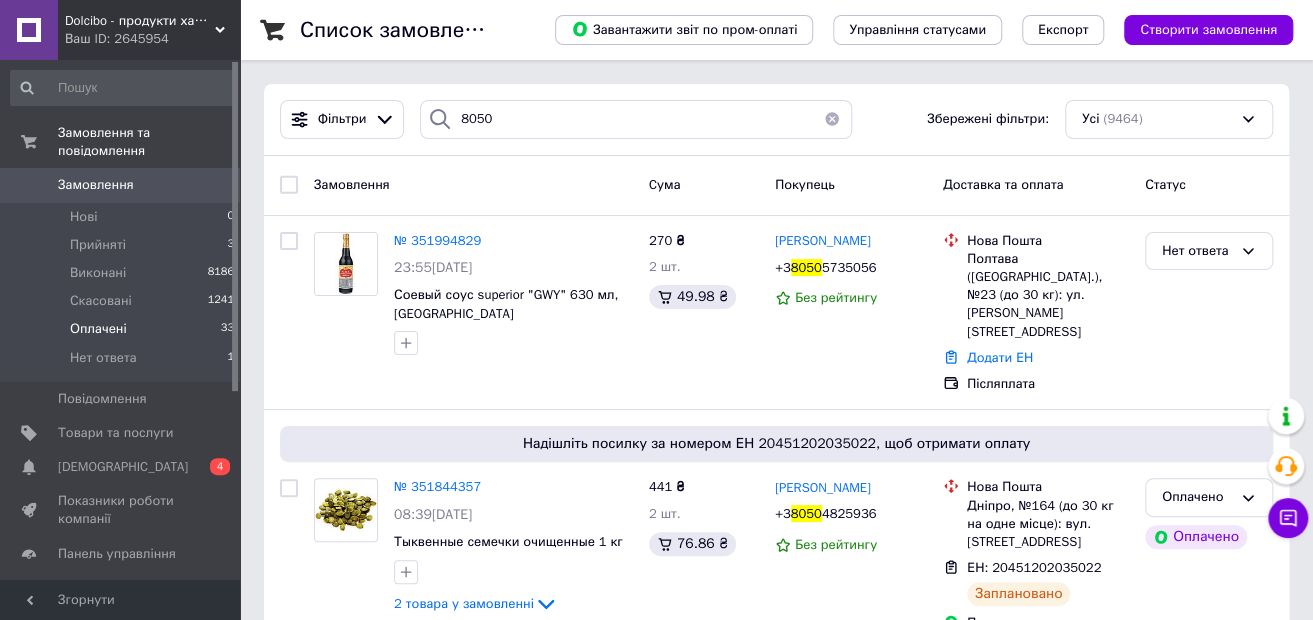 click on "Оплачені" at bounding box center (98, 329) 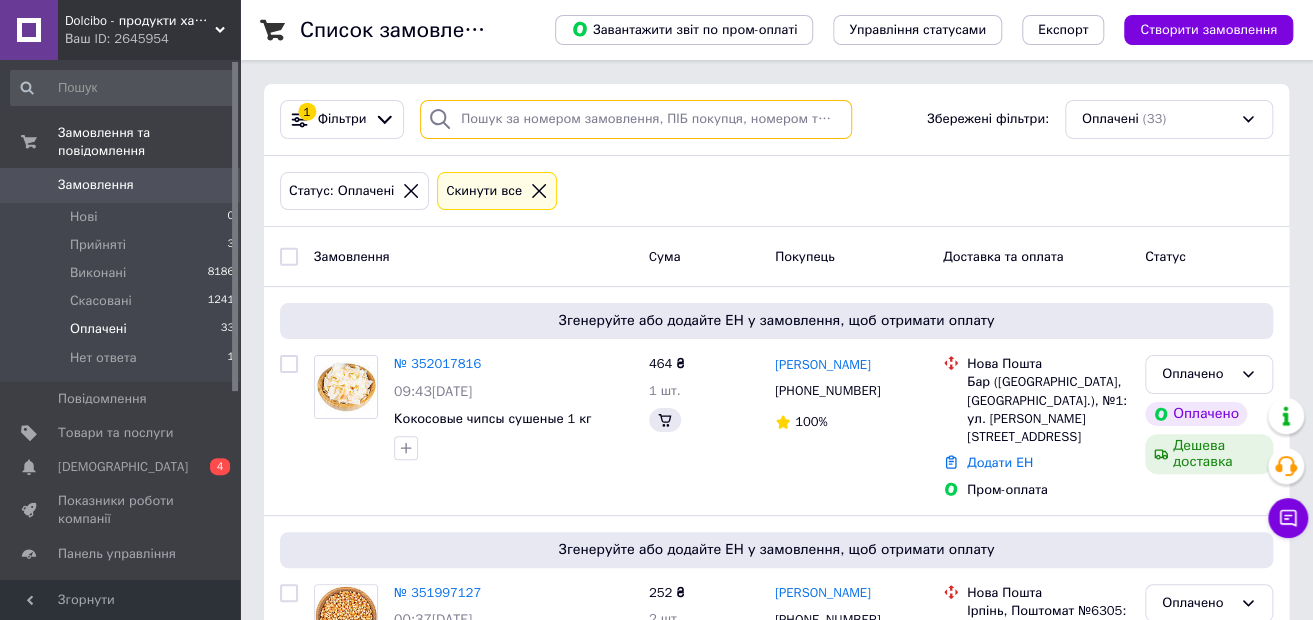 click at bounding box center [636, 119] 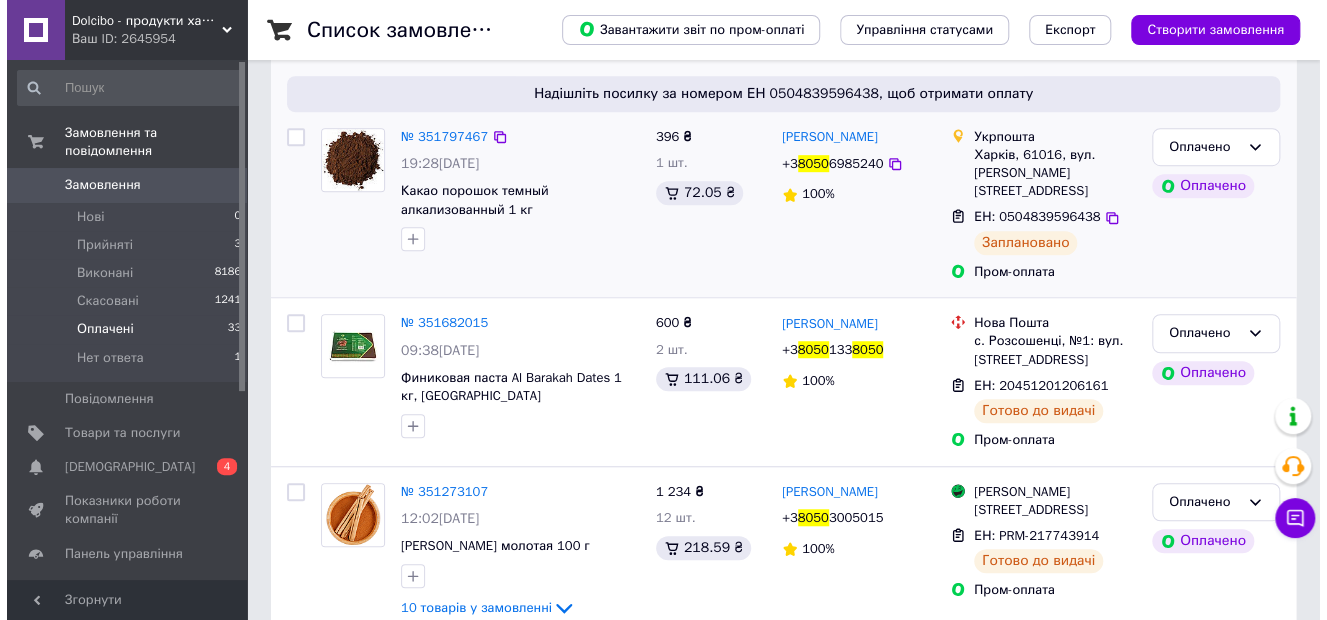 scroll, scrollTop: 500, scrollLeft: 0, axis: vertical 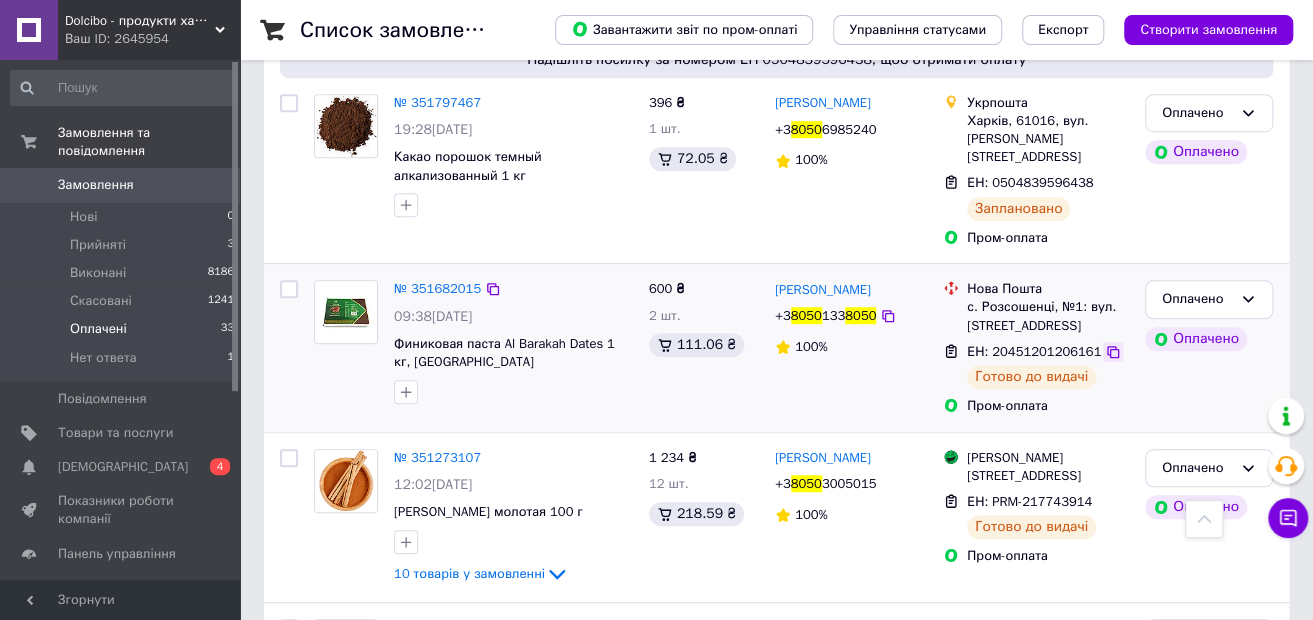 type on "8050" 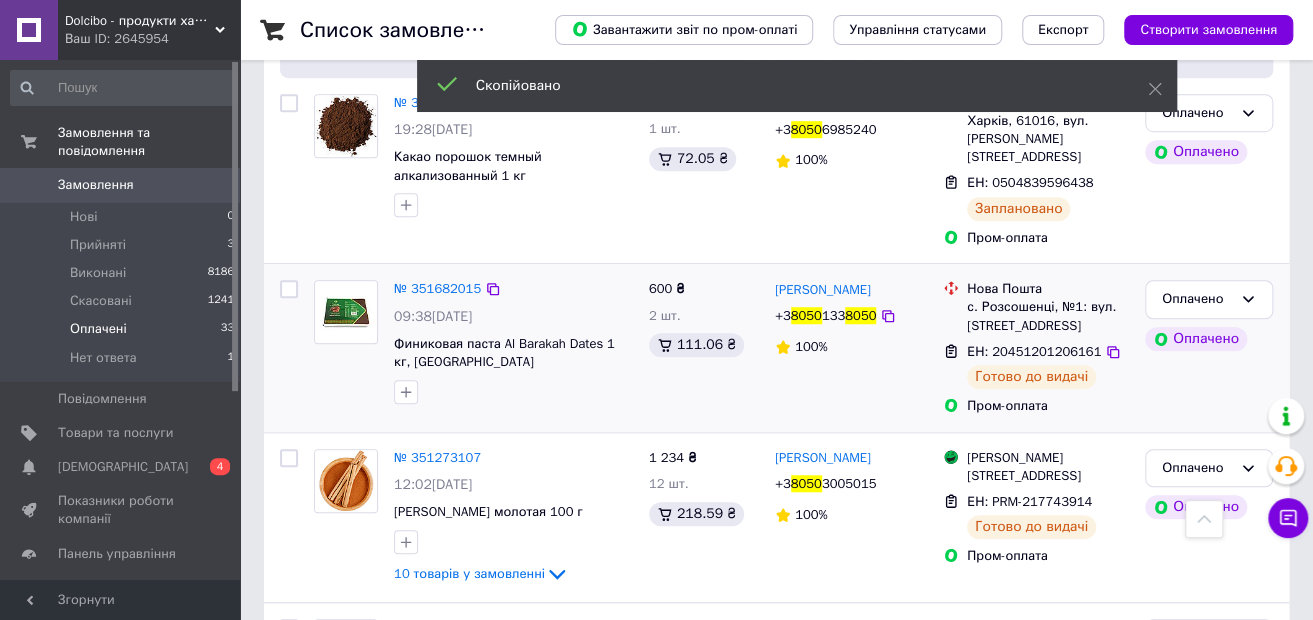 click on "133" at bounding box center (833, 315) 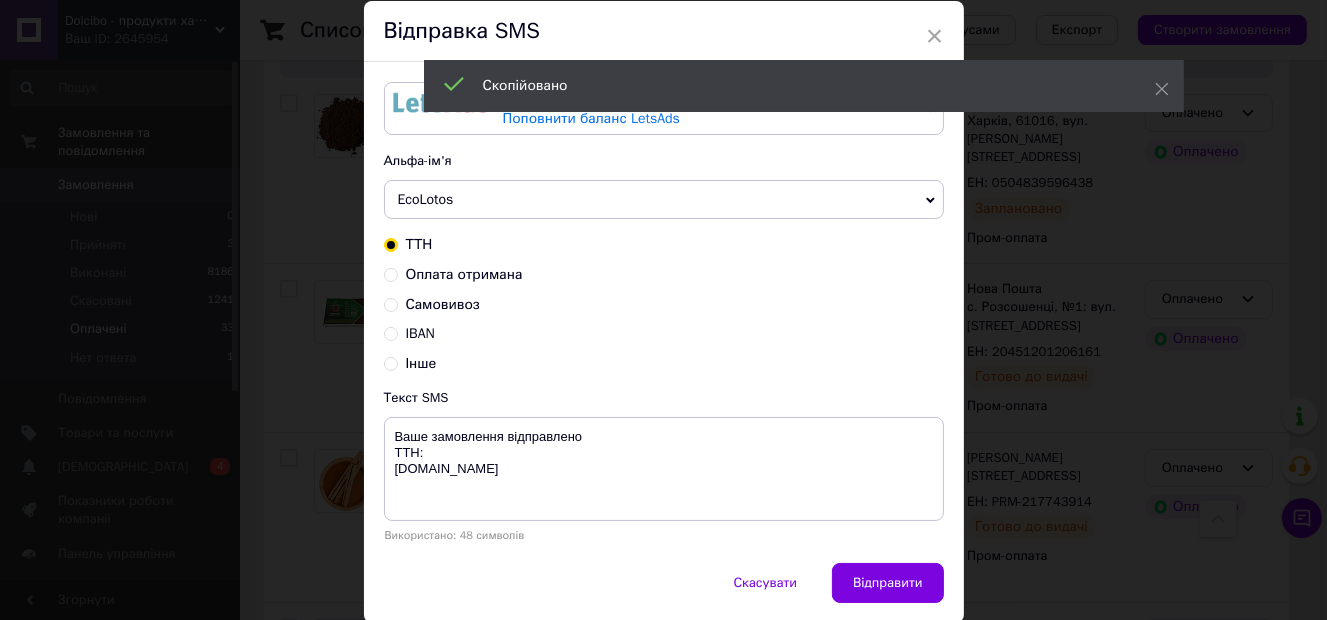 scroll, scrollTop: 100, scrollLeft: 0, axis: vertical 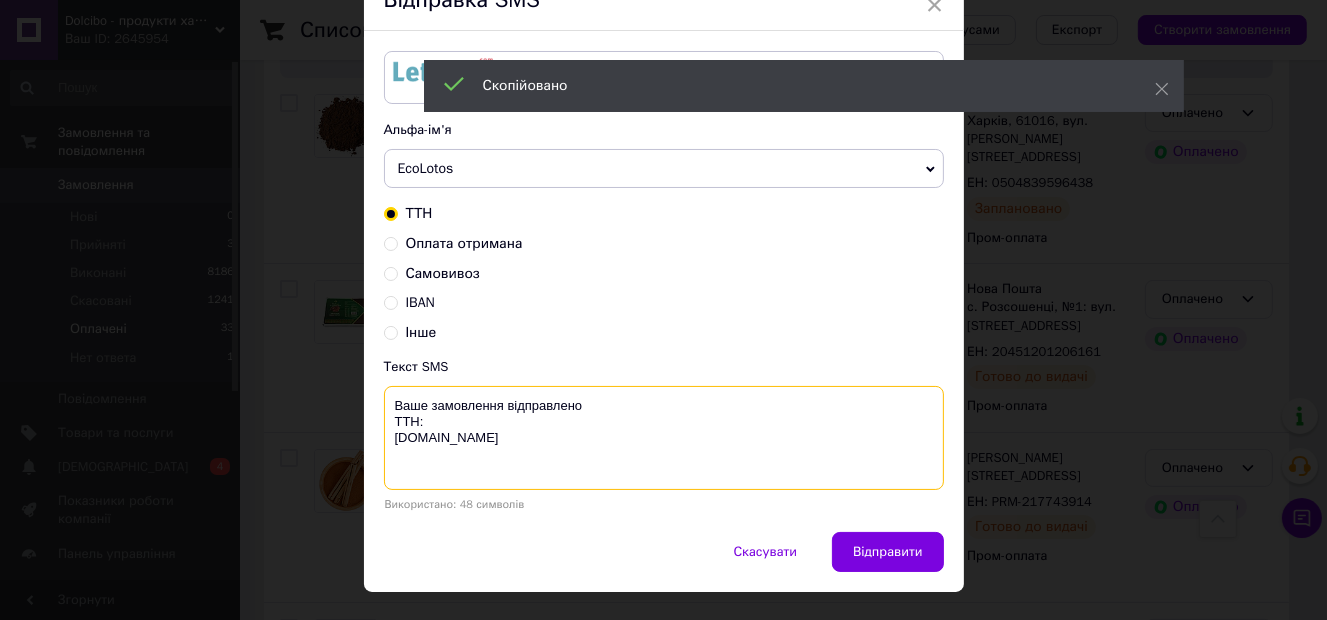 click on "Ваше замовлення відправлено
ТТН:
[DOMAIN_NAME]" at bounding box center [664, 438] 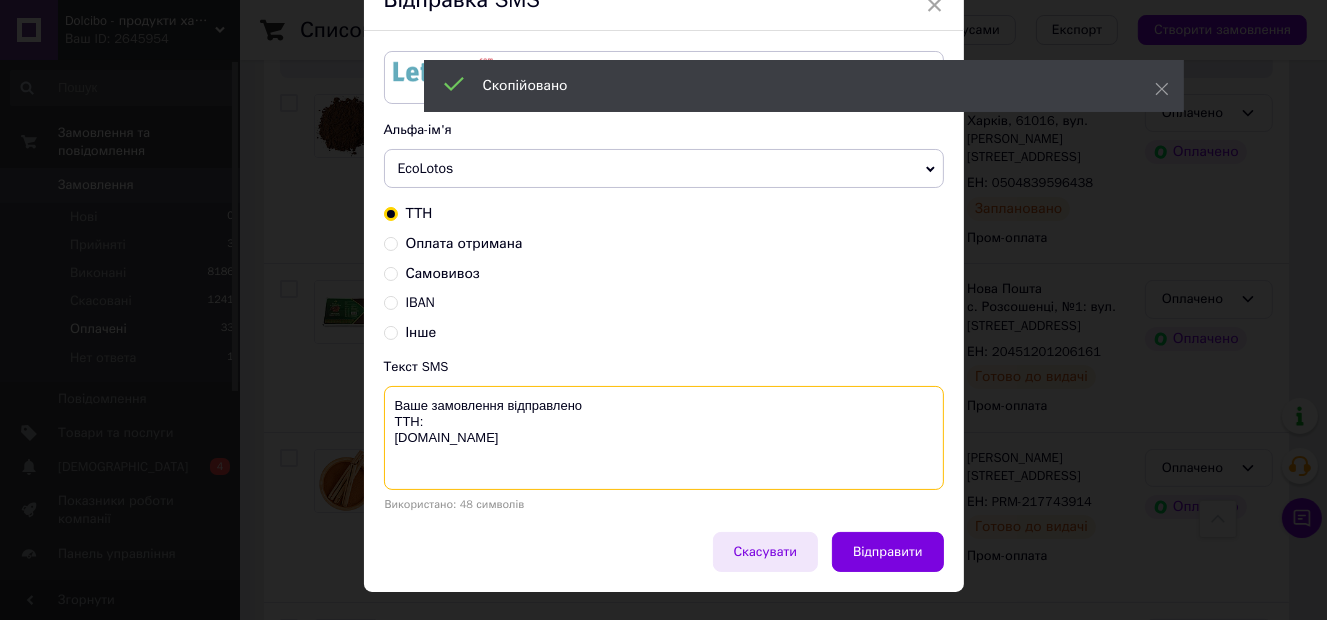 paste on "20451201206161" 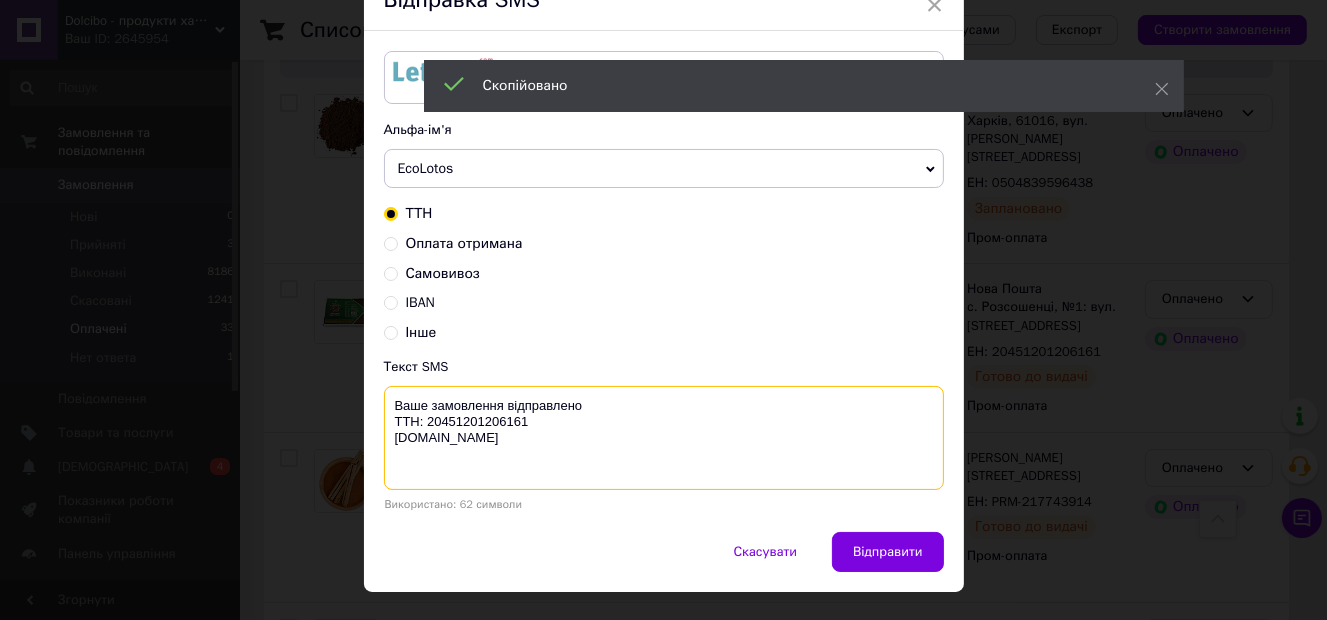 type on "Ваше замовлення відправлено
ТТН: 20451201206161
dolcibo.com.ua" 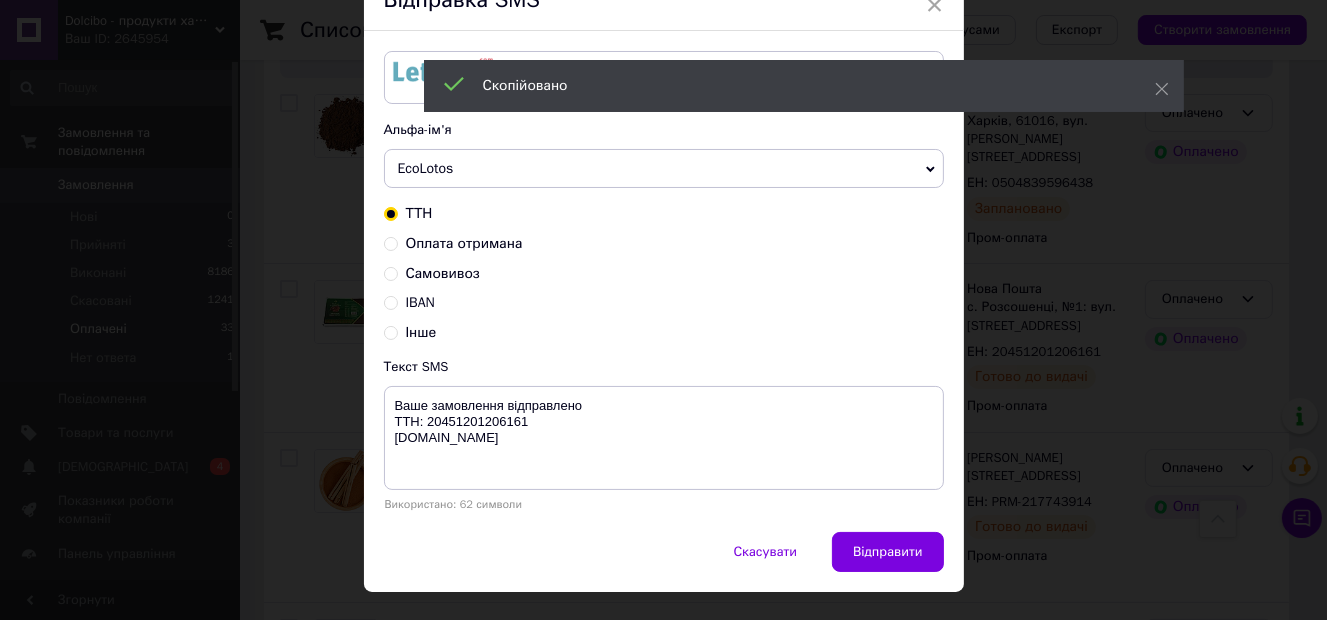 click on "Скасувати   Відправити" at bounding box center [664, 562] 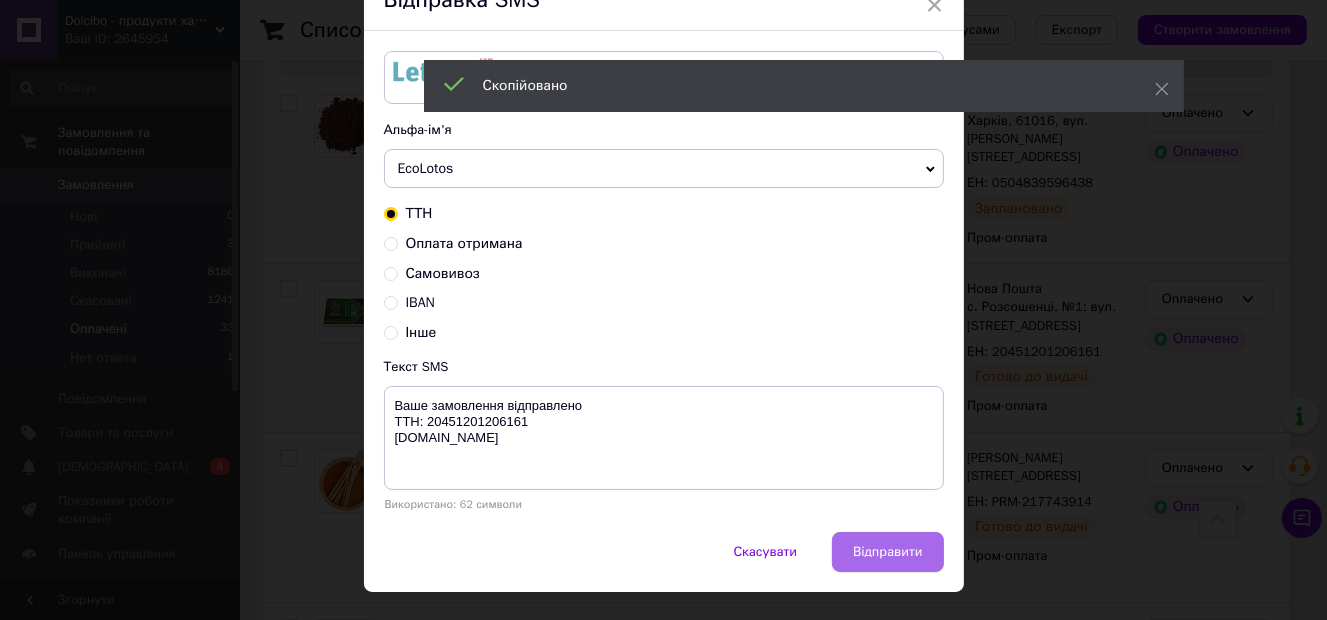 click on "Відправити" at bounding box center (887, 552) 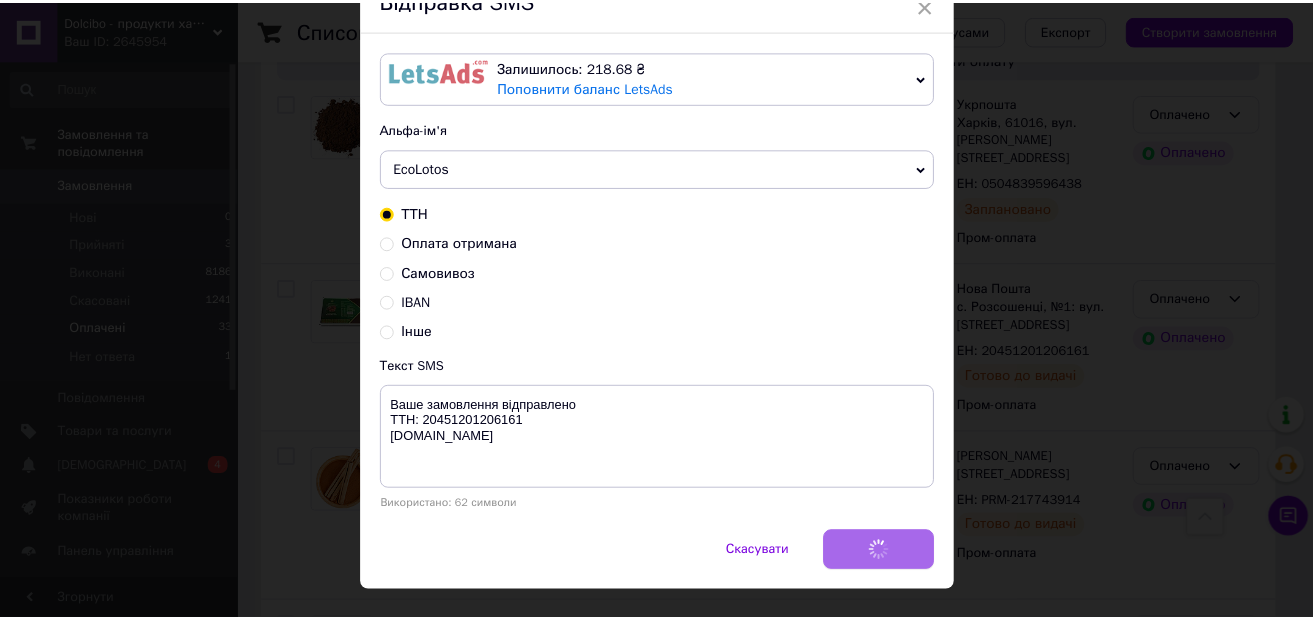 scroll, scrollTop: 0, scrollLeft: 0, axis: both 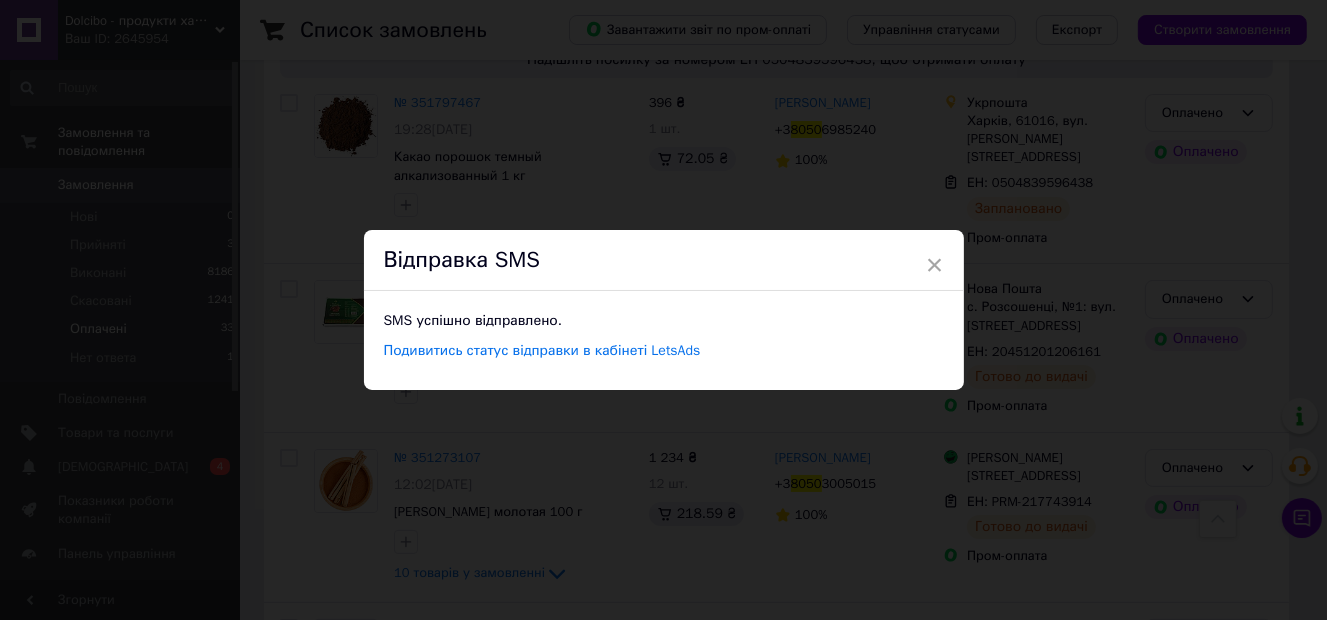 click on "× Відправка SMS SMS успішно відправлено. Подивитись статус відправки в кабінеті LetsAds" at bounding box center [663, 310] 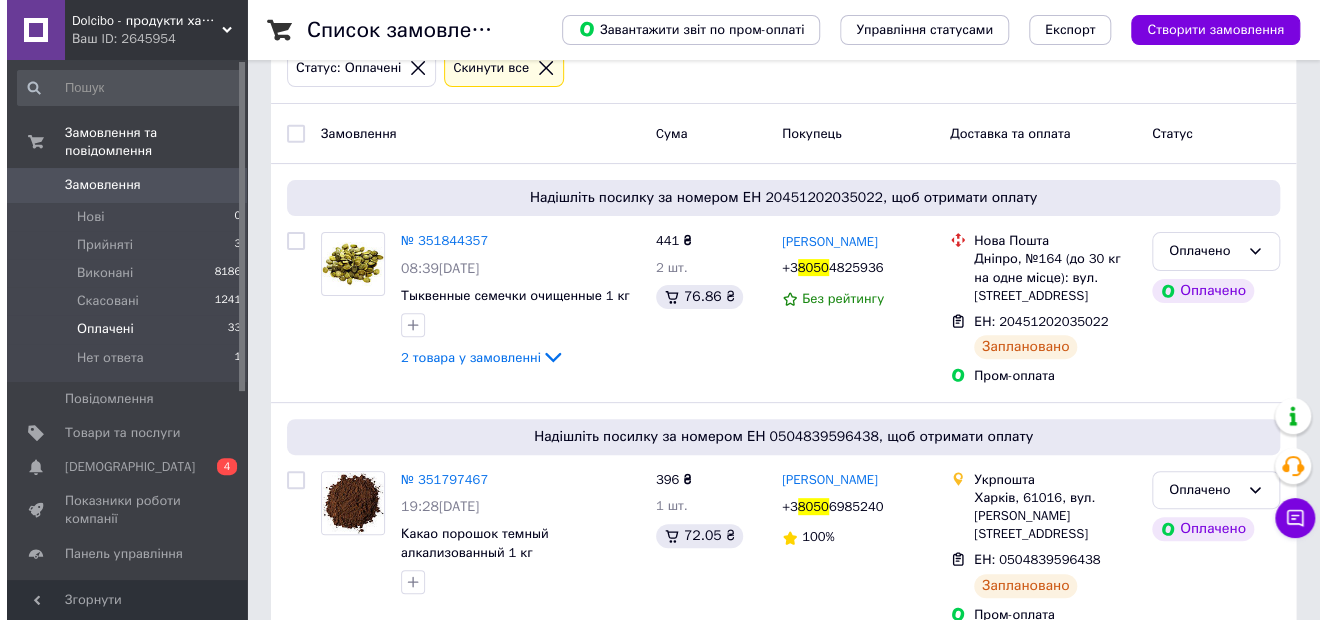 scroll, scrollTop: 0, scrollLeft: 0, axis: both 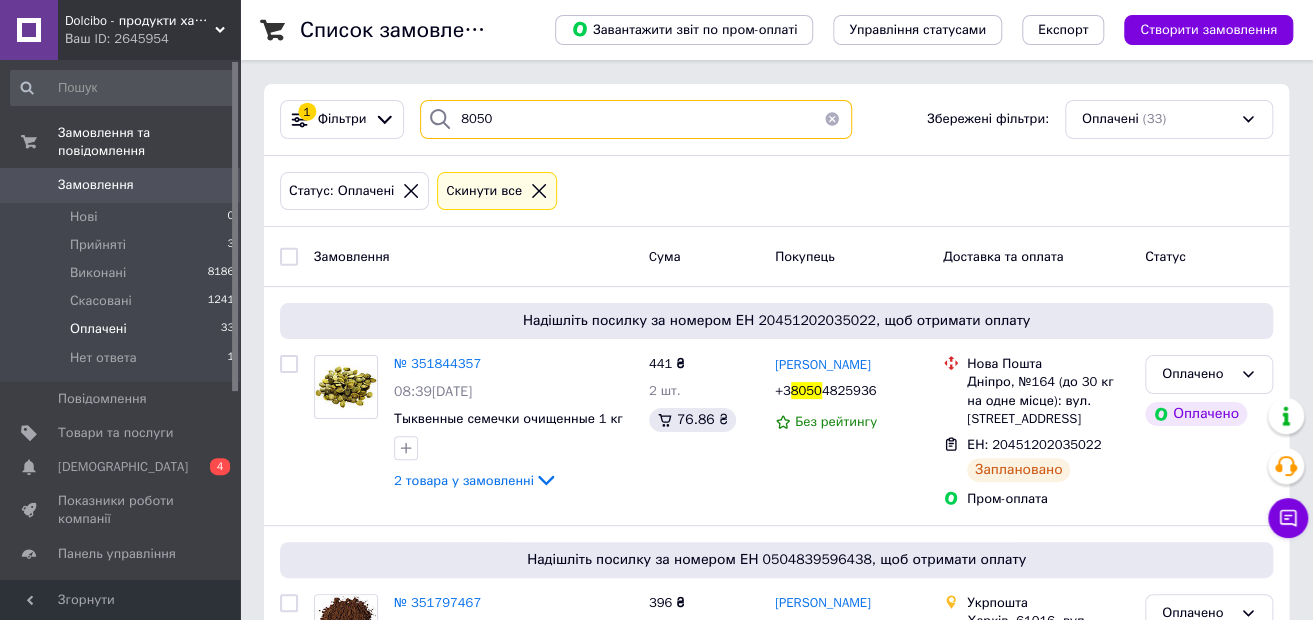 click on "8050" at bounding box center (636, 119) 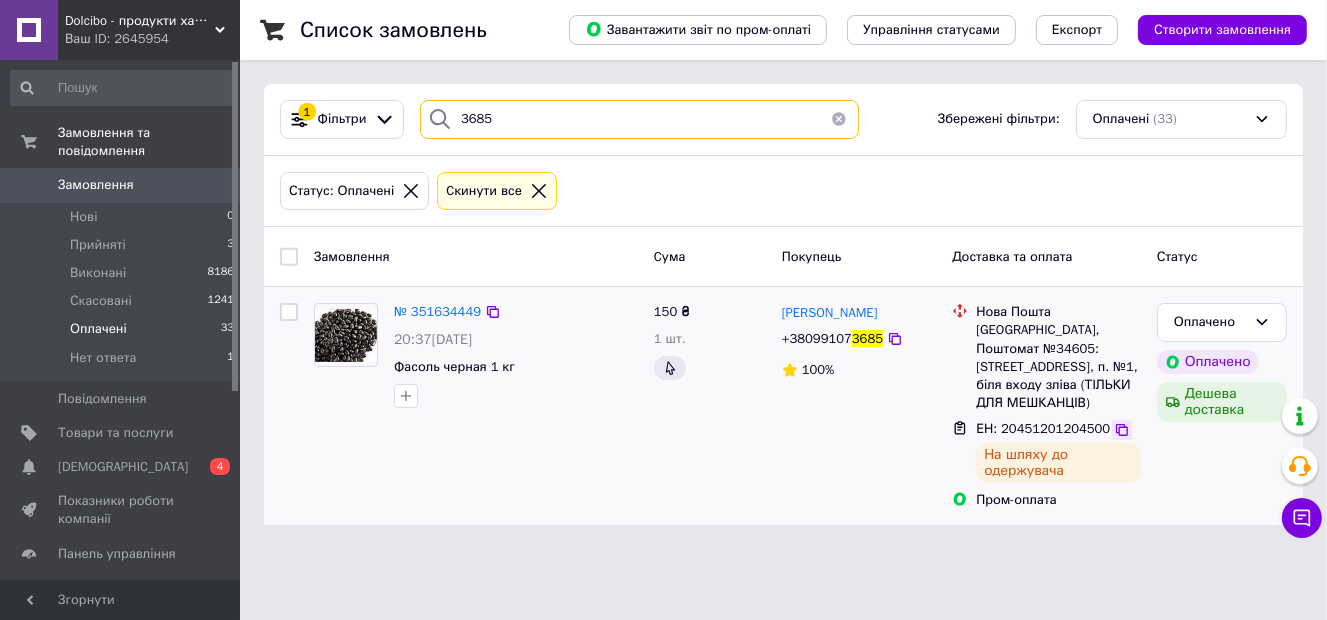 type on "3685" 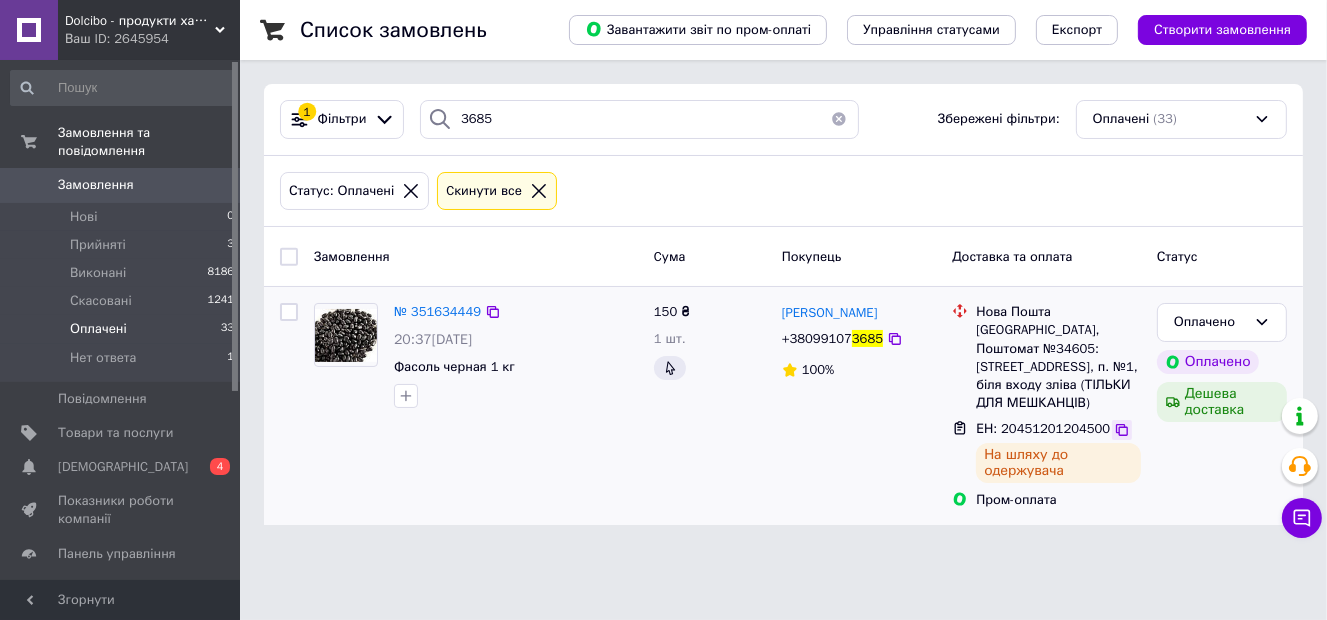 click at bounding box center (1122, 430) 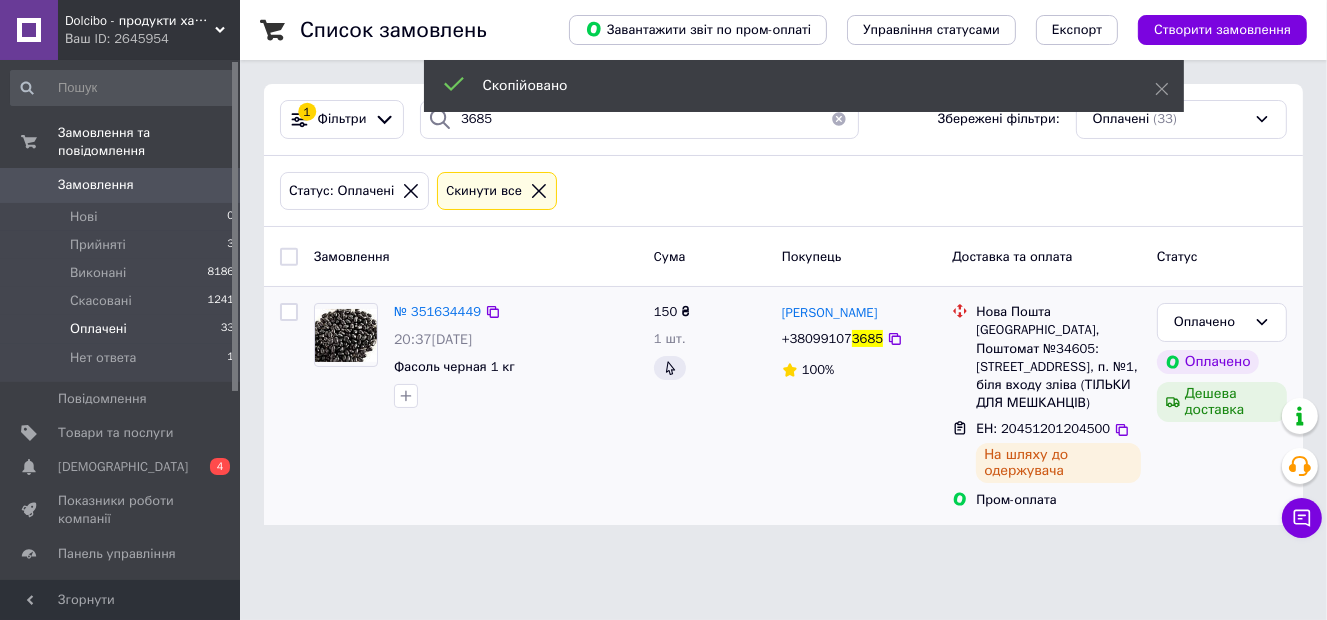 click on "3685" at bounding box center (867, 338) 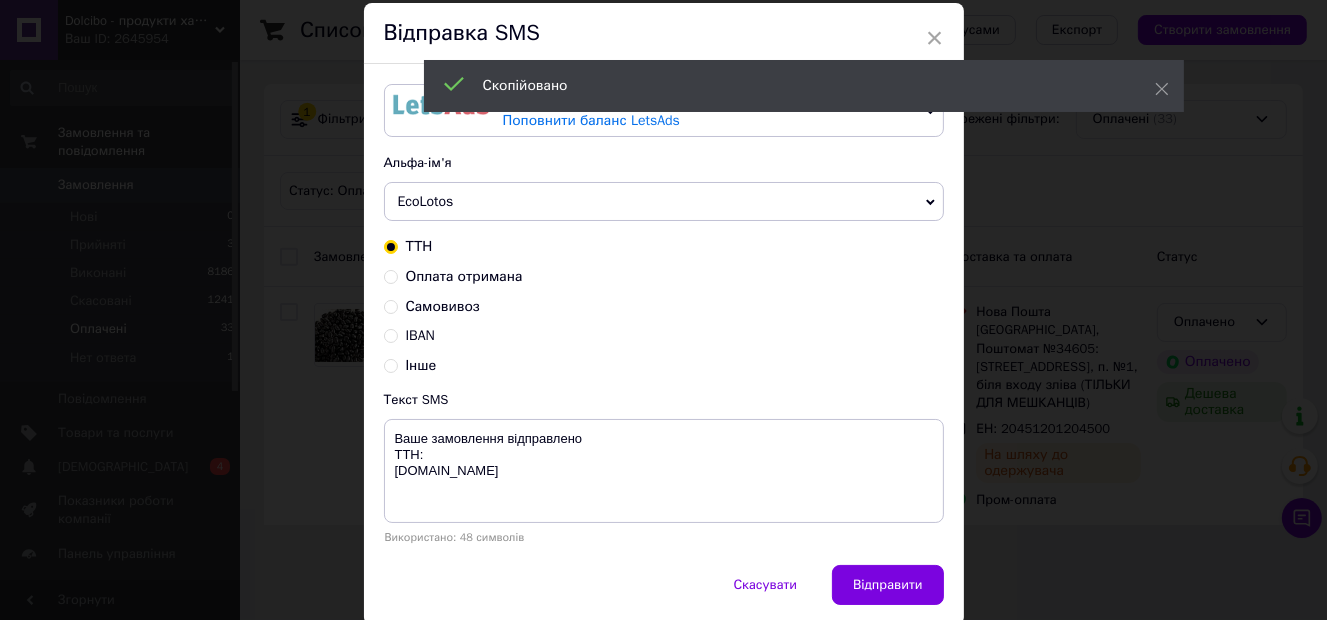 scroll, scrollTop: 100, scrollLeft: 0, axis: vertical 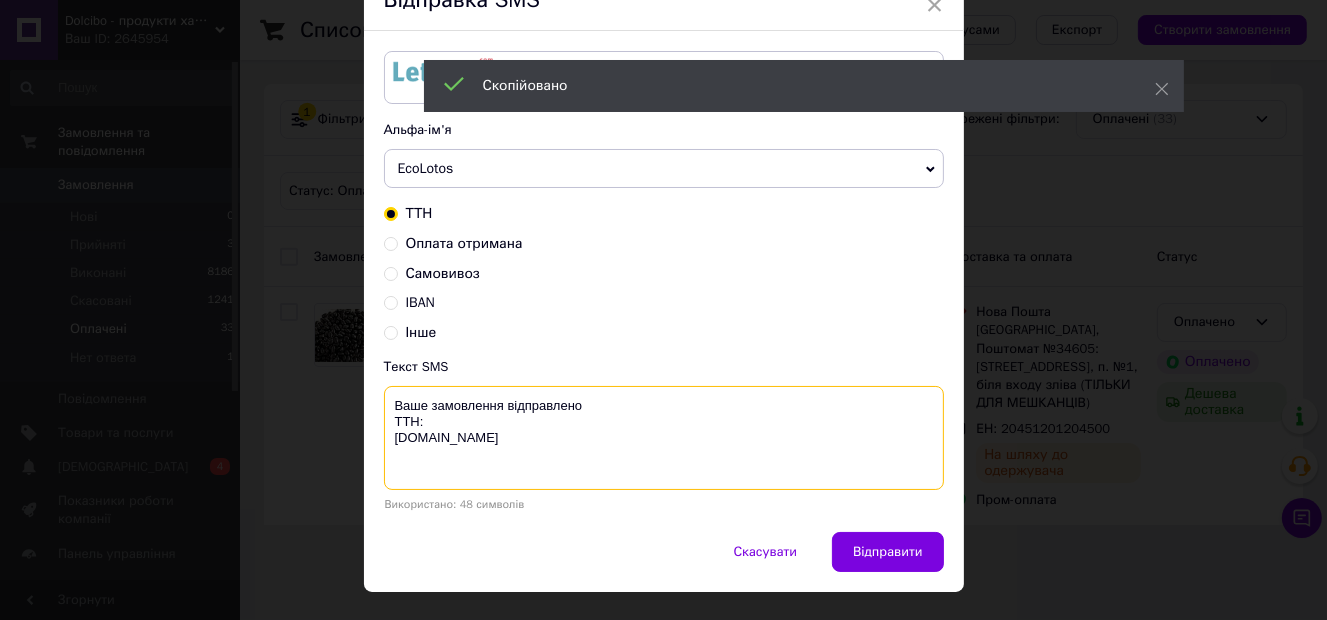 click on "Ваше замовлення відправлено
ТТН:
[DOMAIN_NAME]" at bounding box center [664, 438] 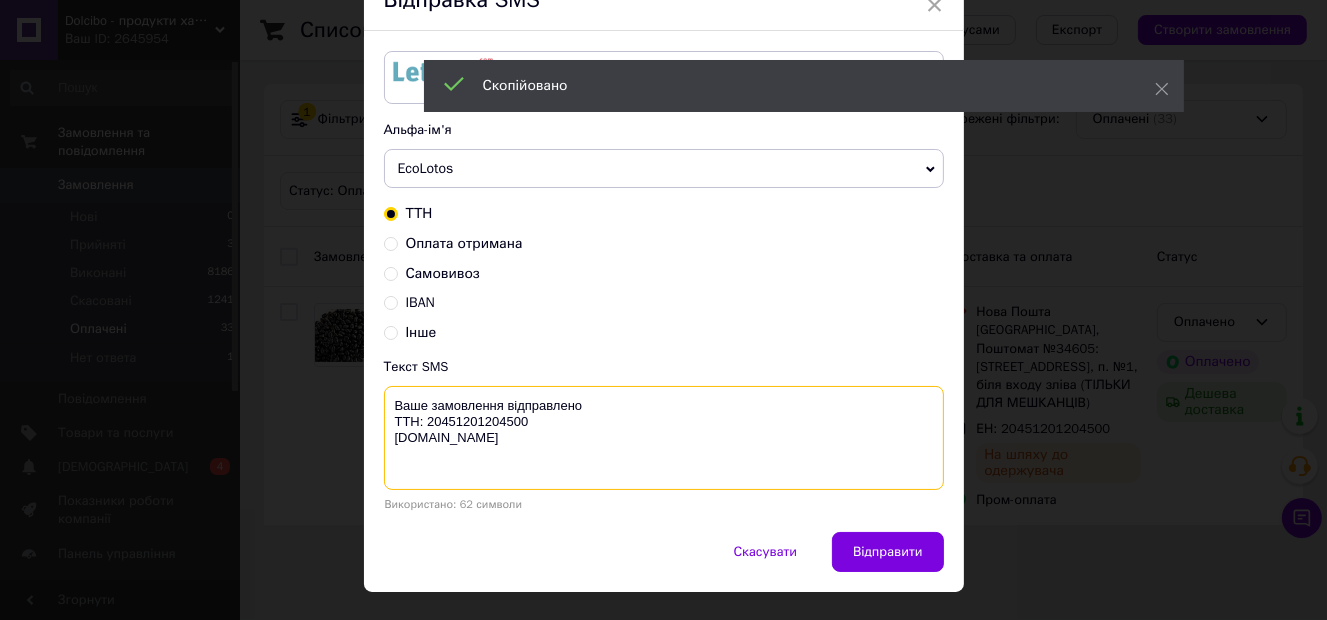type on "Ваше замовлення відправлено
ТТН: 20451201204500
dolcibo.com.ua" 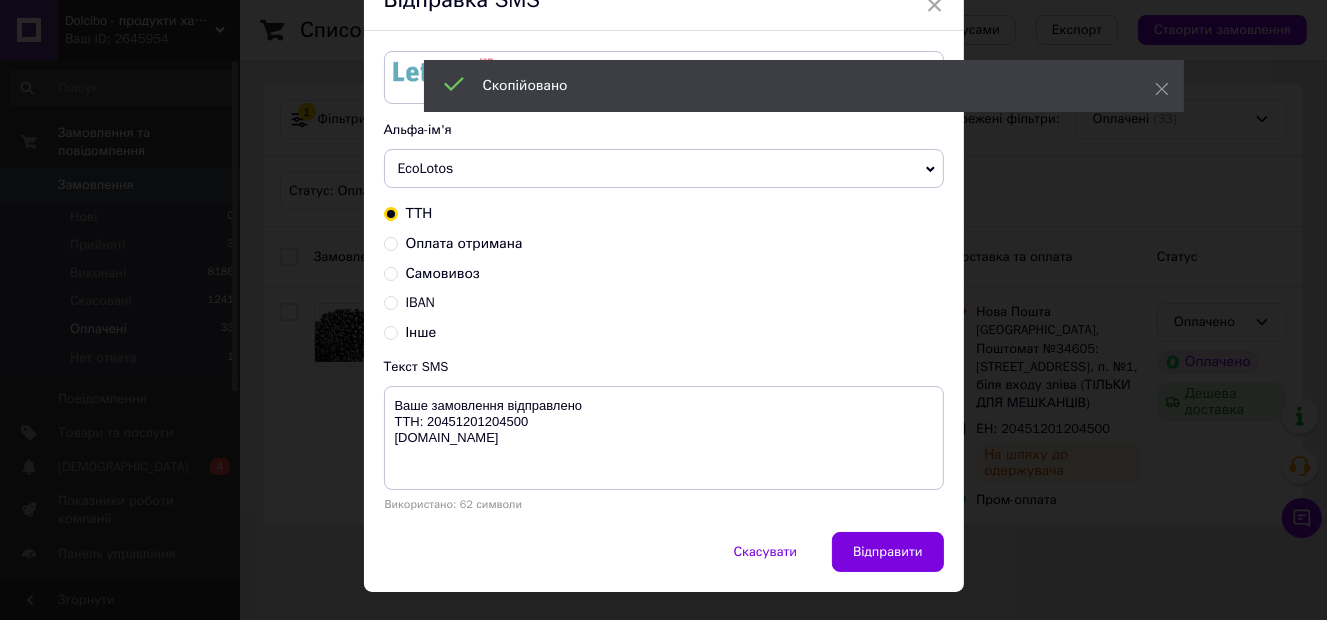 click on "EcoLotos" at bounding box center (664, 169) 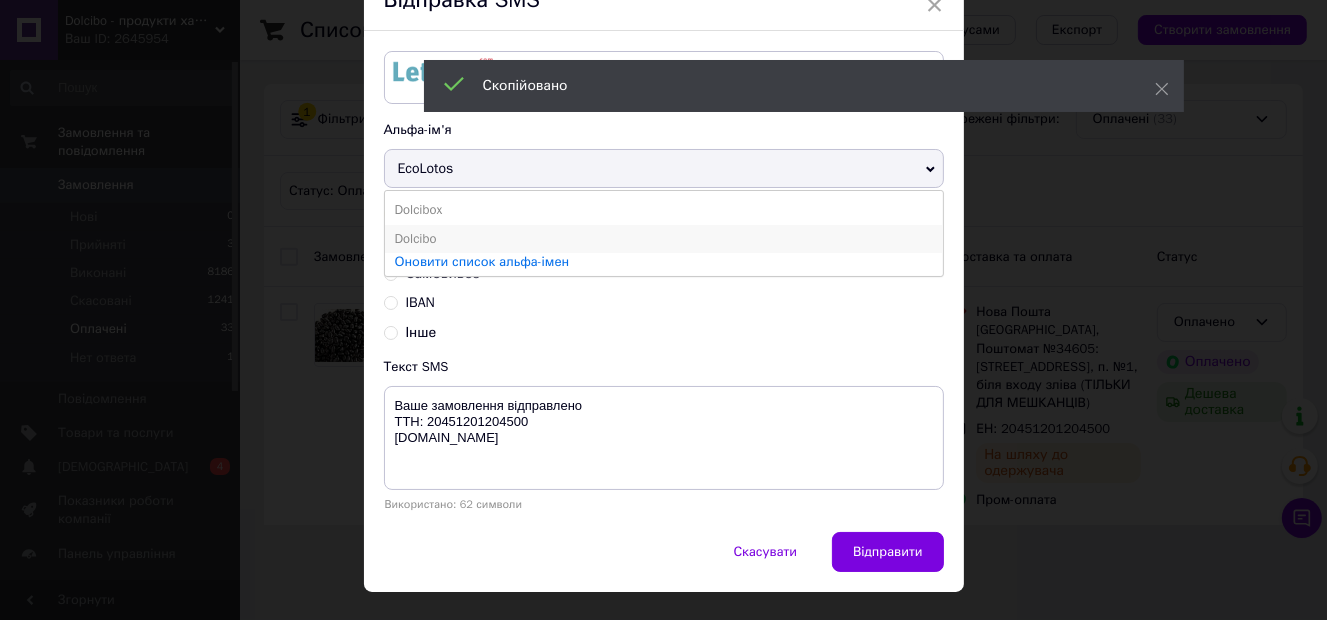 click on "Dolcibo" at bounding box center (664, 239) 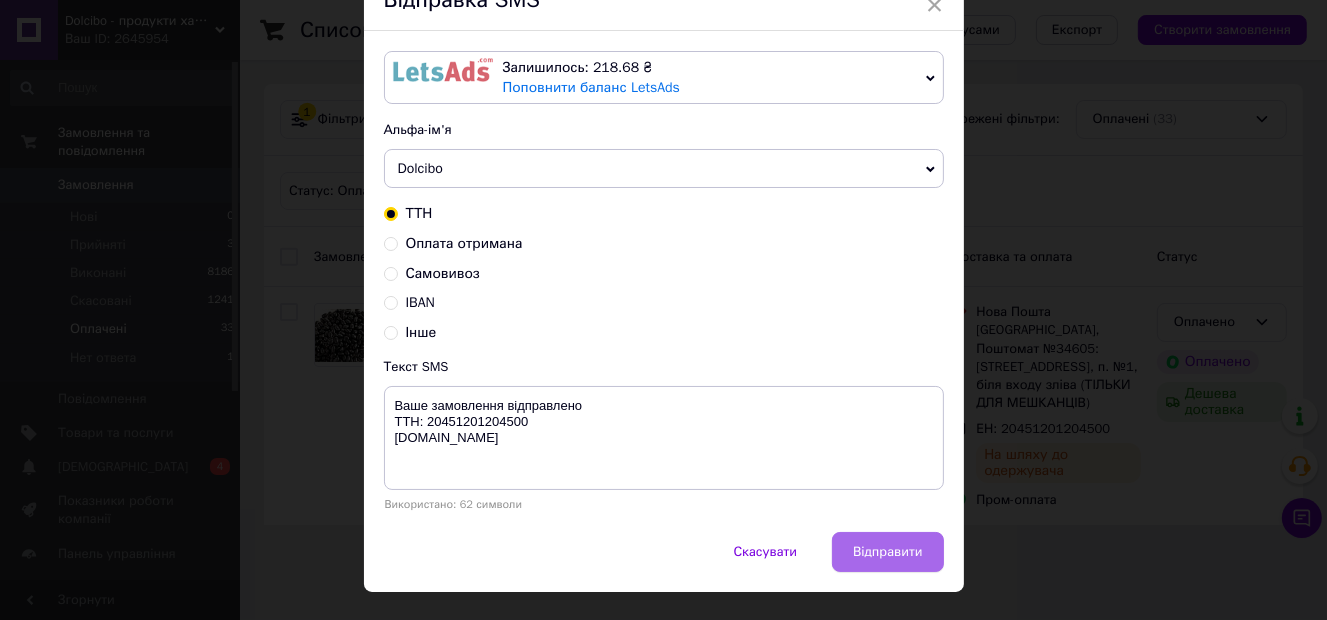 click on "Відправити" at bounding box center [887, 552] 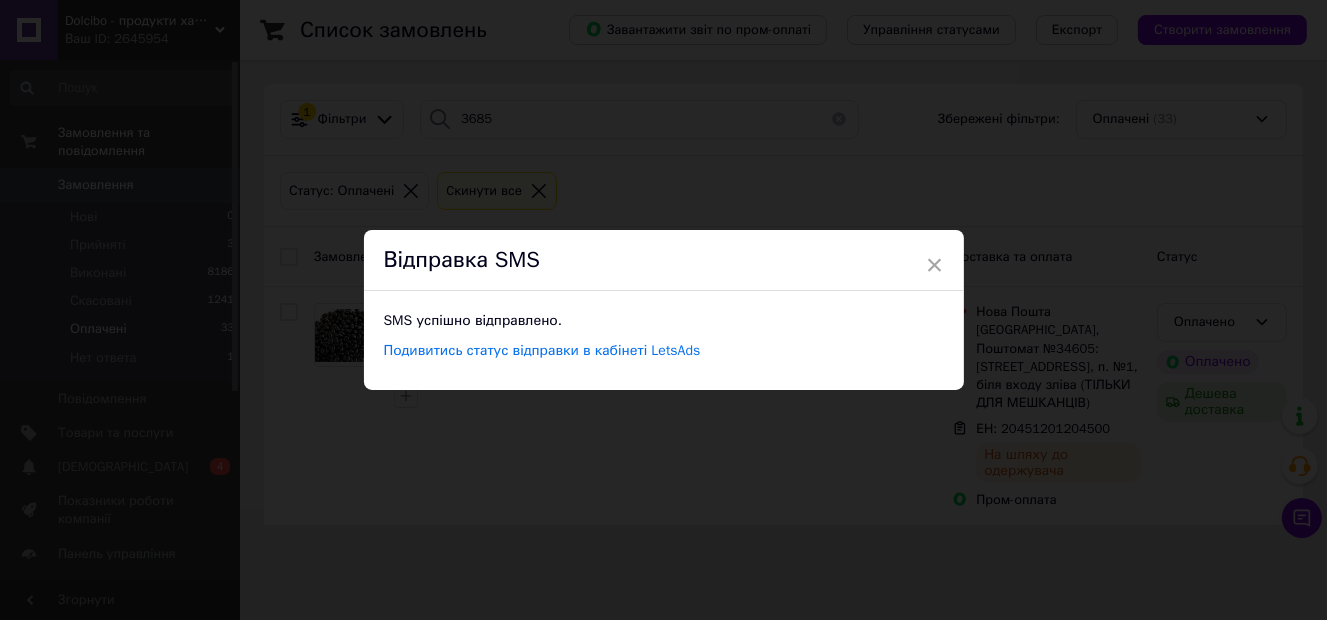 scroll, scrollTop: 0, scrollLeft: 0, axis: both 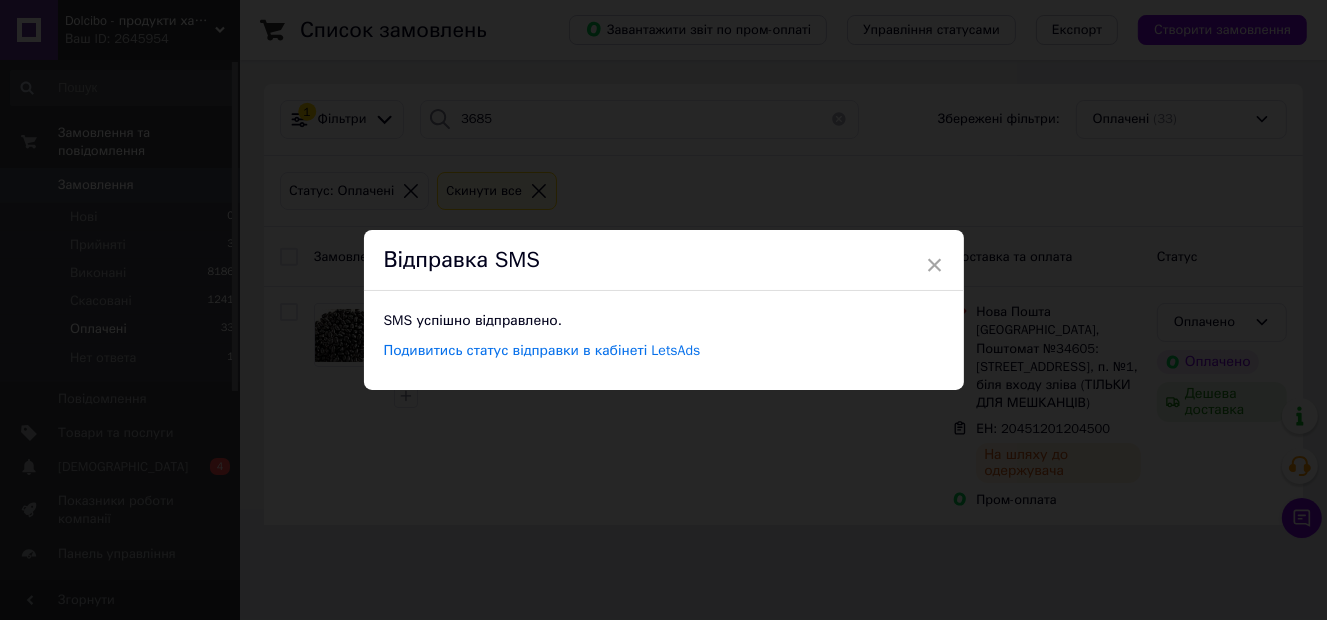 click on "× Відправка SMS SMS успішно відправлено. Подивитись статус відправки в кабінеті LetsAds" at bounding box center (663, 310) 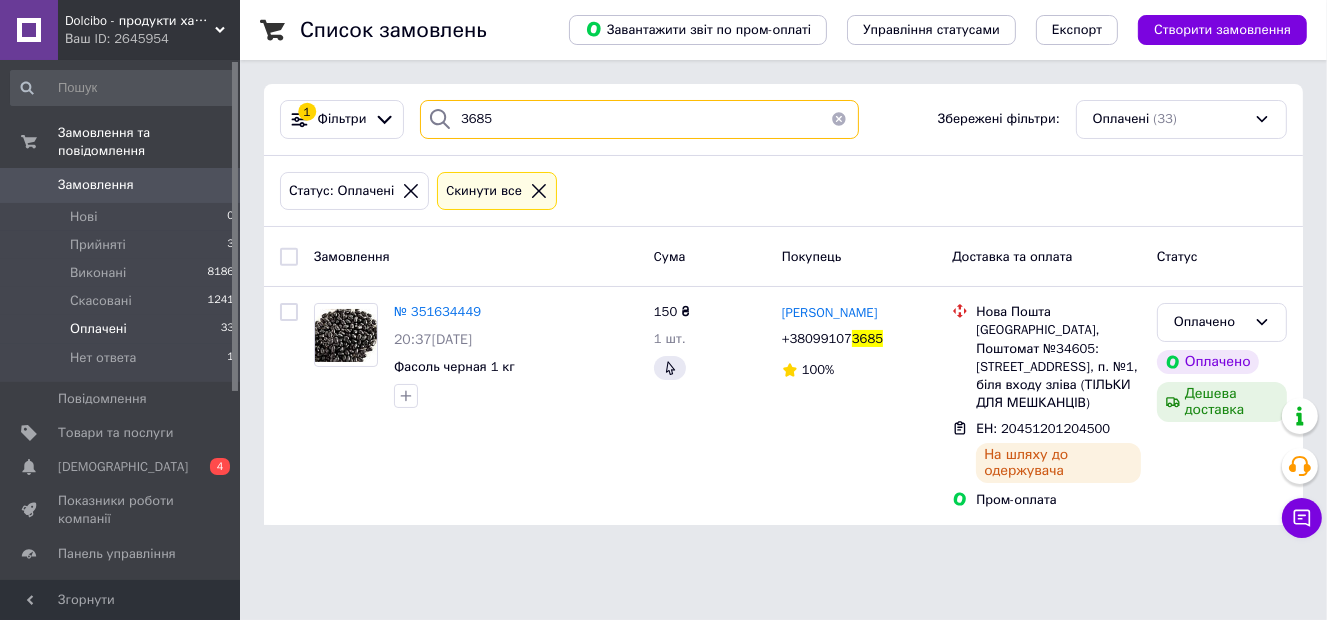 click on "3685" at bounding box center [639, 119] 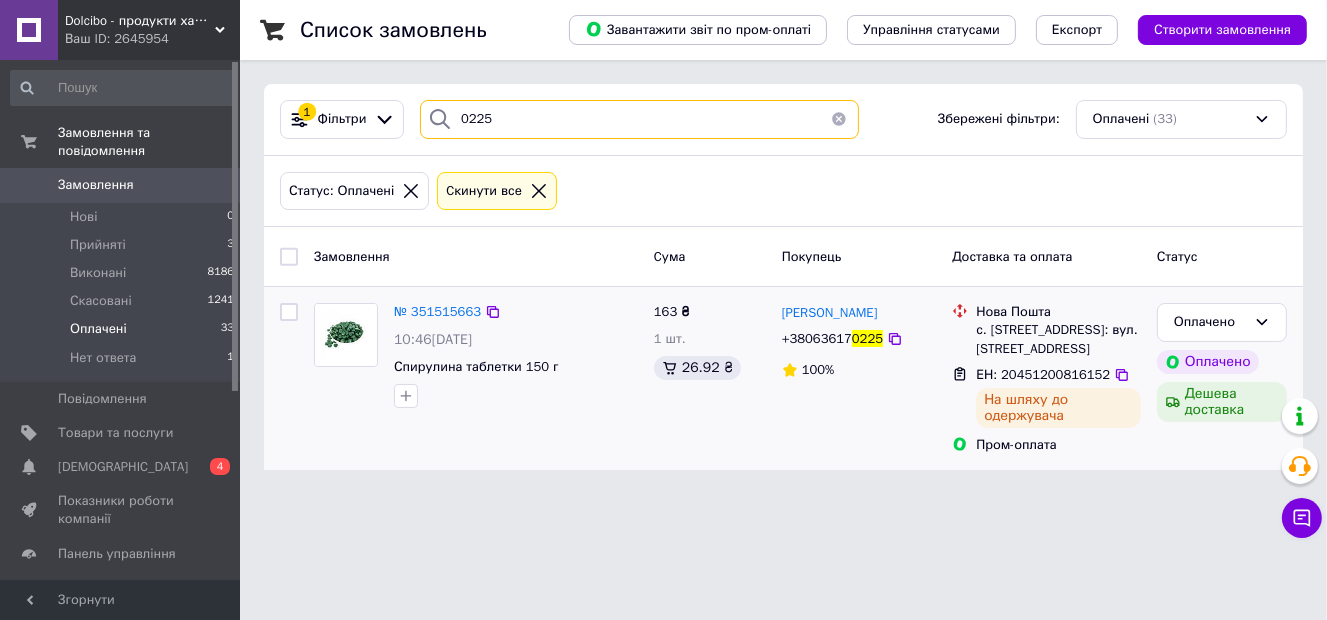 type on "0225" 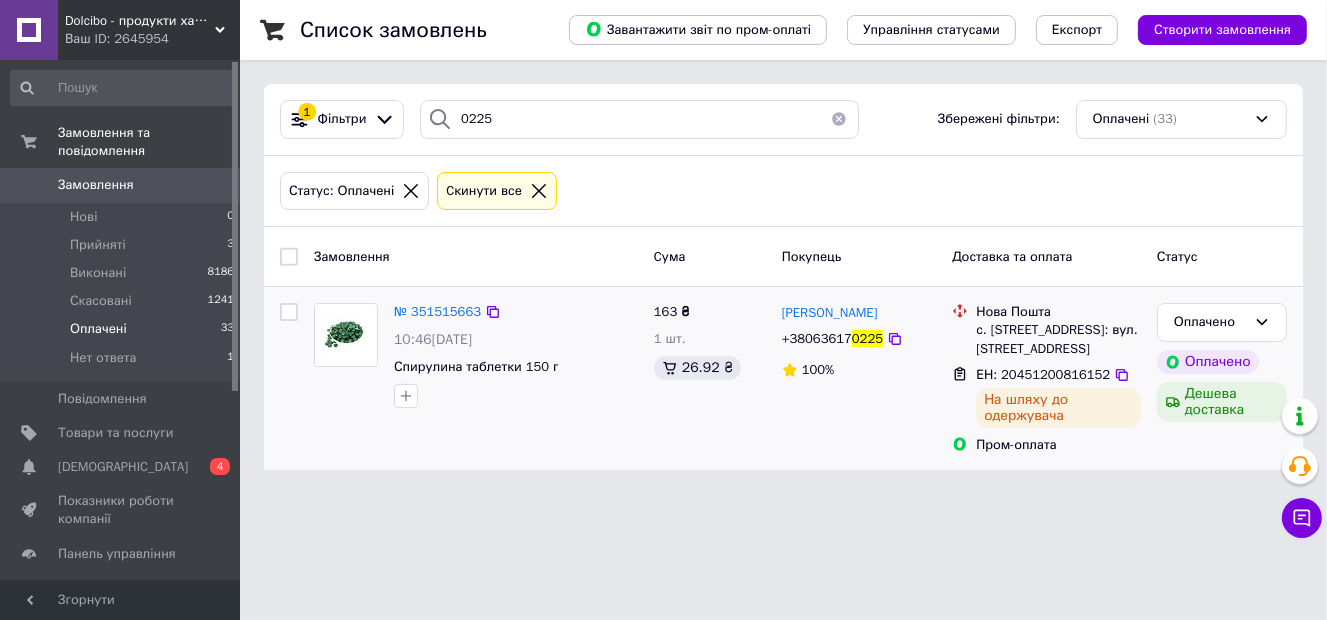 click on "ЕН: 20451200816152" at bounding box center (1058, 375) 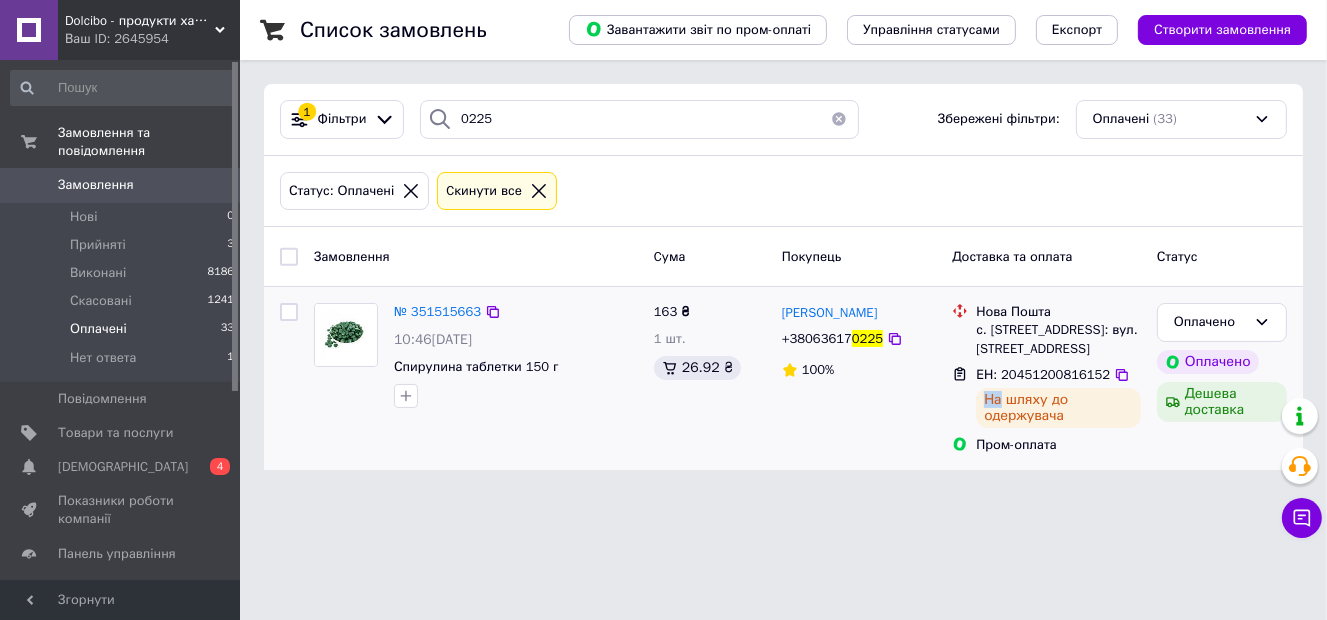 click on "ЕН: 20451200816152" at bounding box center (1058, 375) 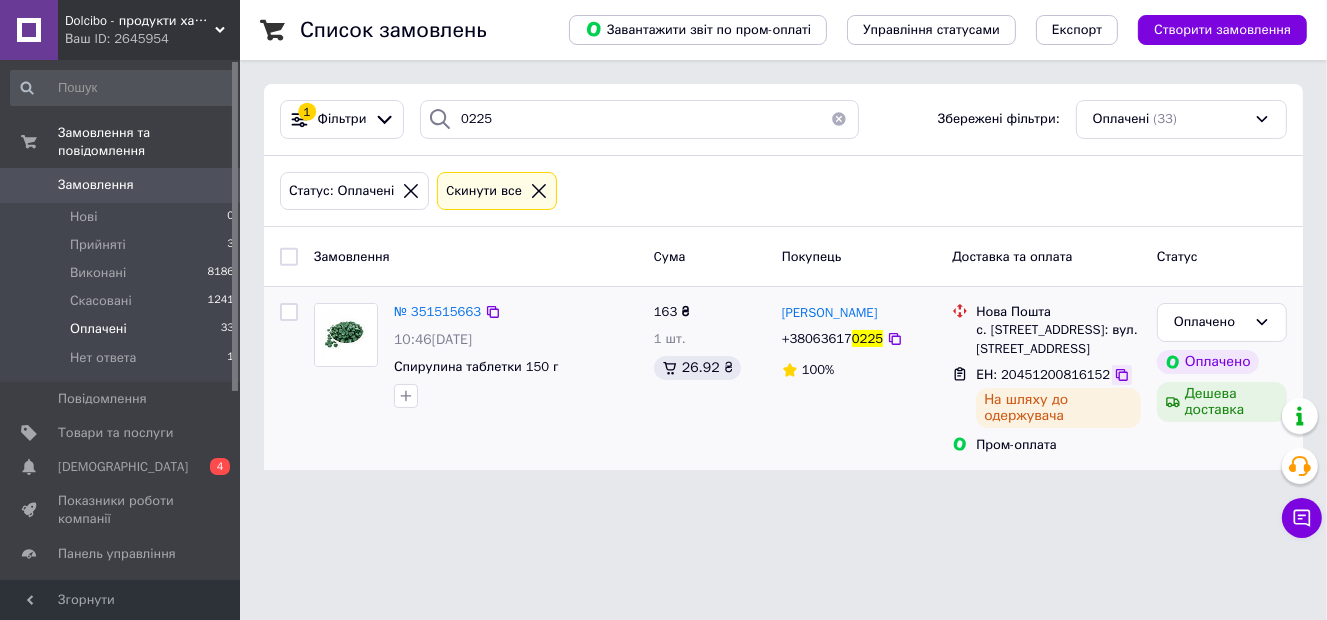 click 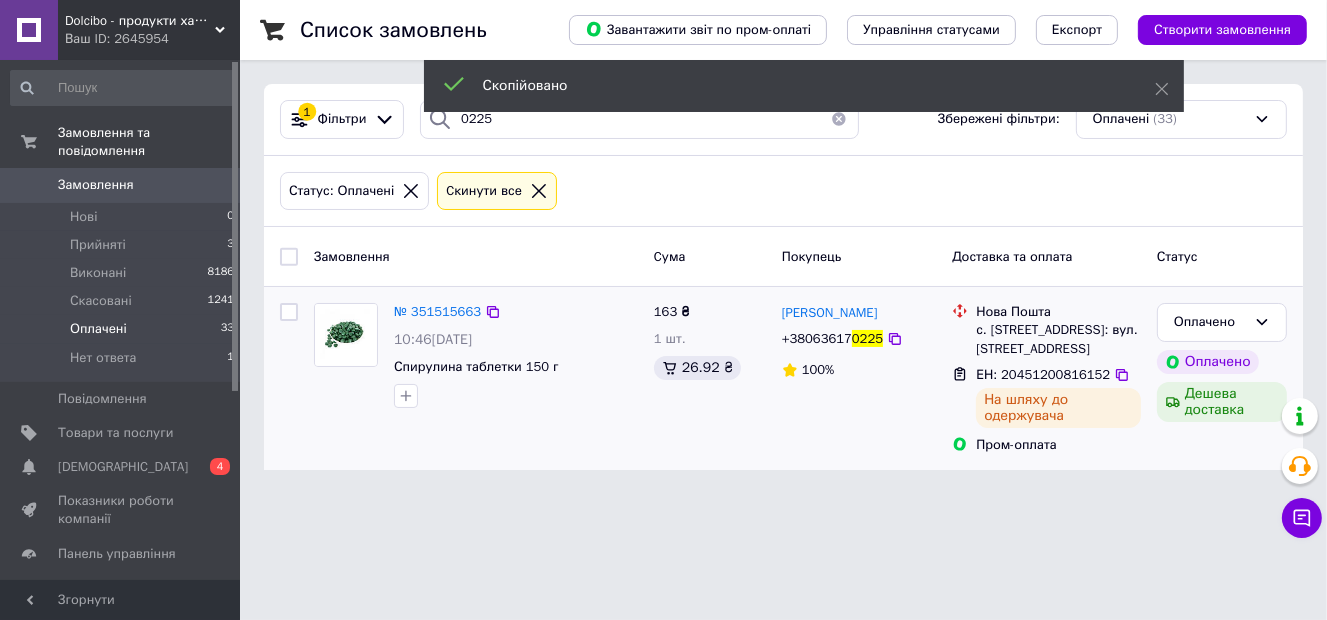 drag, startPoint x: 809, startPoint y: 349, endPoint x: 820, endPoint y: 339, distance: 14.866069 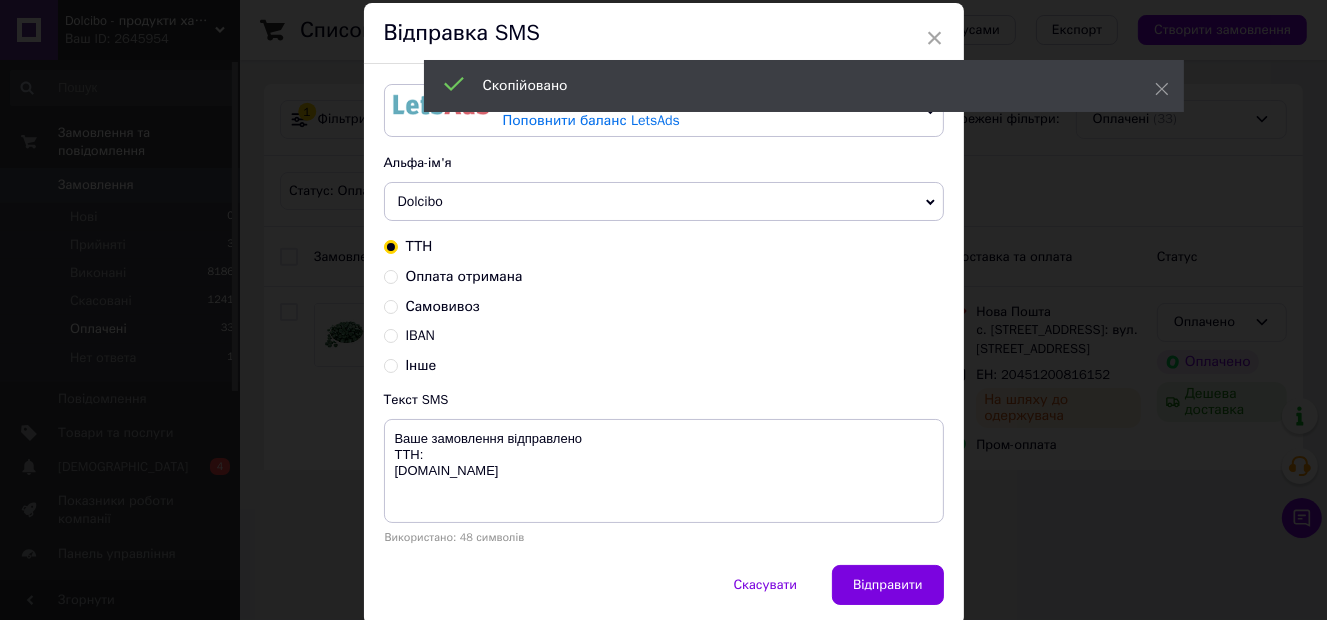 scroll, scrollTop: 100, scrollLeft: 0, axis: vertical 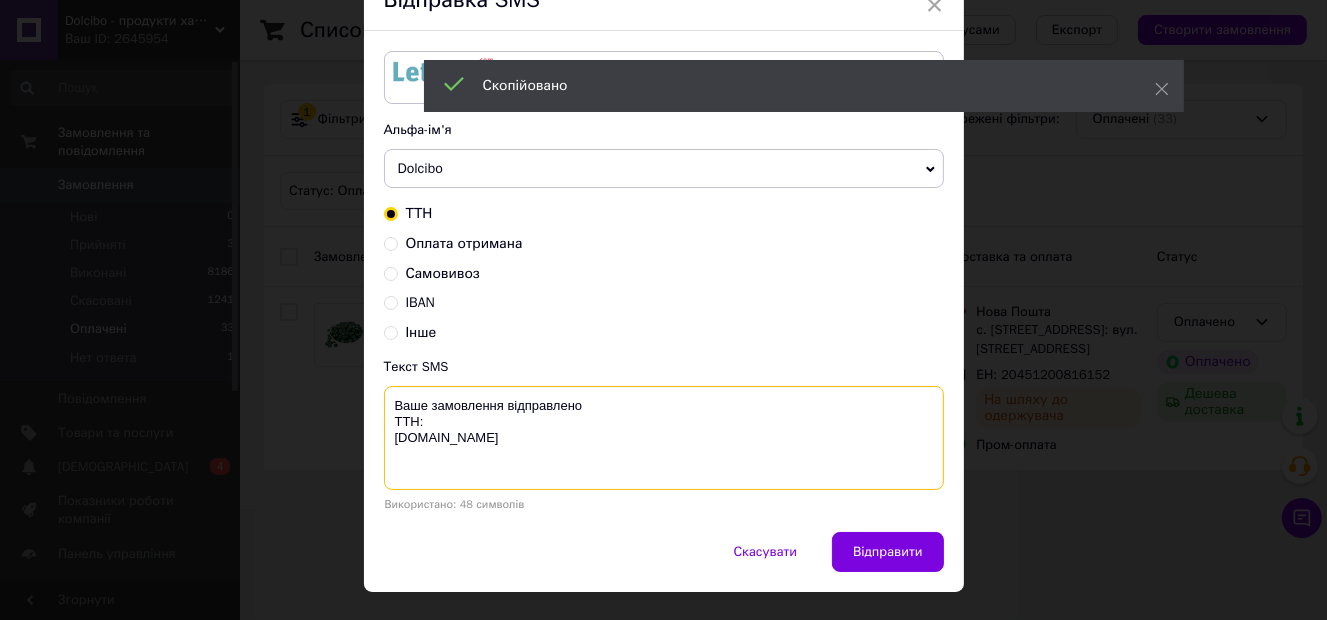 click on "Ваше замовлення відправлено
ТТН:
[DOMAIN_NAME]" at bounding box center (664, 438) 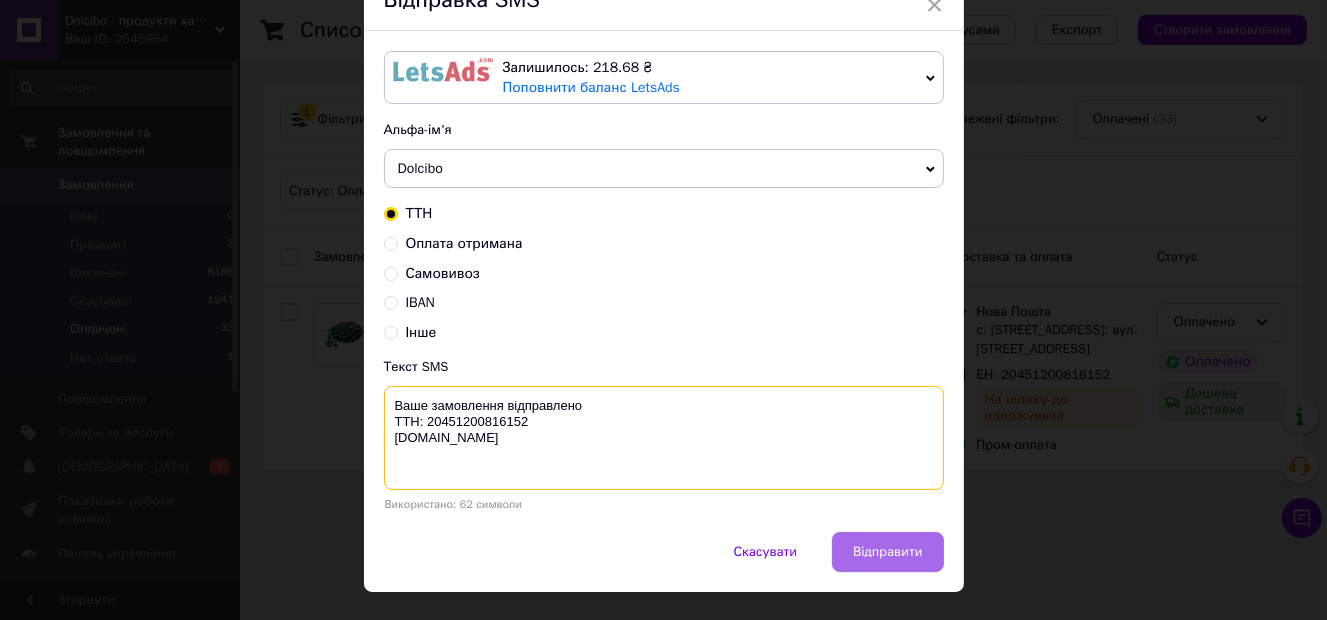 type on "Ваше замовлення відправлено
ТТН: 20451200816152
dolcibo.com.ua" 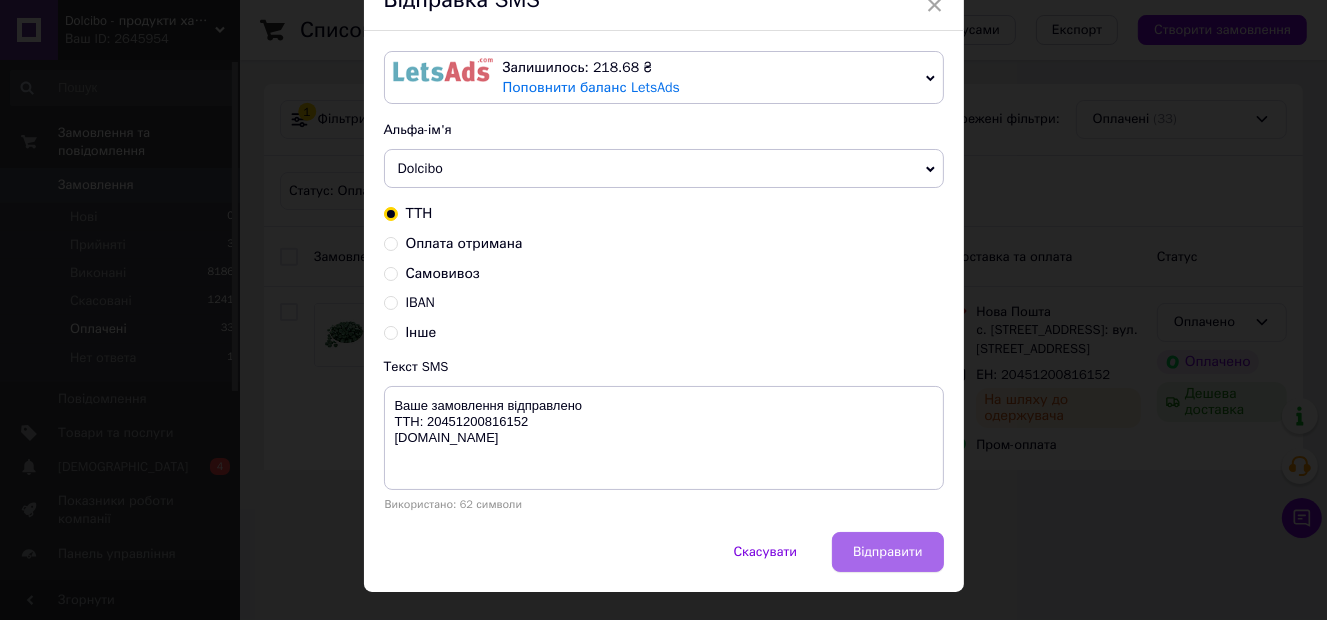 click on "Відправити" at bounding box center (887, 552) 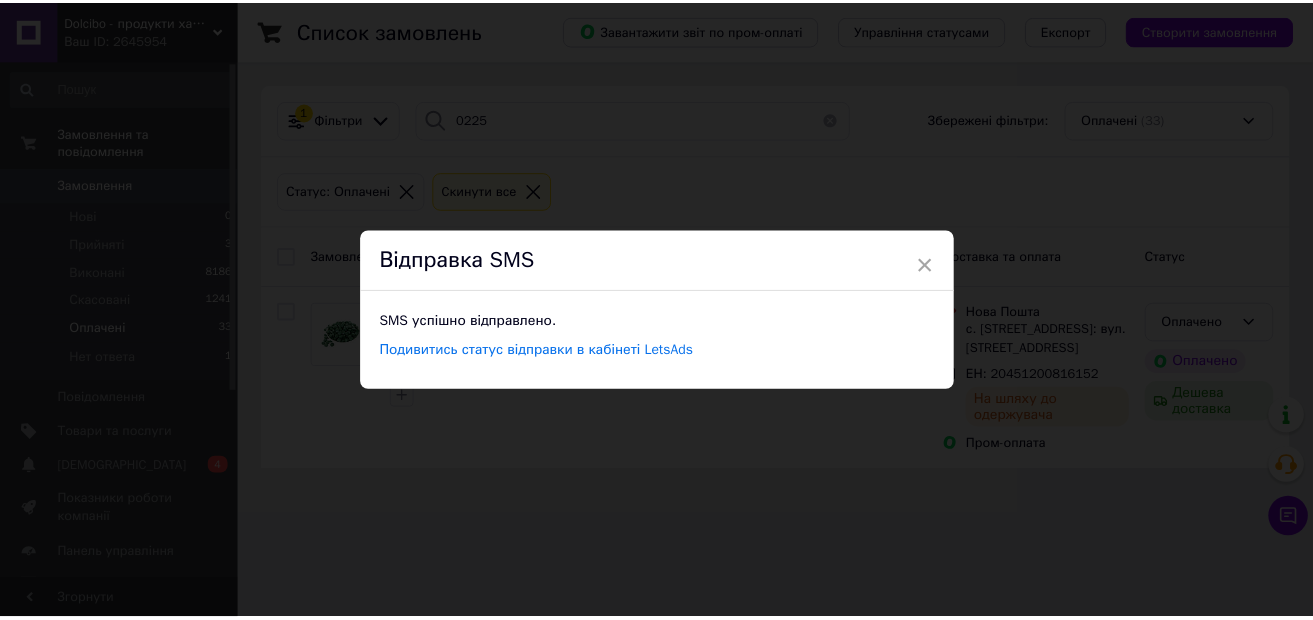 scroll, scrollTop: 0, scrollLeft: 0, axis: both 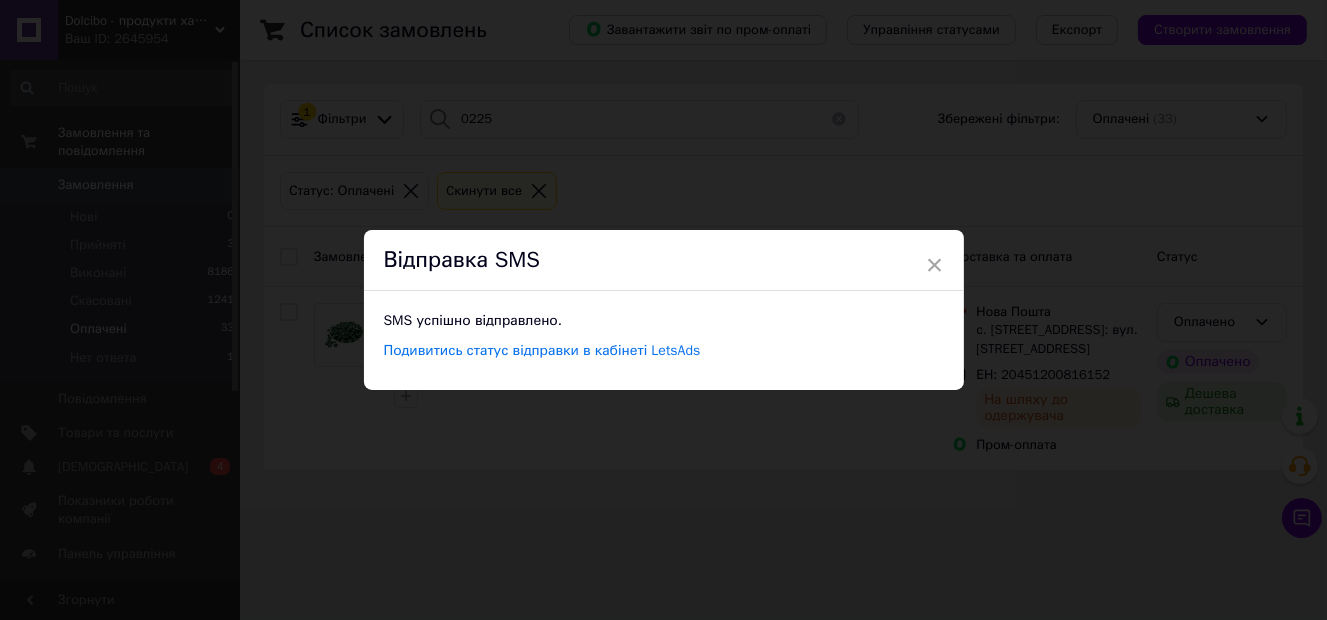 click on "× Відправка SMS SMS успішно відправлено. Подивитись статус відправки в кабінеті LetsAds" at bounding box center (663, 310) 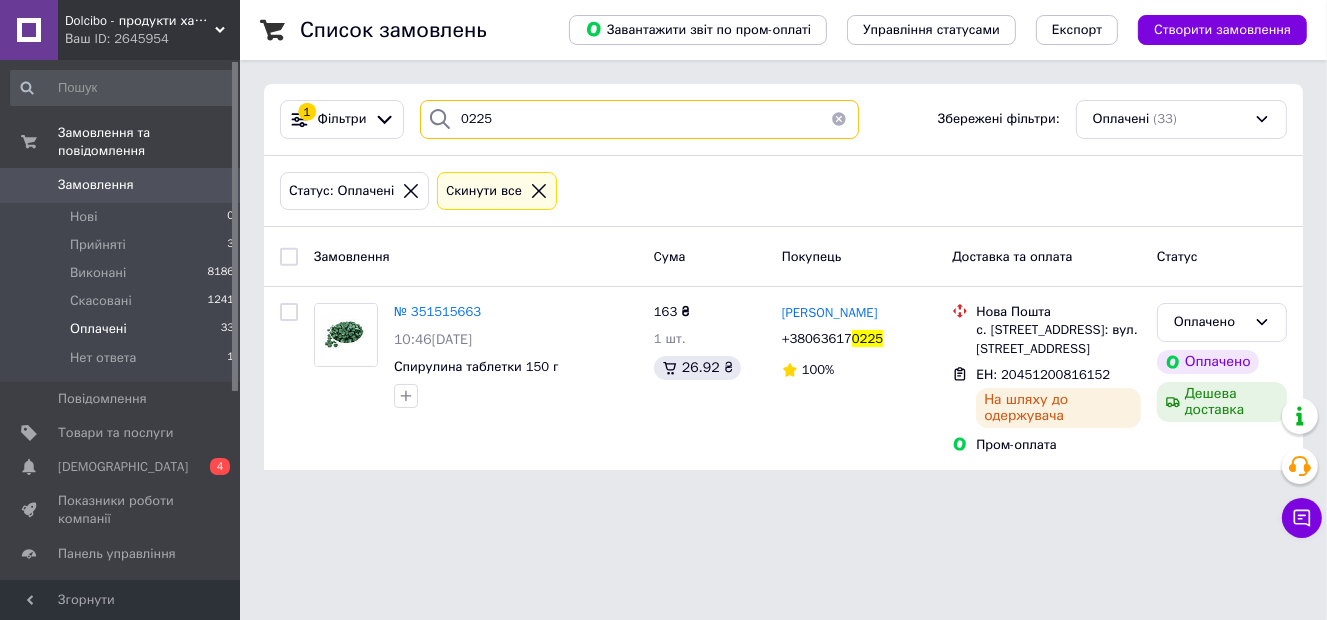 click on "0225" at bounding box center [639, 119] 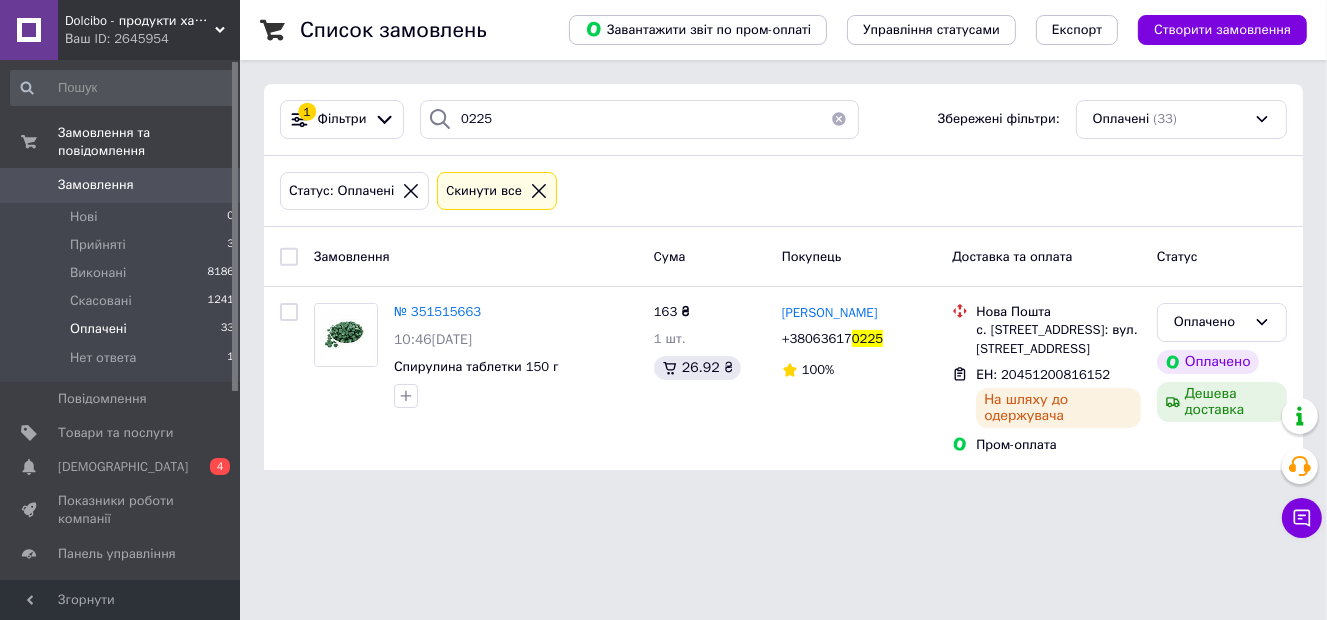 click on "Оплачені 33" at bounding box center [123, 329] 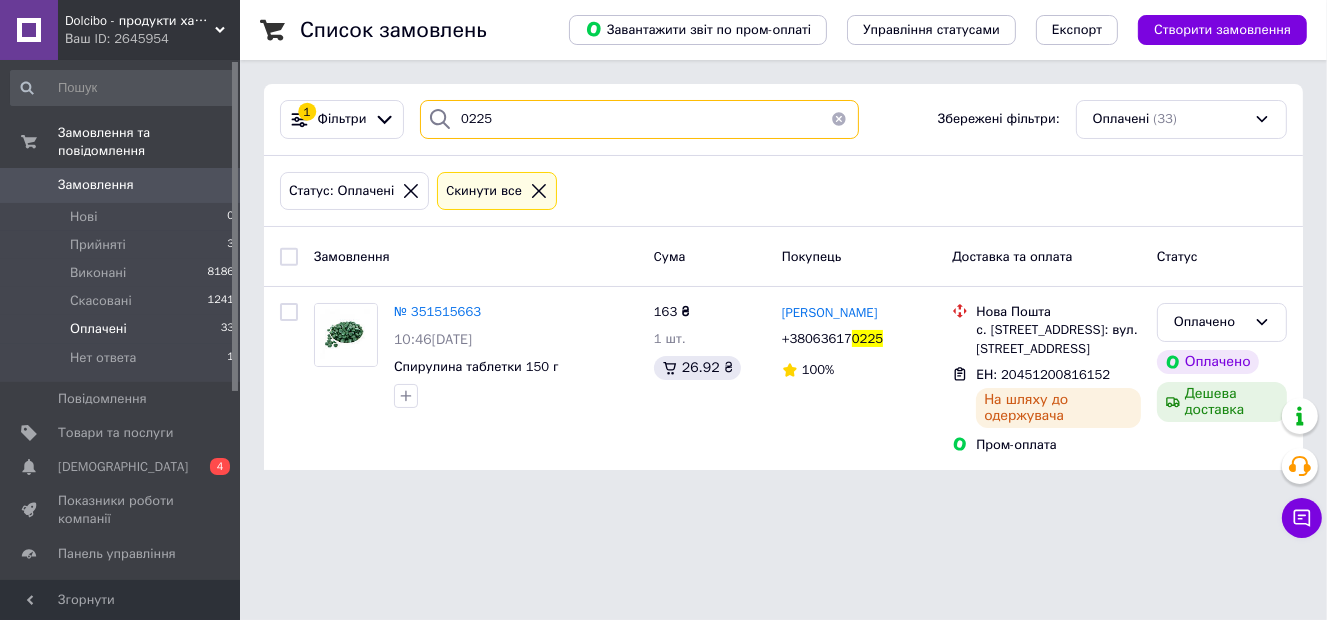 click on "0225" at bounding box center (639, 119) 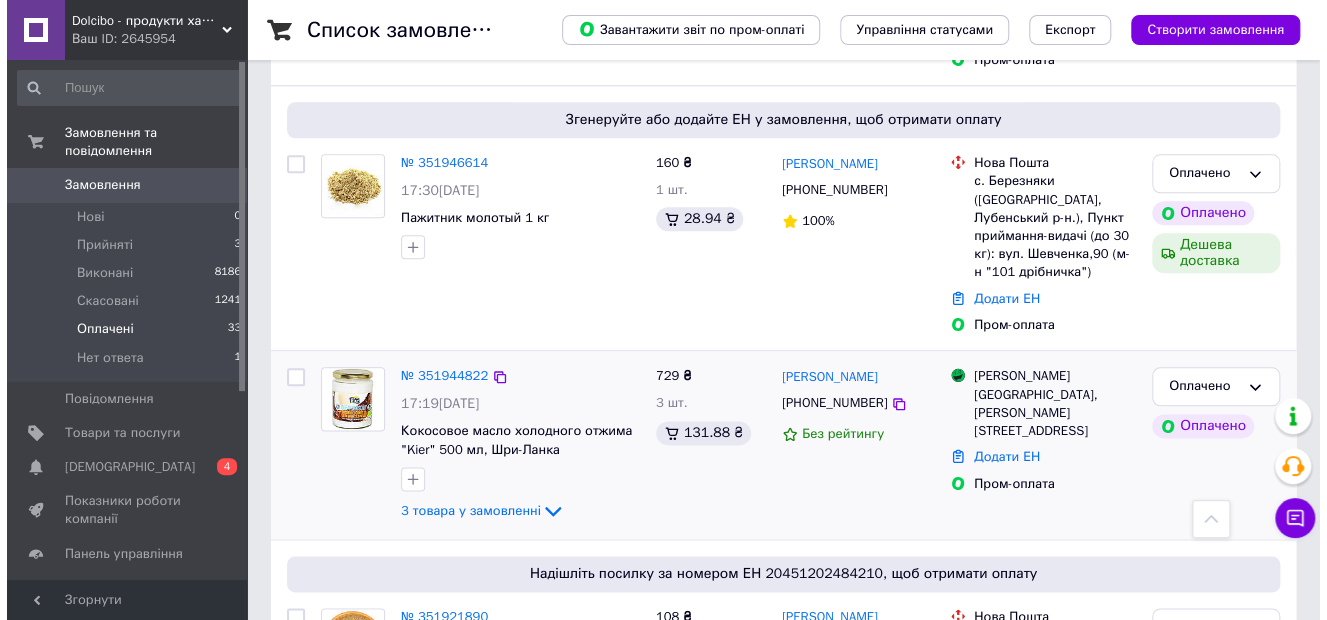 scroll, scrollTop: 800, scrollLeft: 0, axis: vertical 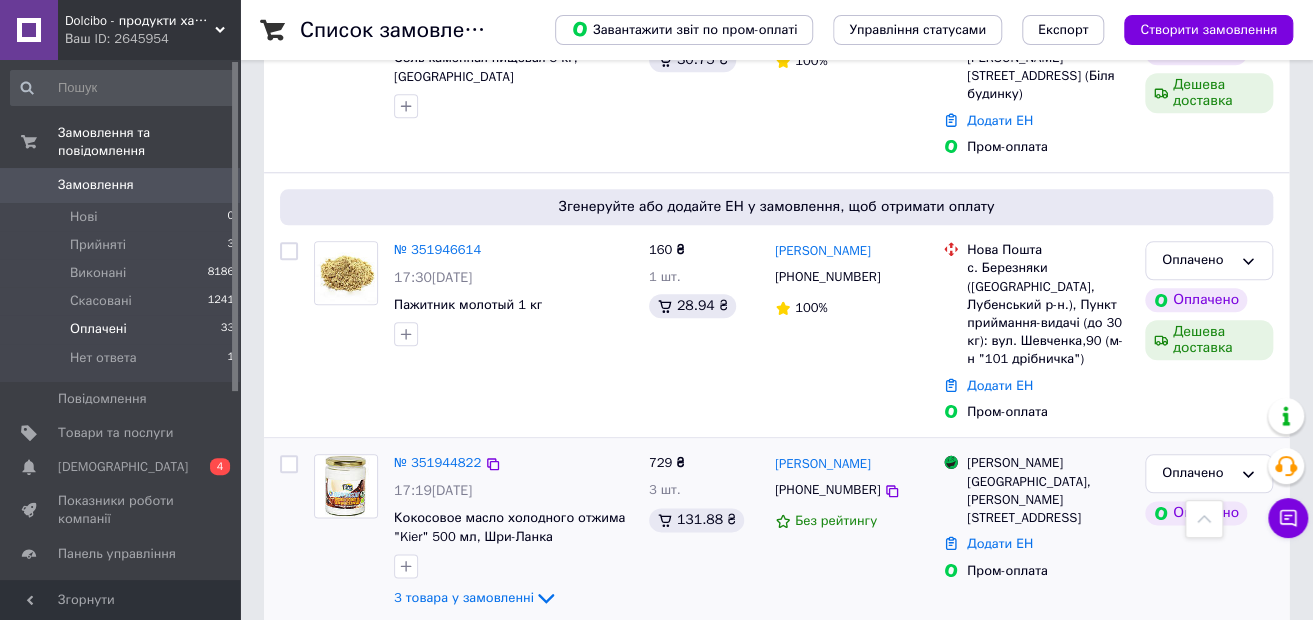 type 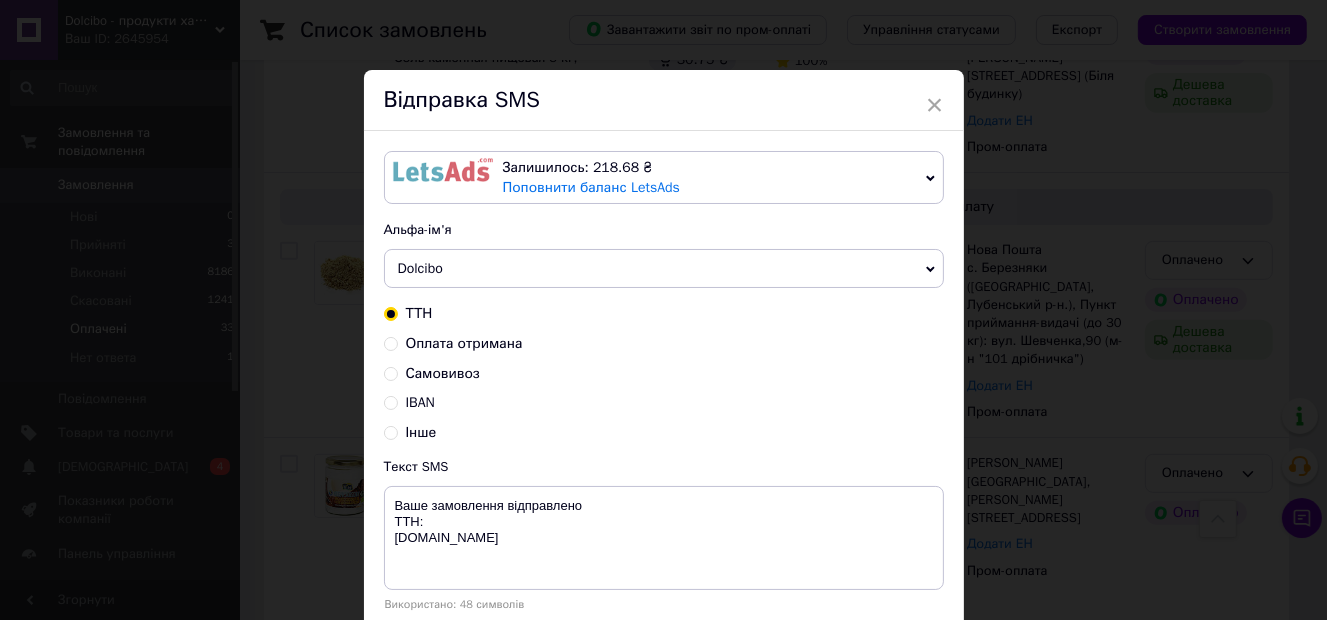 click on "ТТН Оплата отримана Самовивоз IBAN Інше" at bounding box center (664, 373) 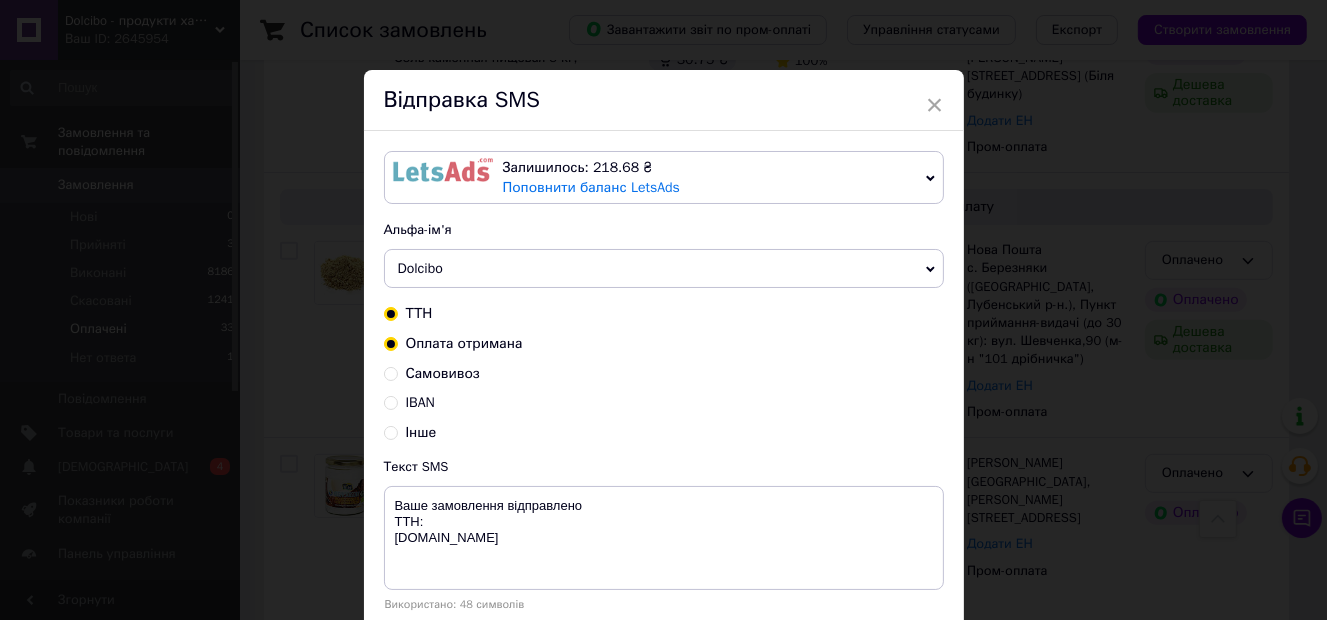 radio on "true" 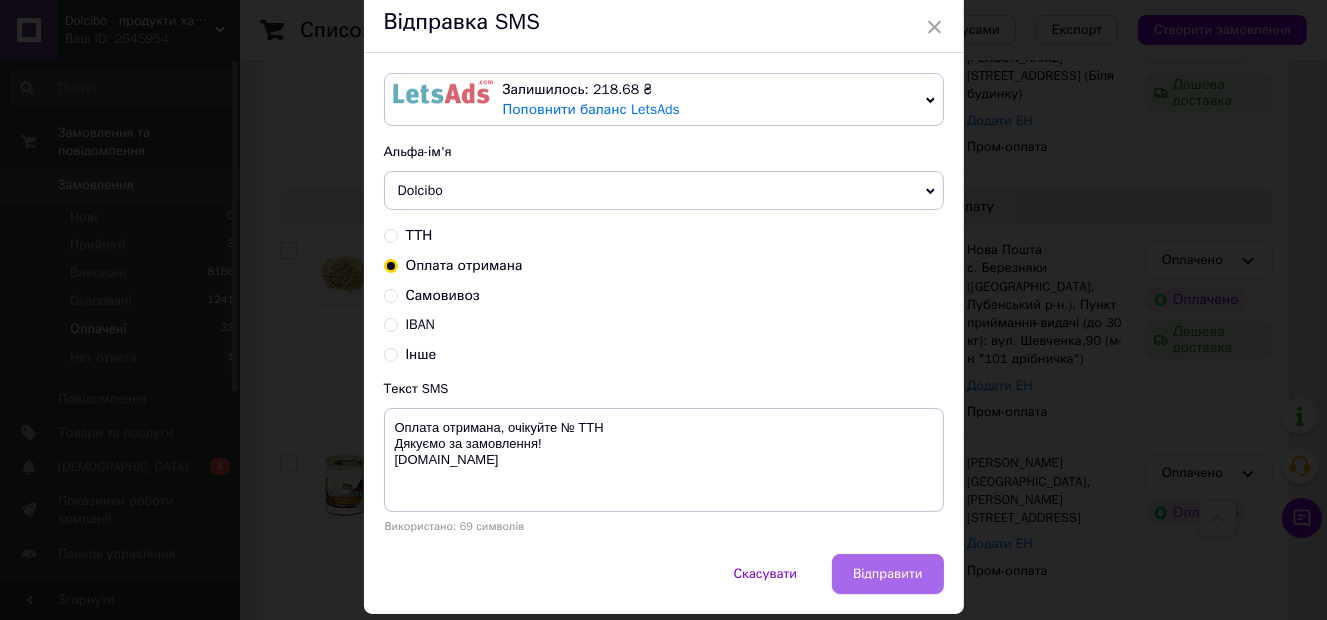 scroll, scrollTop: 137, scrollLeft: 0, axis: vertical 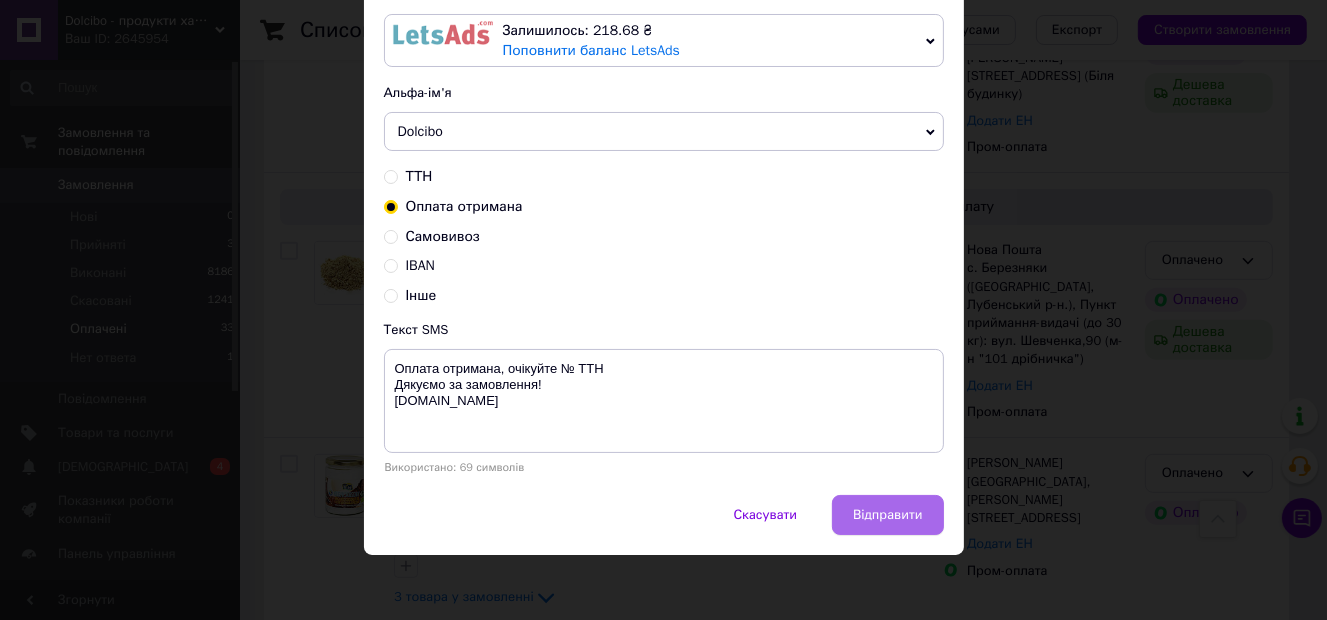 click on "Відправити" at bounding box center (887, 515) 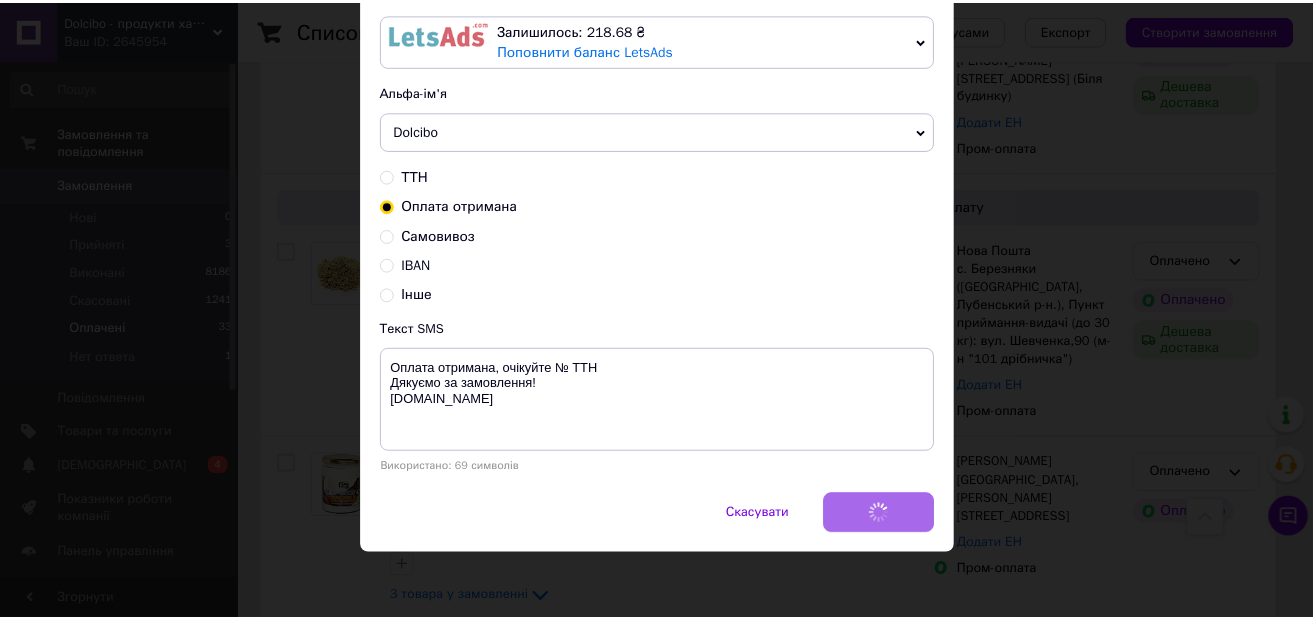 scroll, scrollTop: 0, scrollLeft: 0, axis: both 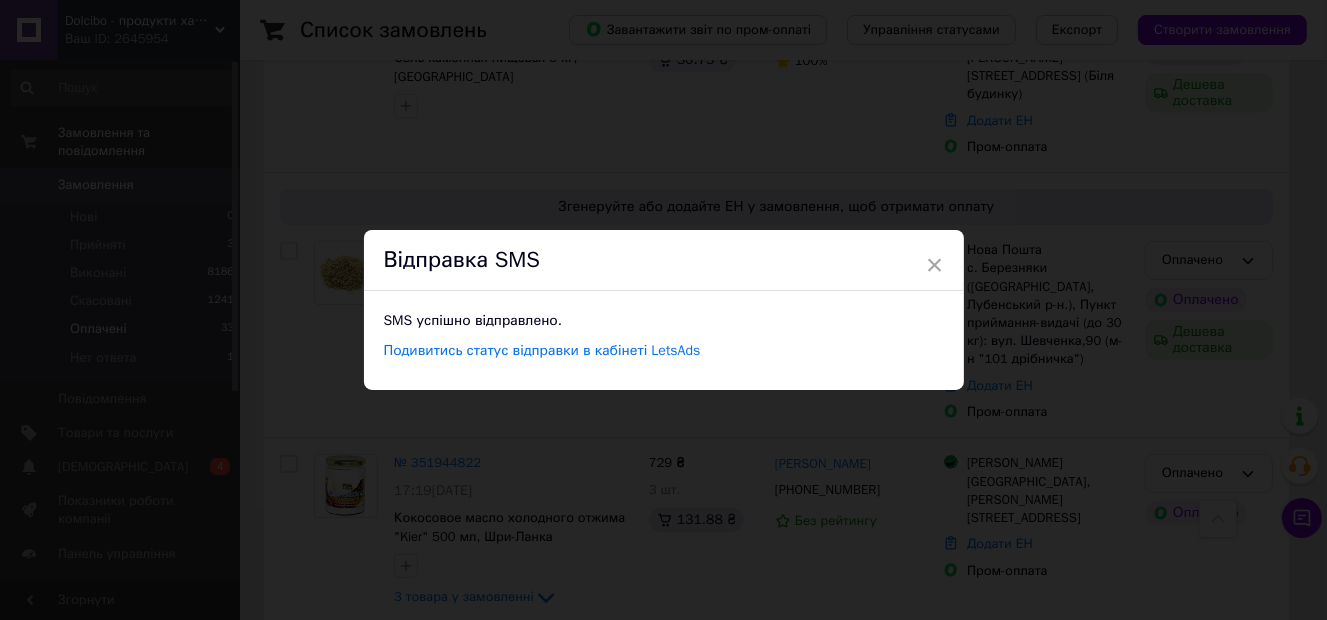 click on "× Відправка SMS SMS успішно відправлено. Подивитись статус відправки в кабінеті LetsAds" at bounding box center (663, 310) 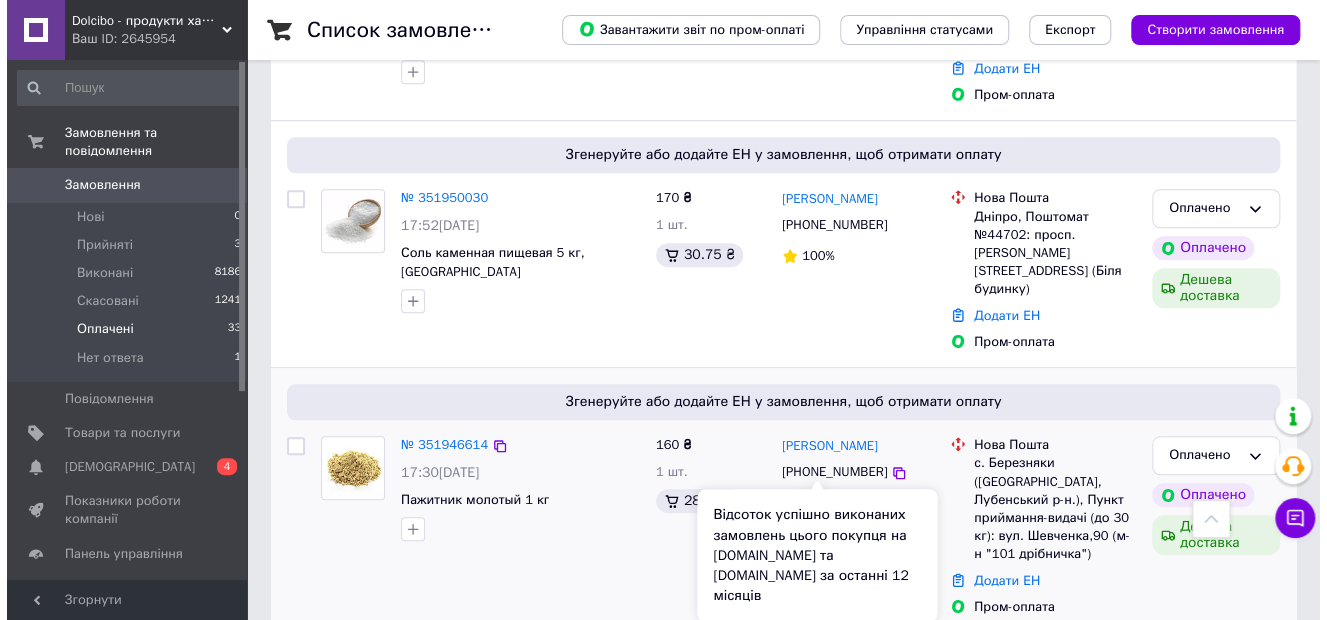 scroll, scrollTop: 600, scrollLeft: 0, axis: vertical 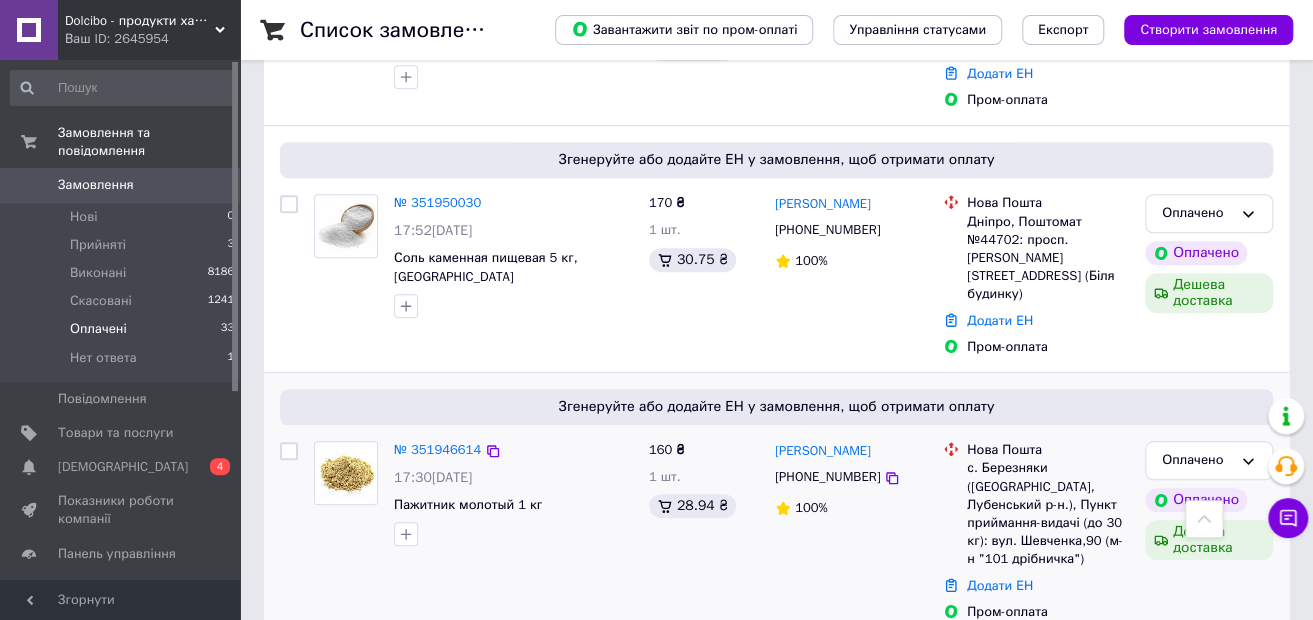 click on "[PHONE_NUMBER]" at bounding box center [827, 476] 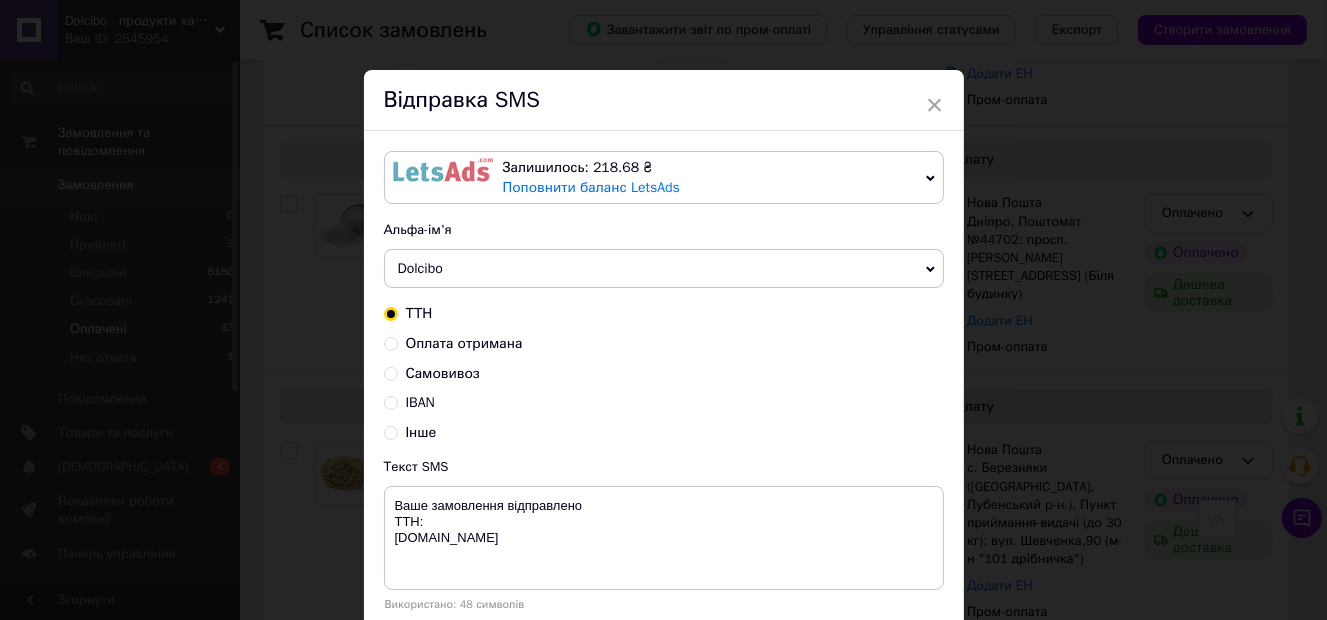 click on "ТТН Оплата отримана Самовивоз IBAN Інше" at bounding box center (664, 373) 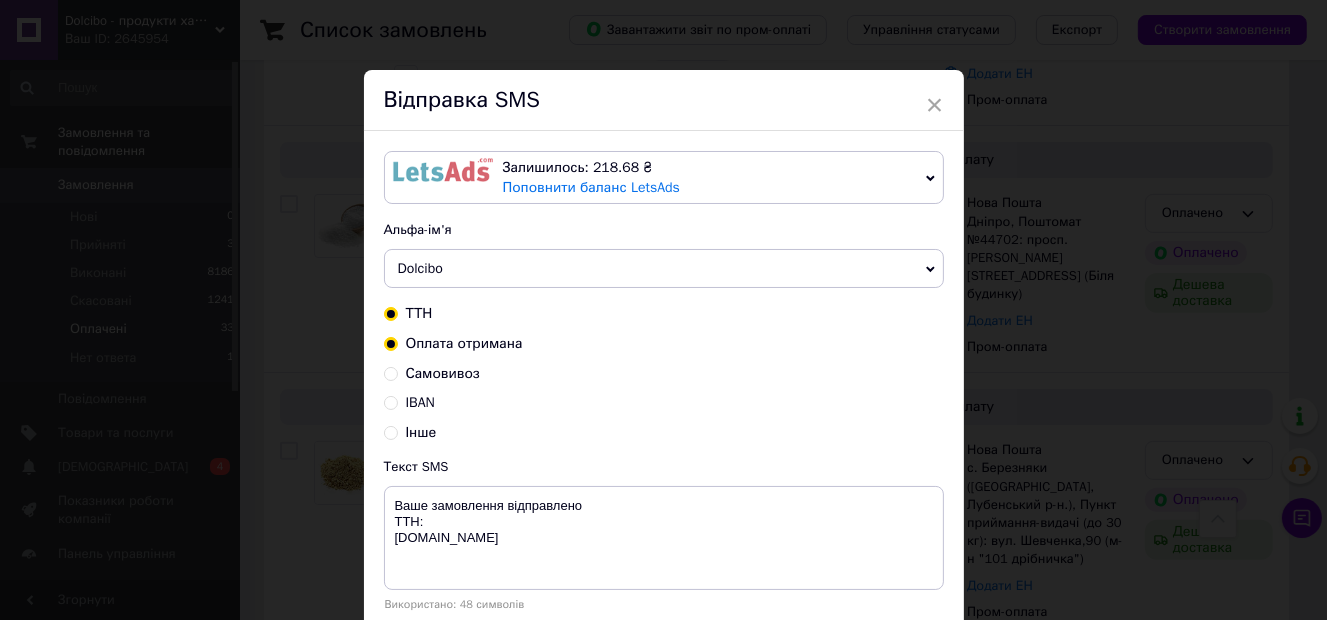 radio on "true" 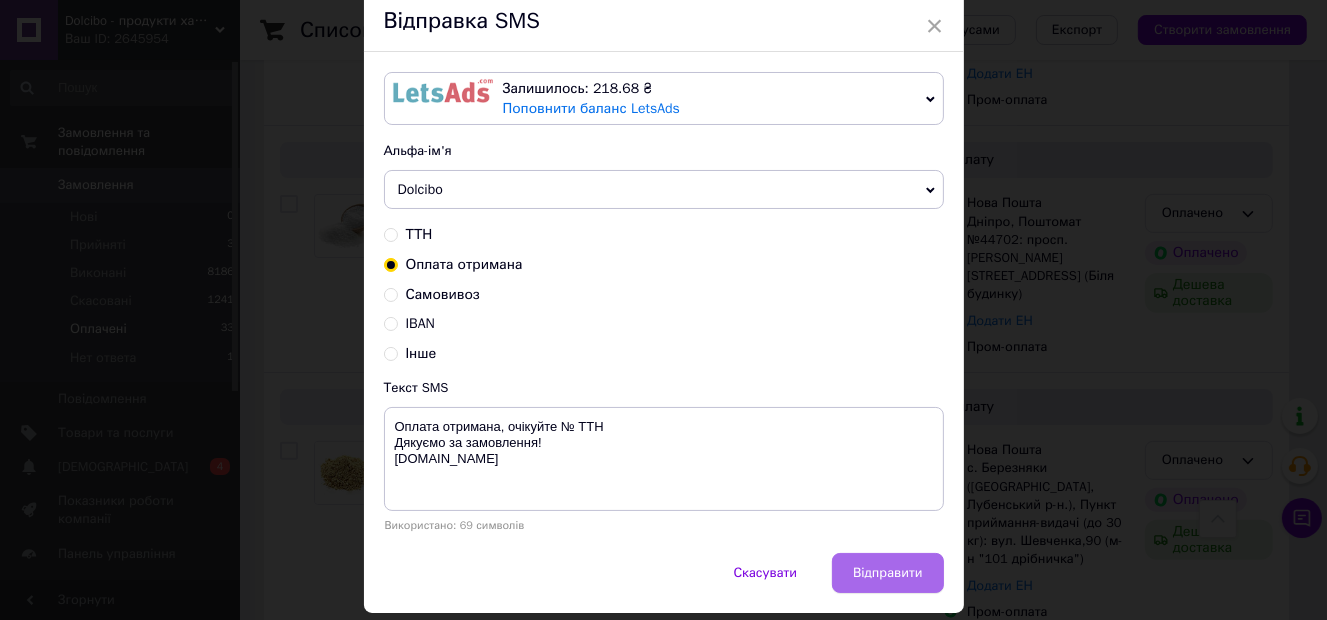 scroll, scrollTop: 137, scrollLeft: 0, axis: vertical 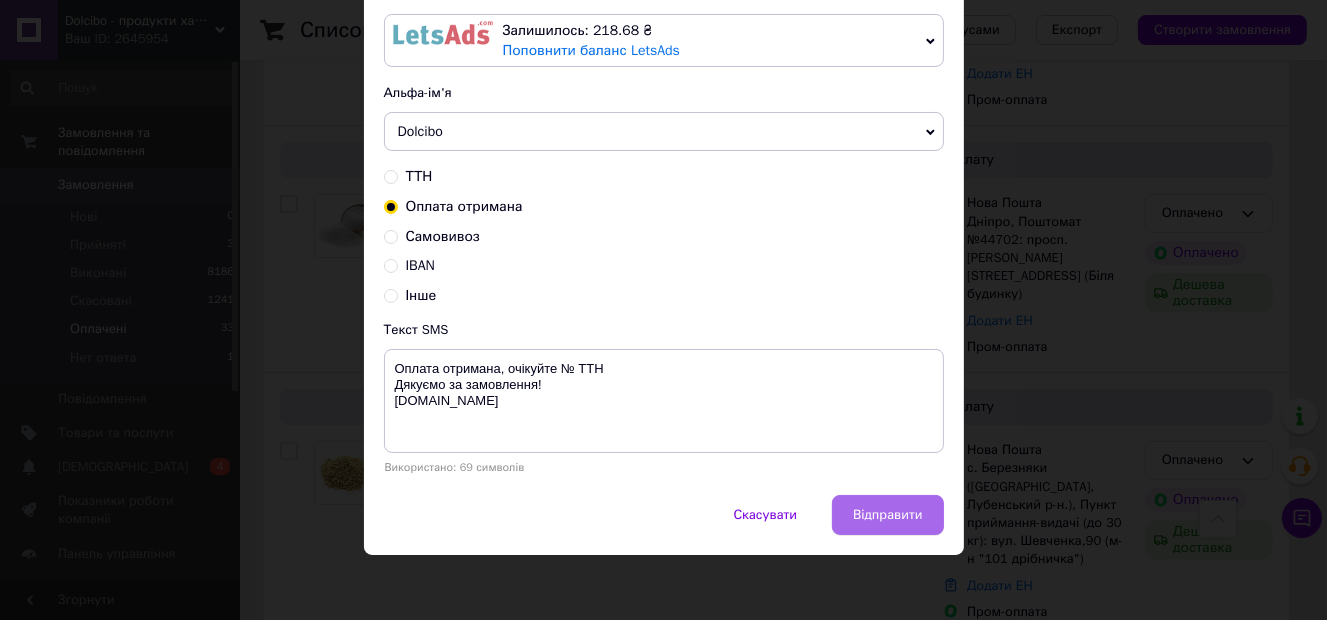 click on "Відправити" at bounding box center (887, 515) 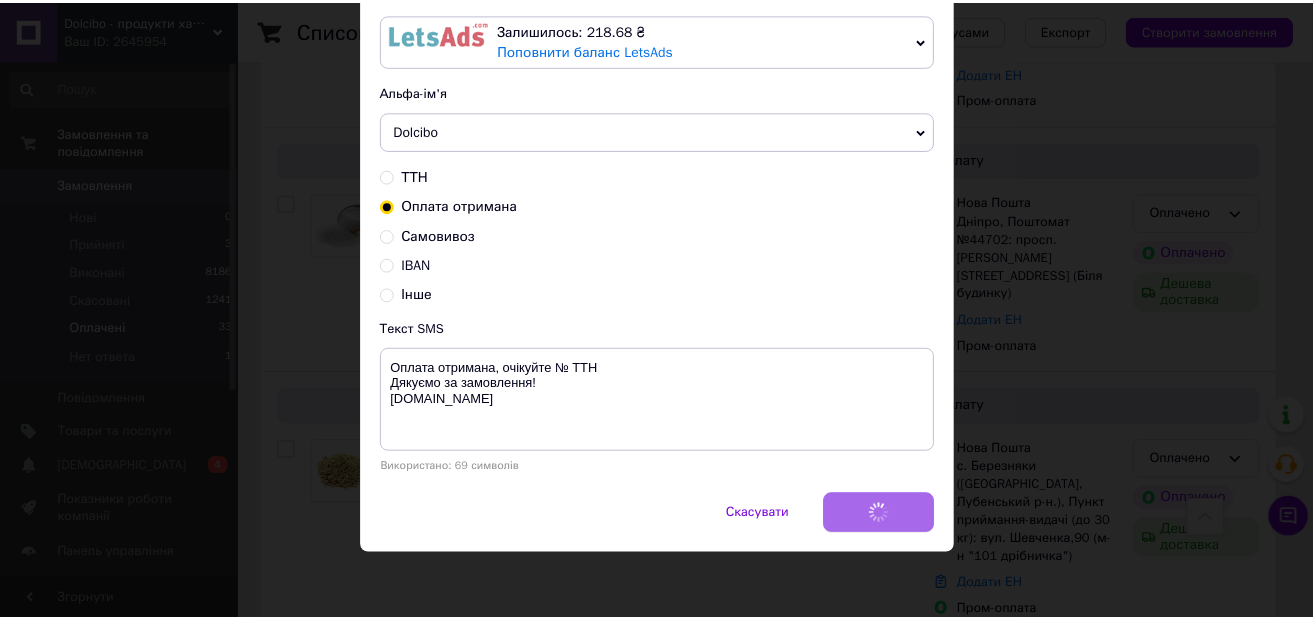 scroll, scrollTop: 0, scrollLeft: 0, axis: both 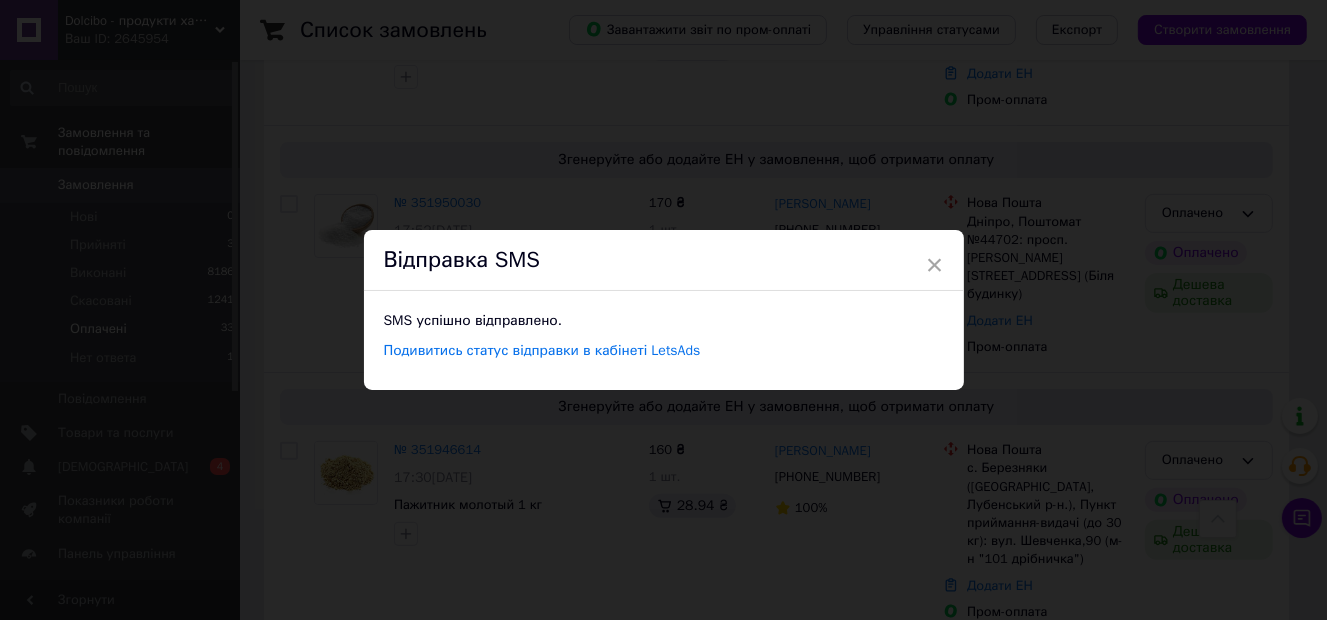 click on "× Відправка SMS SMS успішно відправлено. Подивитись статус відправки в кабінеті LetsAds" at bounding box center (663, 310) 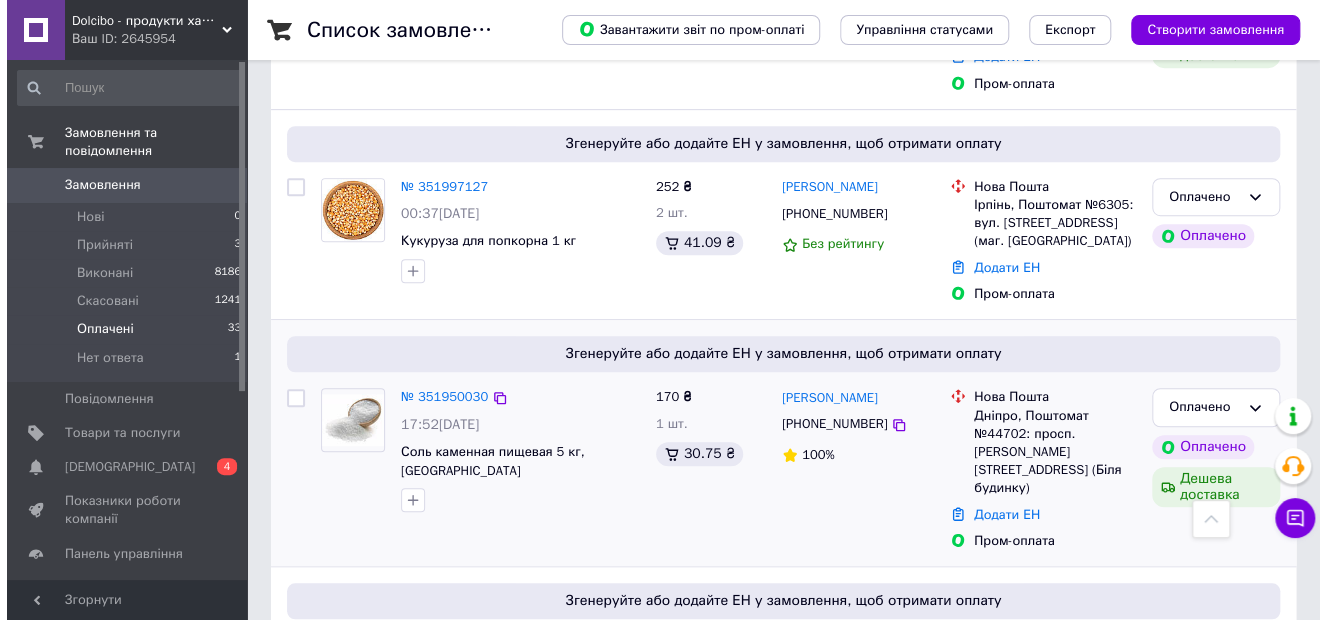 scroll, scrollTop: 400, scrollLeft: 0, axis: vertical 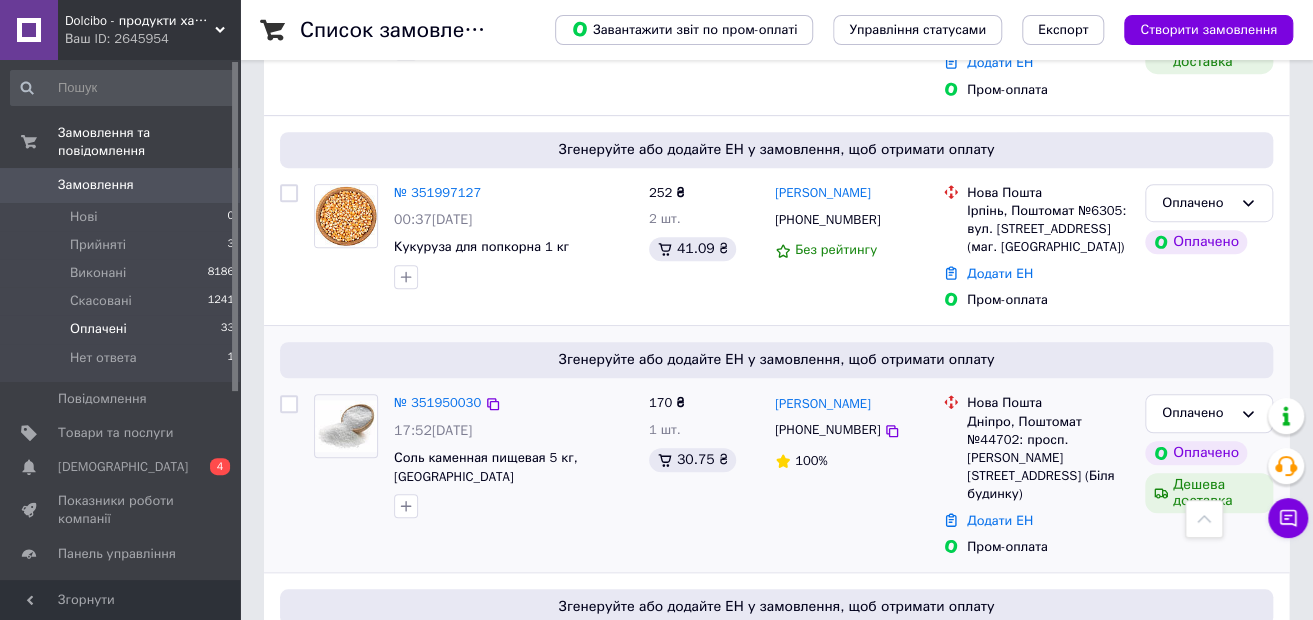 click on "Илья Смирнов +380992501065 100%" at bounding box center [851, 475] 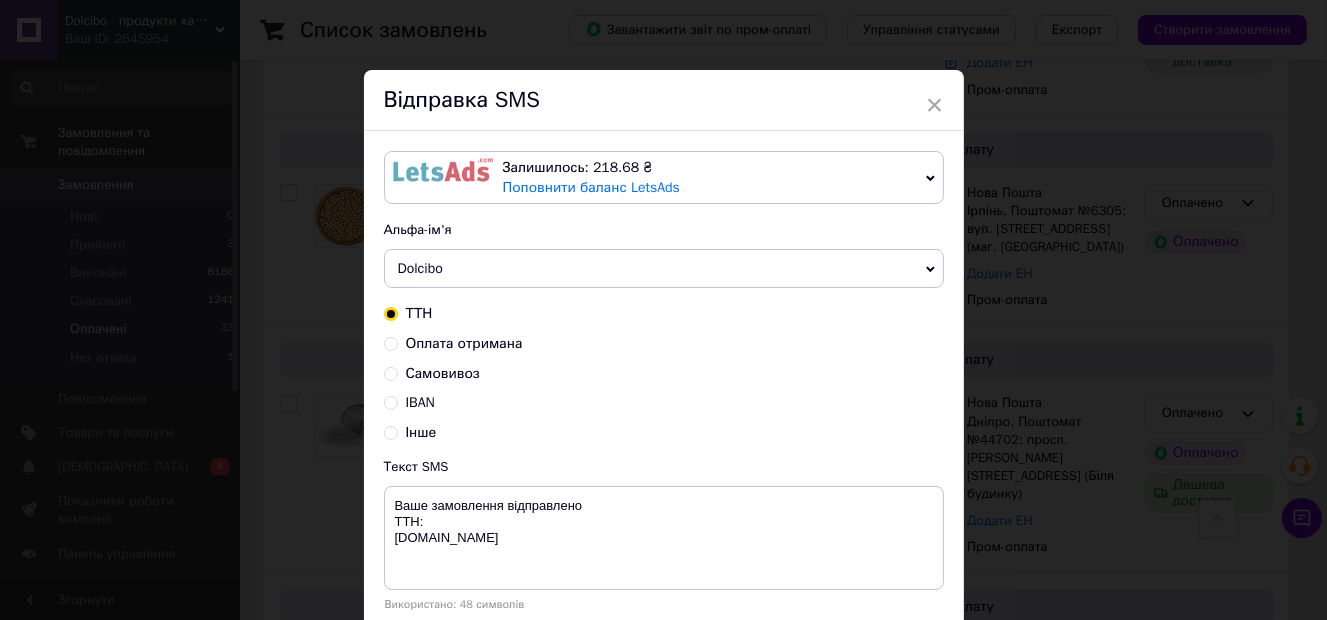 click on "Оплата отримана" at bounding box center (464, 343) 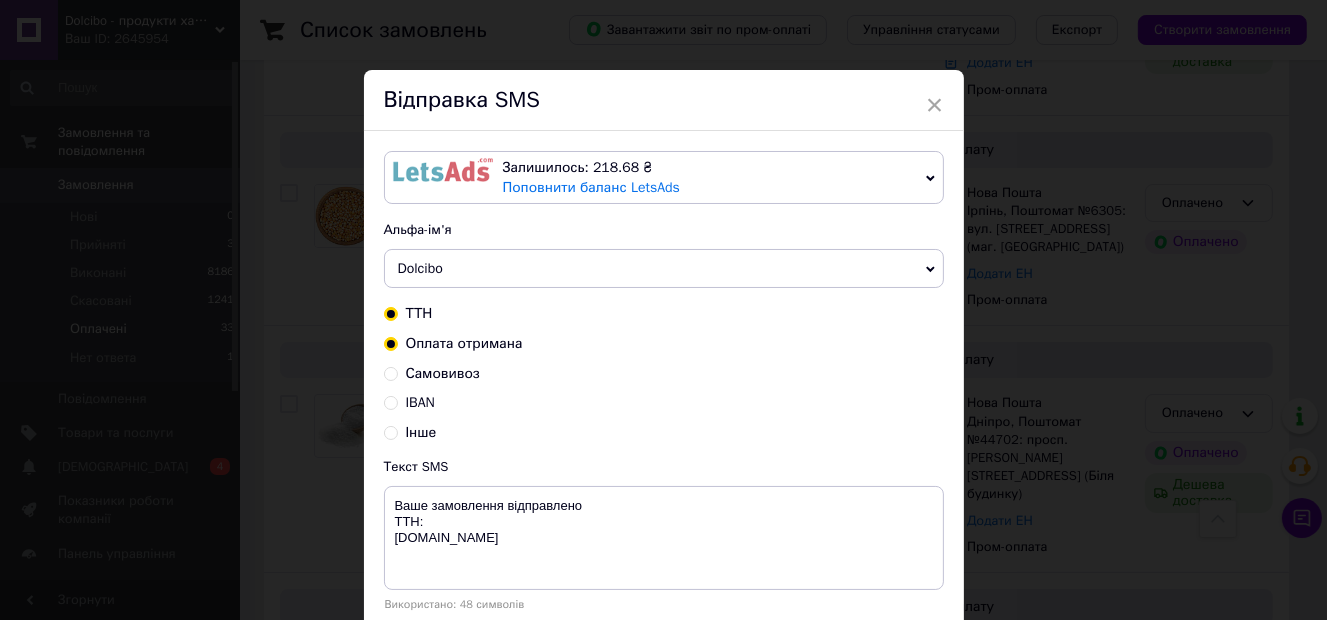 radio on "true" 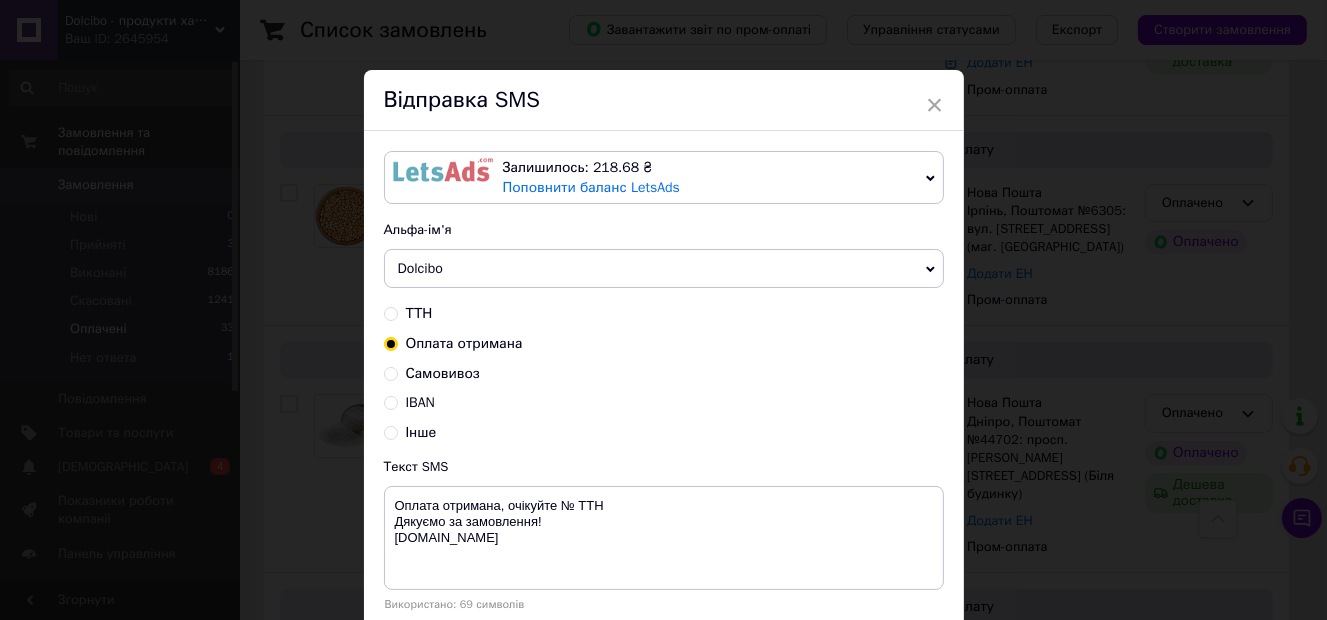 scroll, scrollTop: 137, scrollLeft: 0, axis: vertical 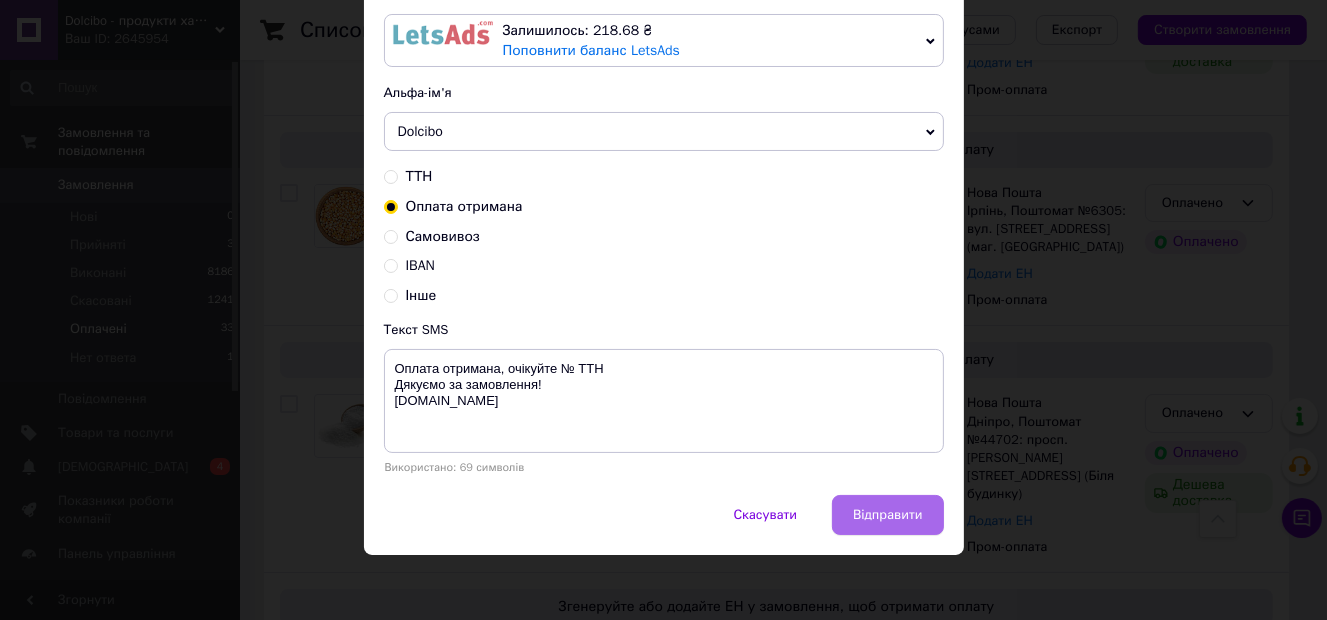 click on "Відправити" at bounding box center [887, 515] 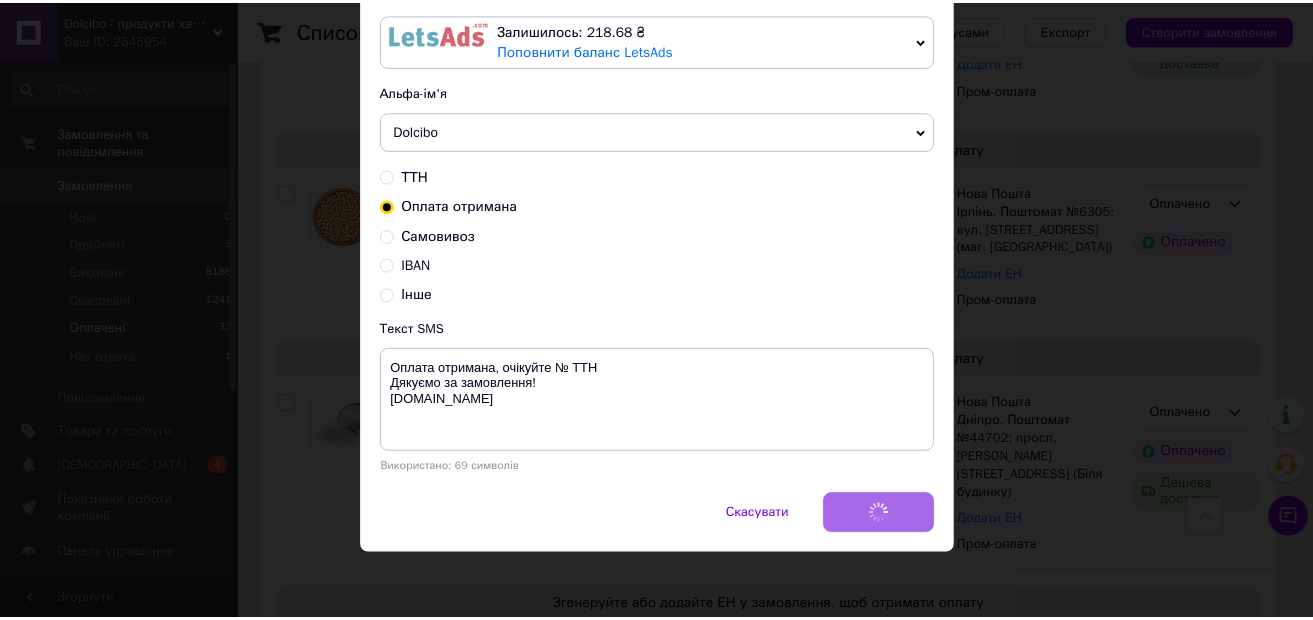 scroll, scrollTop: 0, scrollLeft: 0, axis: both 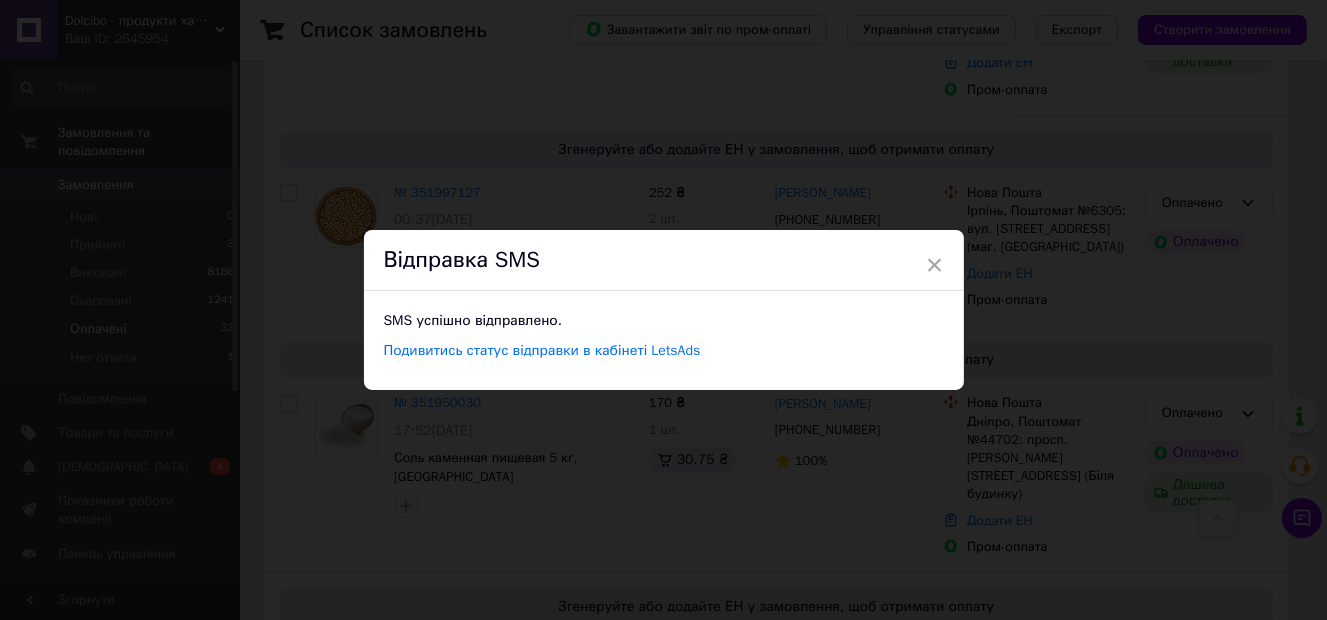 click on "× Відправка SMS SMS успішно відправлено. Подивитись статус відправки в кабінеті LetsAds" at bounding box center [663, 310] 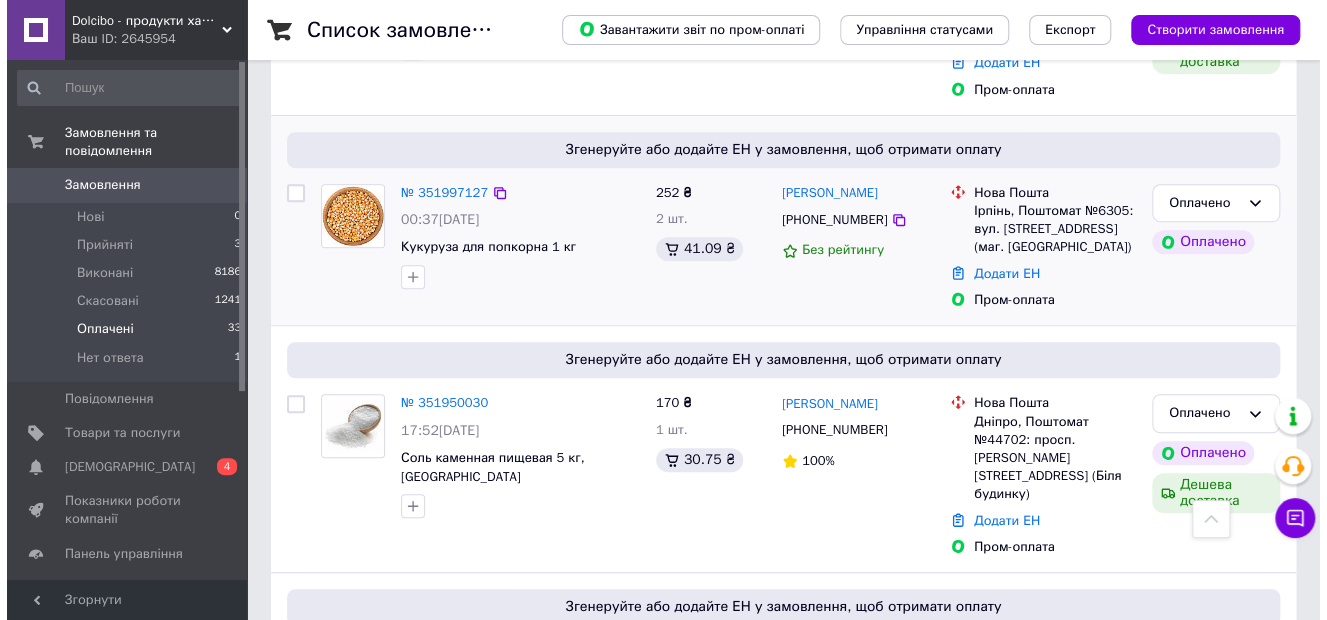 scroll, scrollTop: 300, scrollLeft: 0, axis: vertical 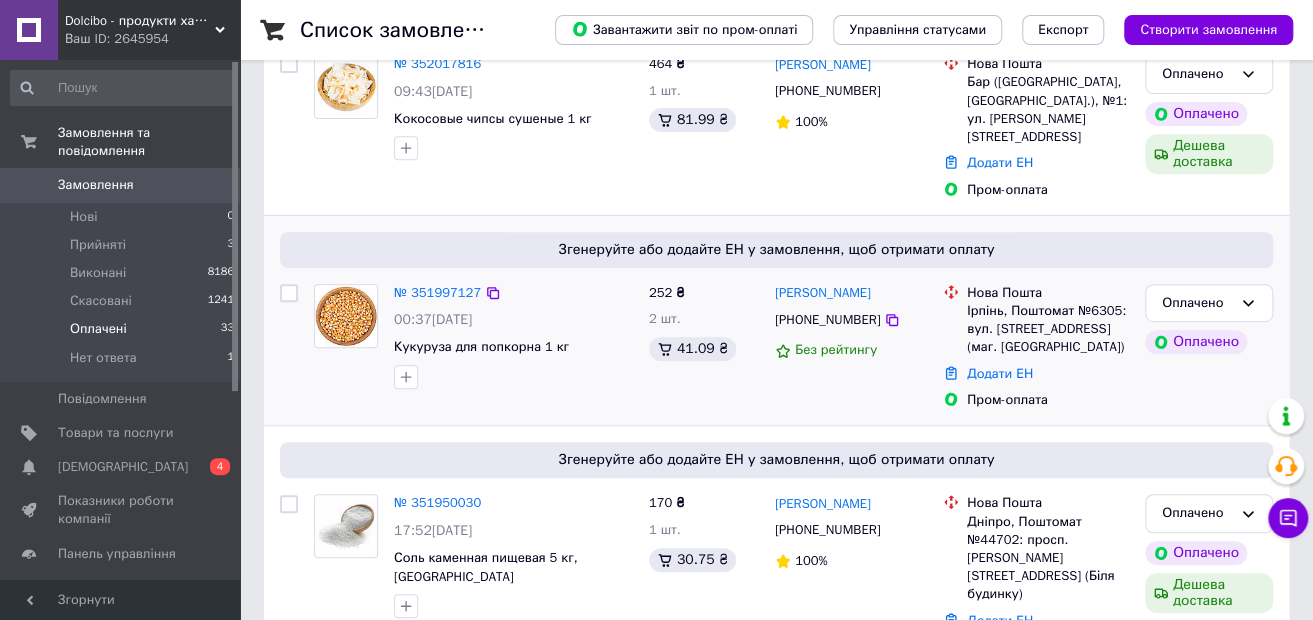 click on "[PHONE_NUMBER]" at bounding box center (827, 319) 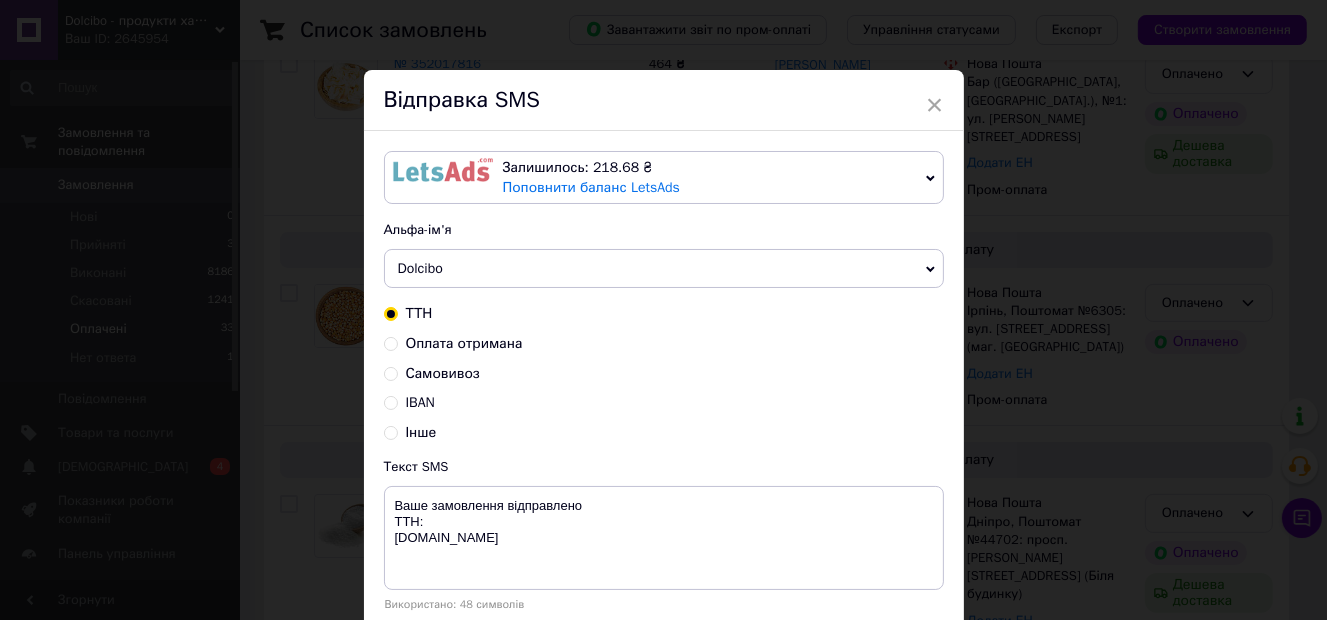 click on "Оплата отримана" at bounding box center (464, 343) 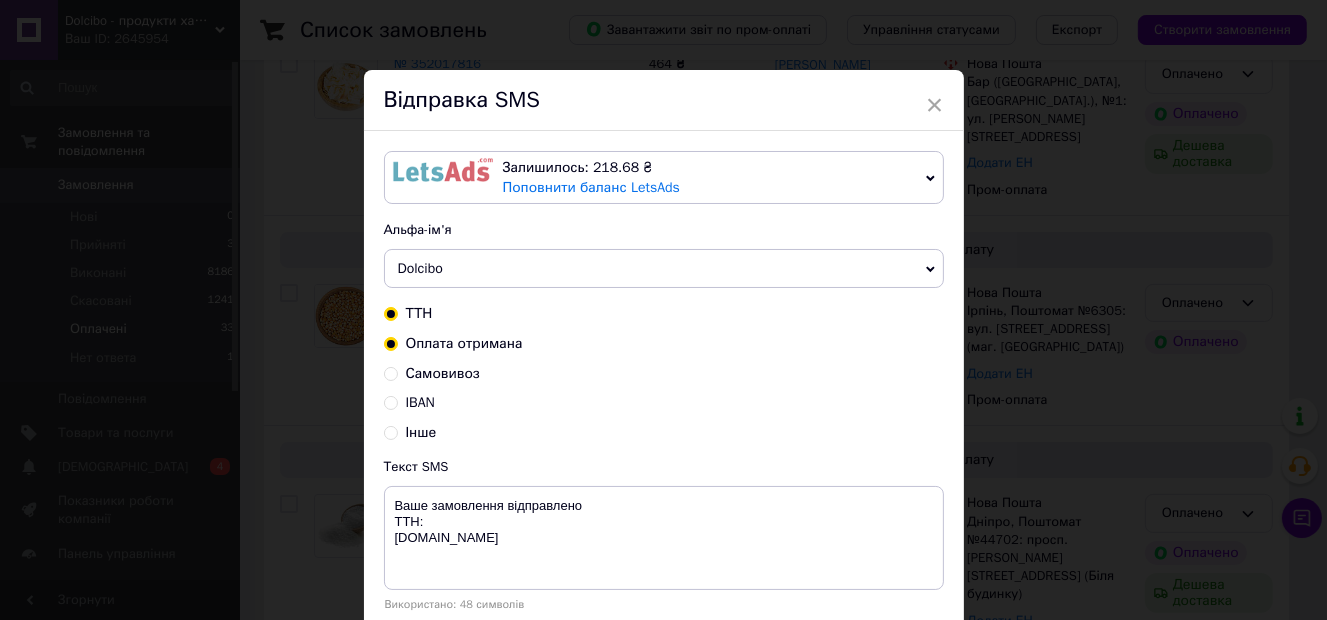 radio on "true" 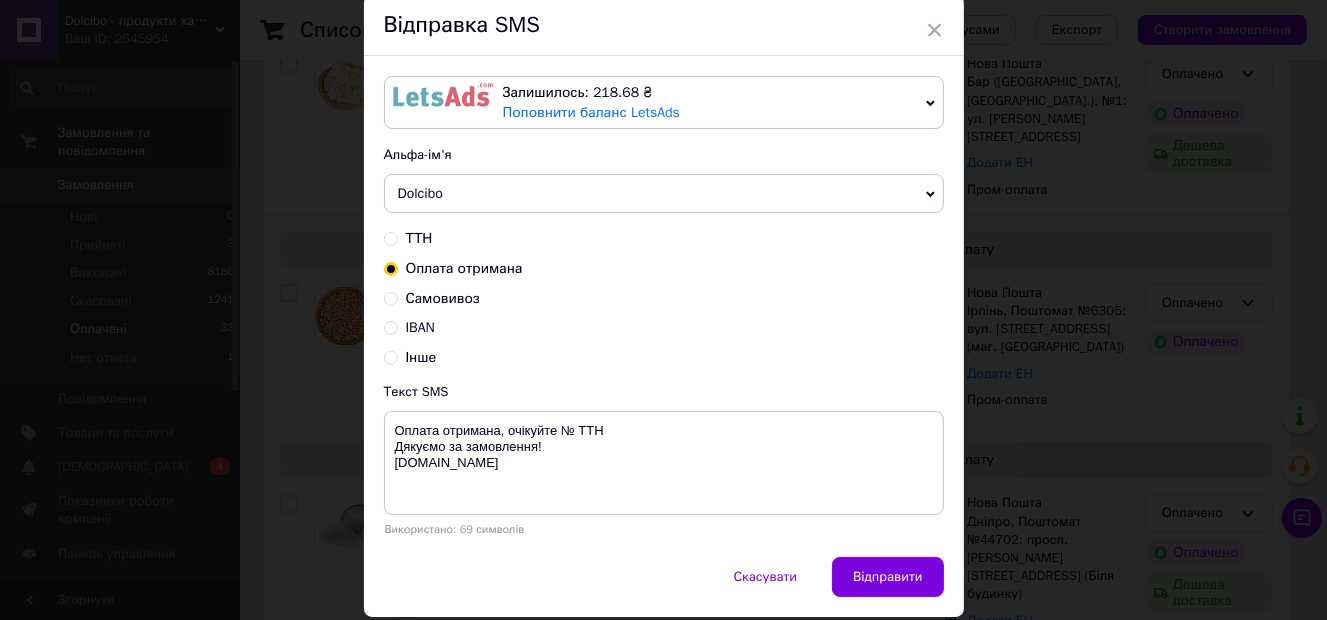 scroll, scrollTop: 137, scrollLeft: 0, axis: vertical 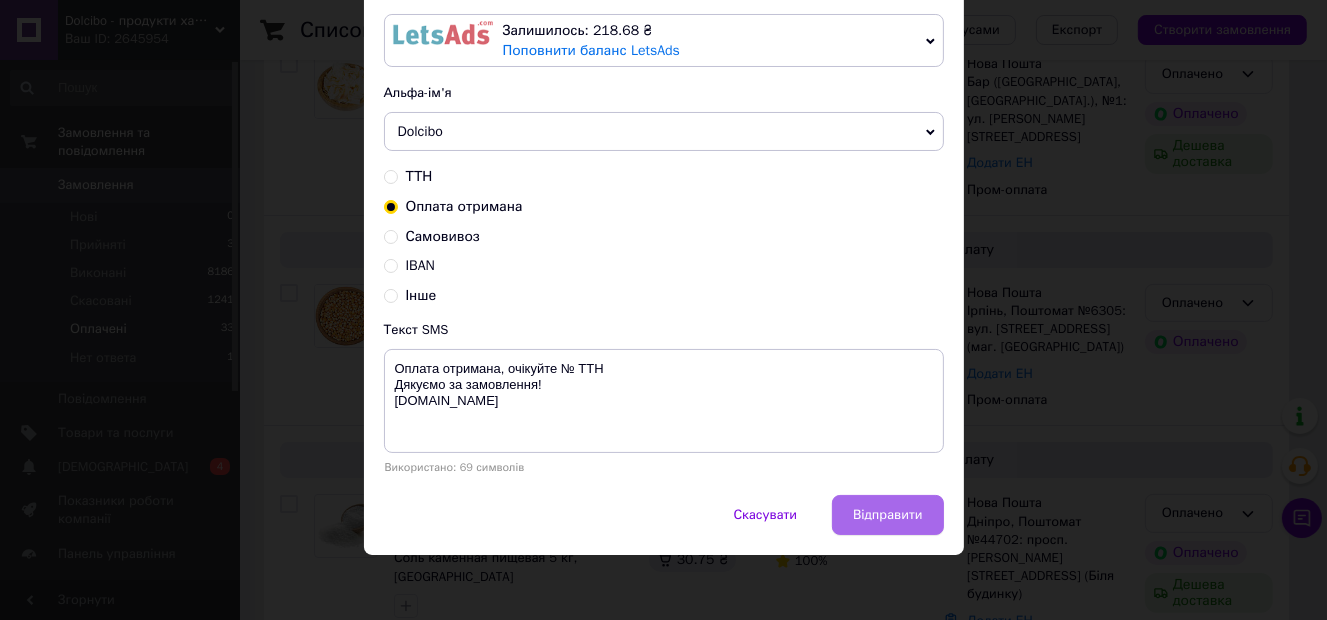 click on "Відправити" at bounding box center [887, 515] 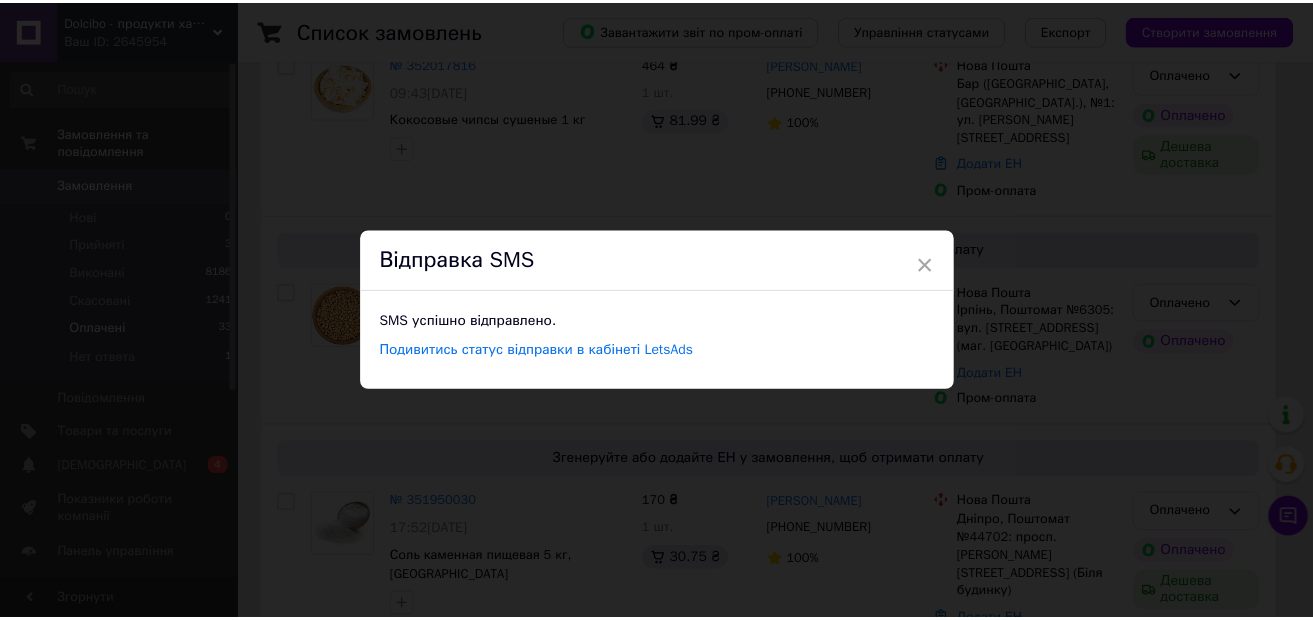 scroll, scrollTop: 0, scrollLeft: 0, axis: both 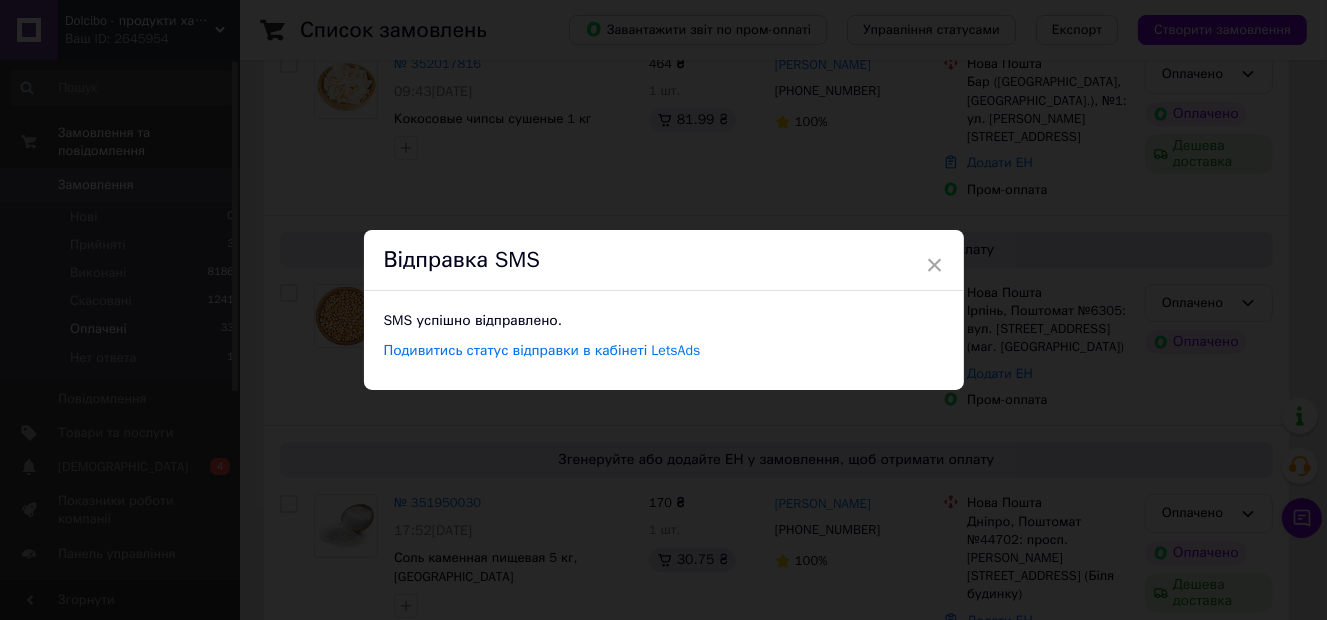 click on "× Відправка SMS SMS успішно відправлено. Подивитись статус відправки в кабінеті LetsAds" at bounding box center (663, 310) 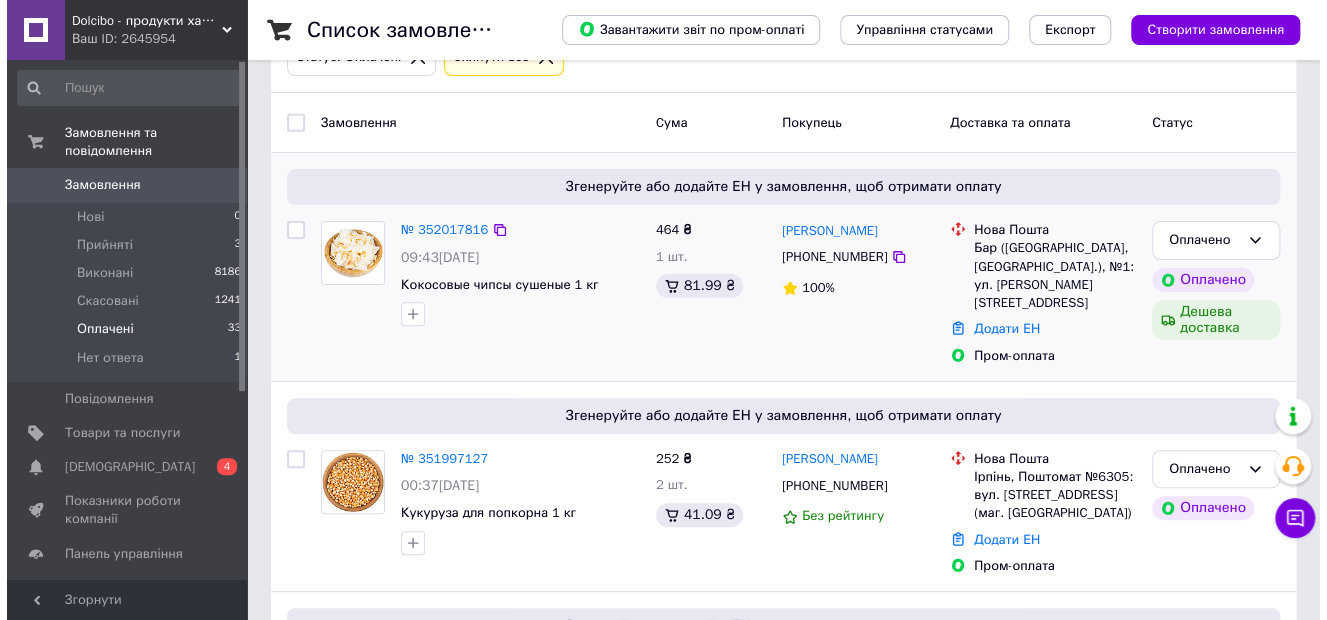 scroll, scrollTop: 100, scrollLeft: 0, axis: vertical 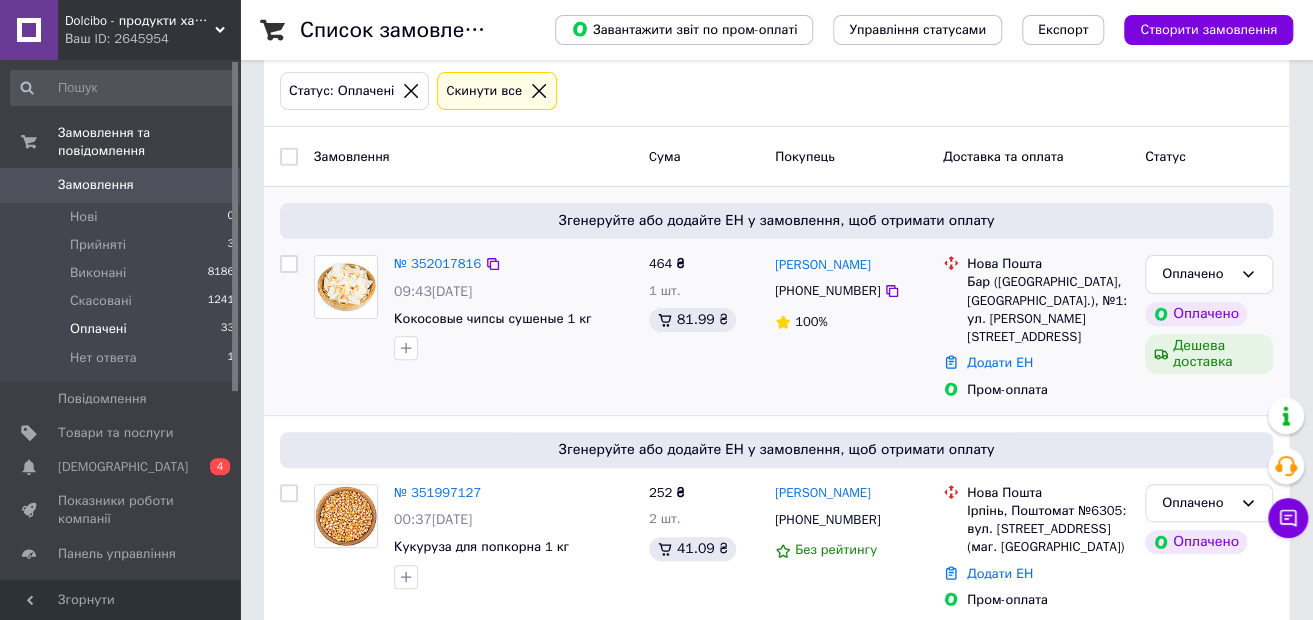 click on "[PHONE_NUMBER]" at bounding box center [827, 290] 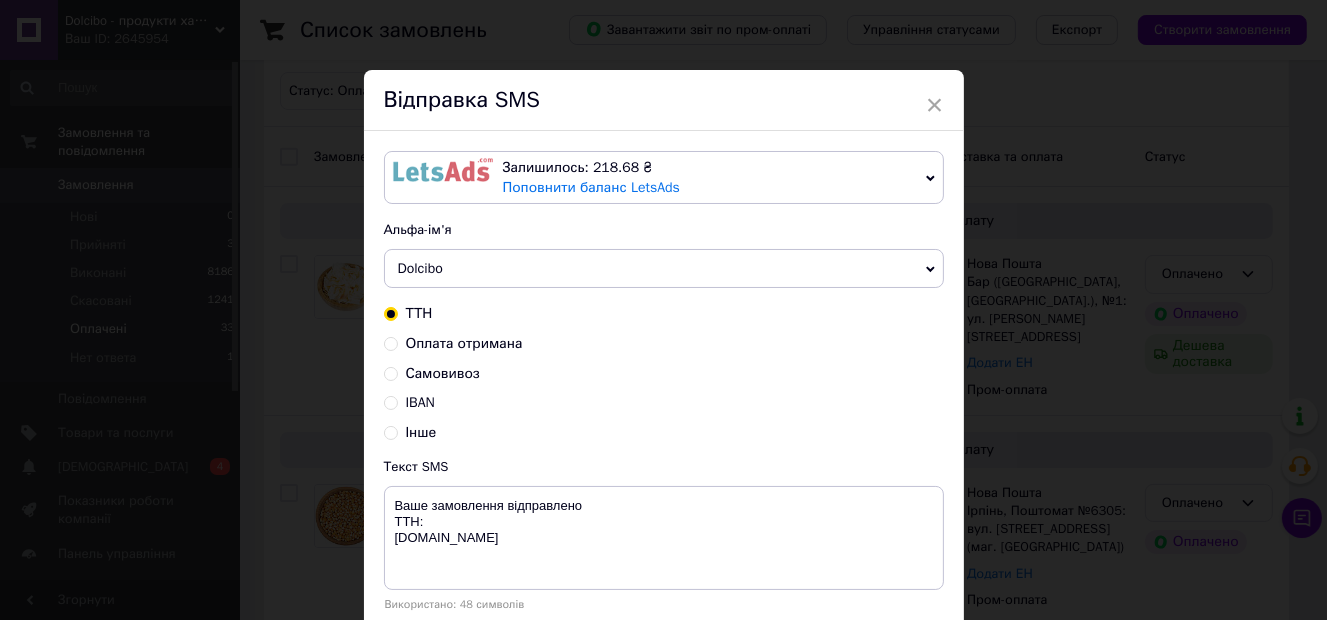 scroll, scrollTop: 100, scrollLeft: 0, axis: vertical 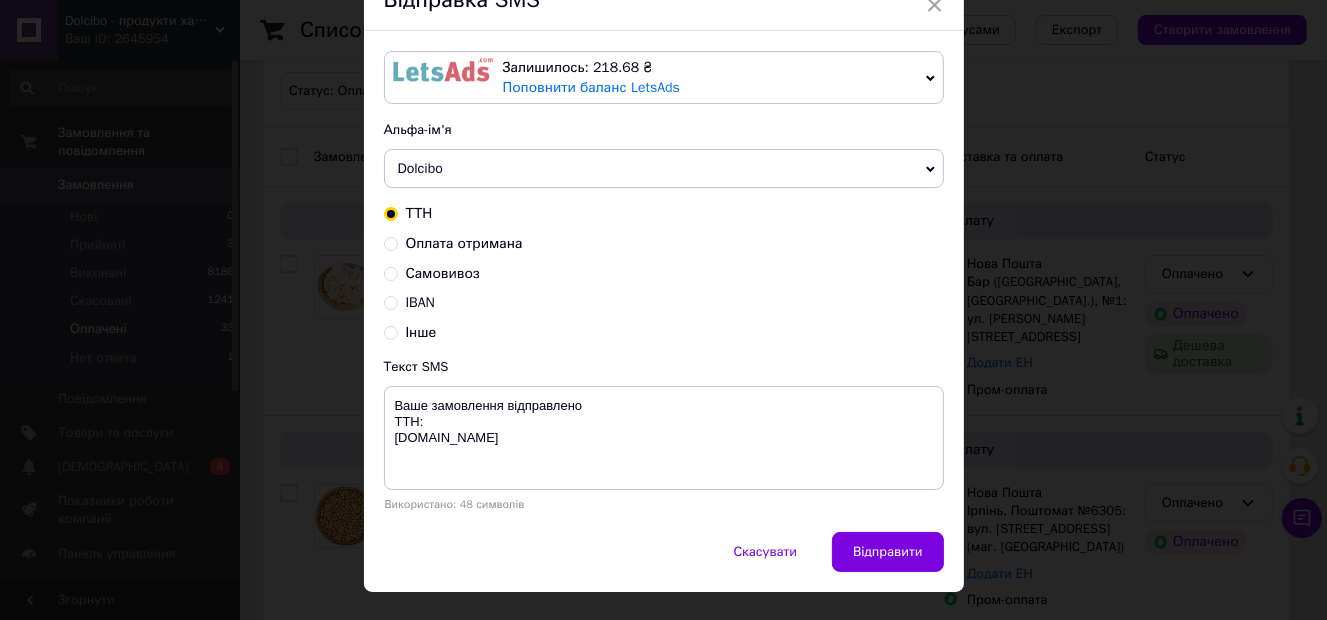 click on "Оплата отримана" at bounding box center (464, 243) 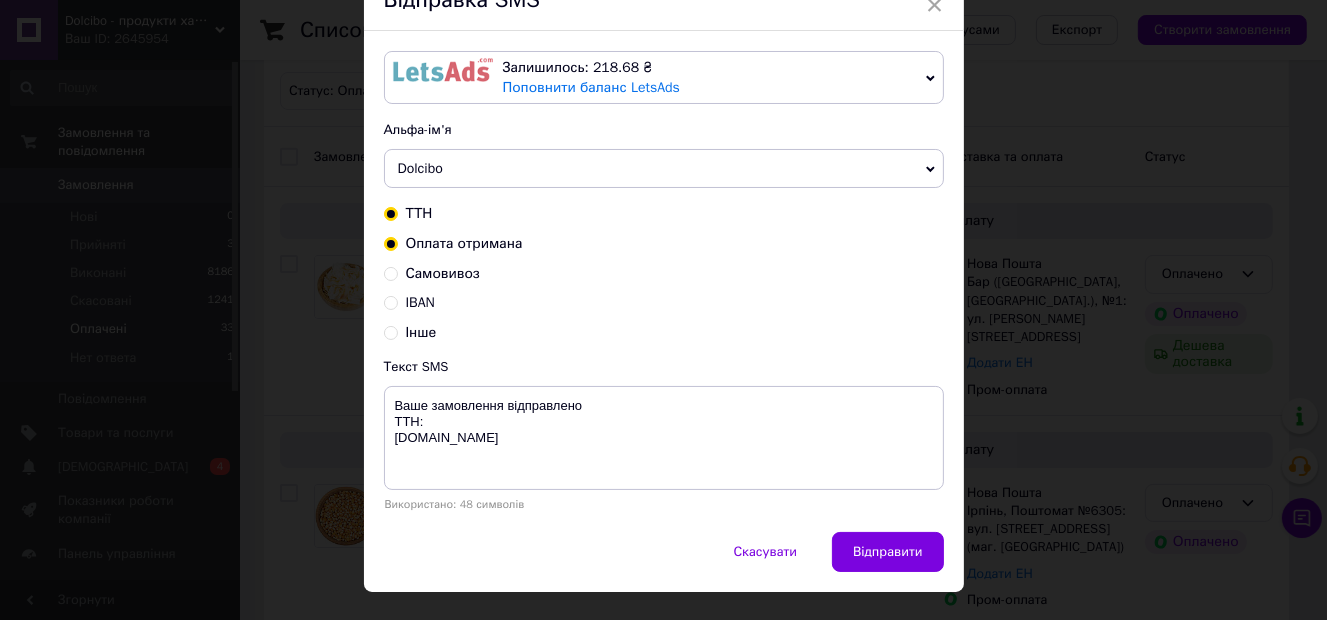 radio on "true" 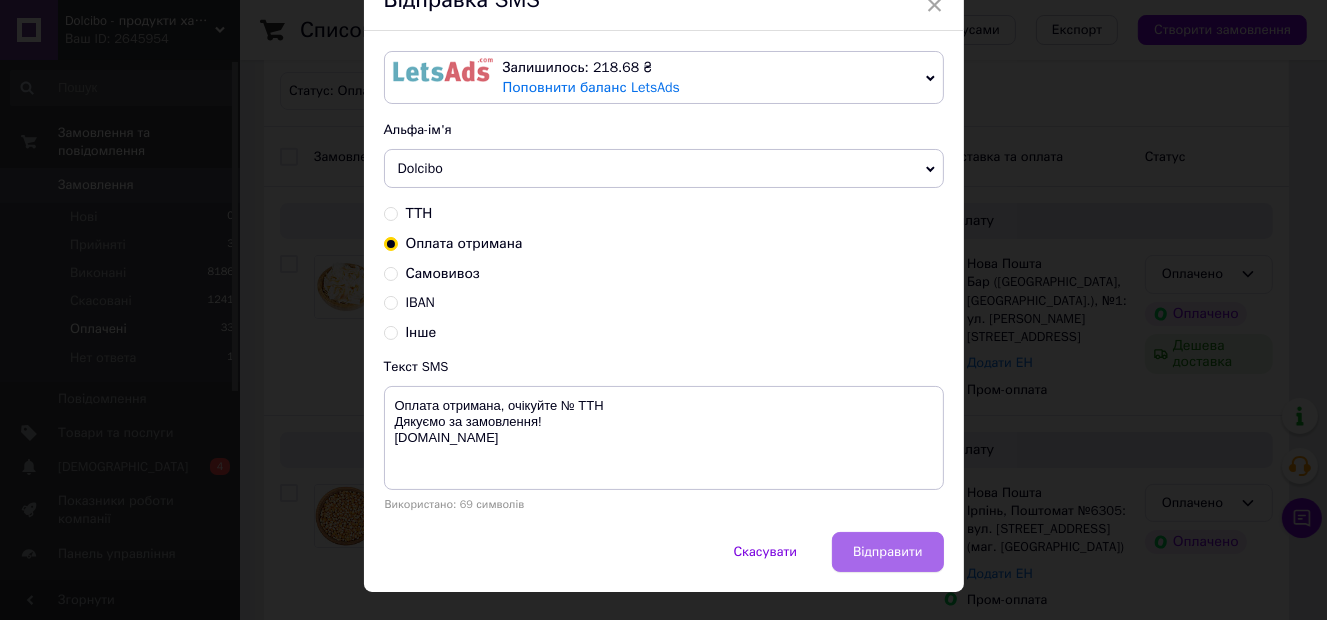 click on "Відправити" at bounding box center (887, 552) 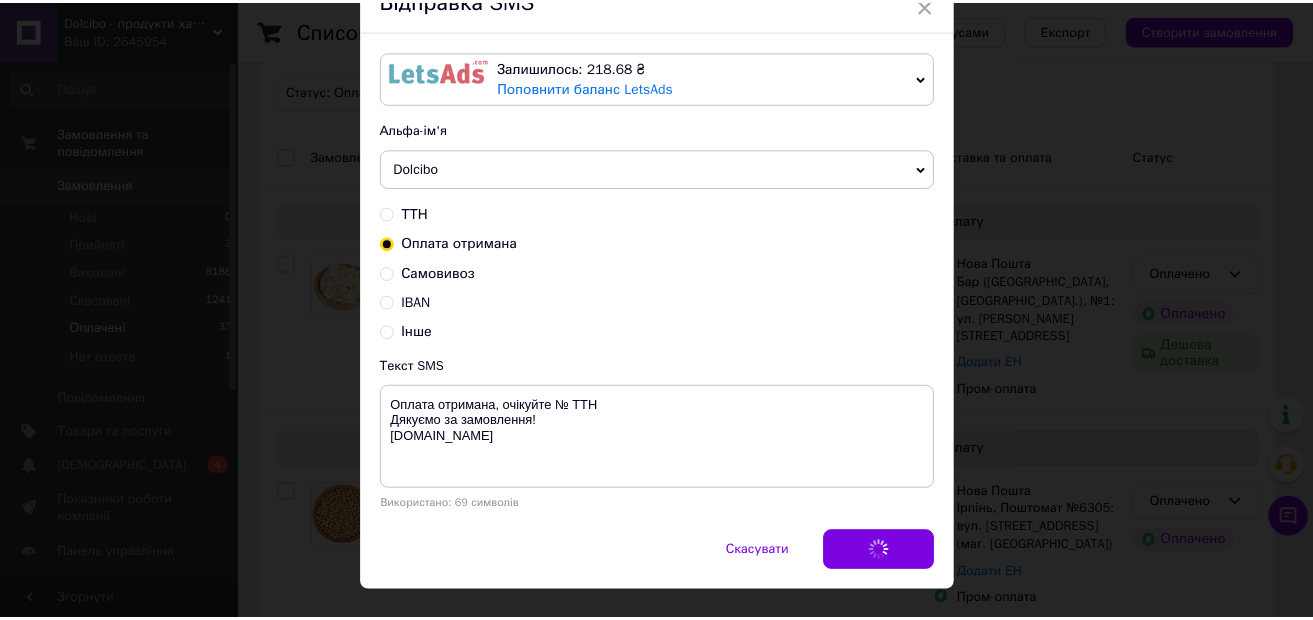 scroll, scrollTop: 0, scrollLeft: 0, axis: both 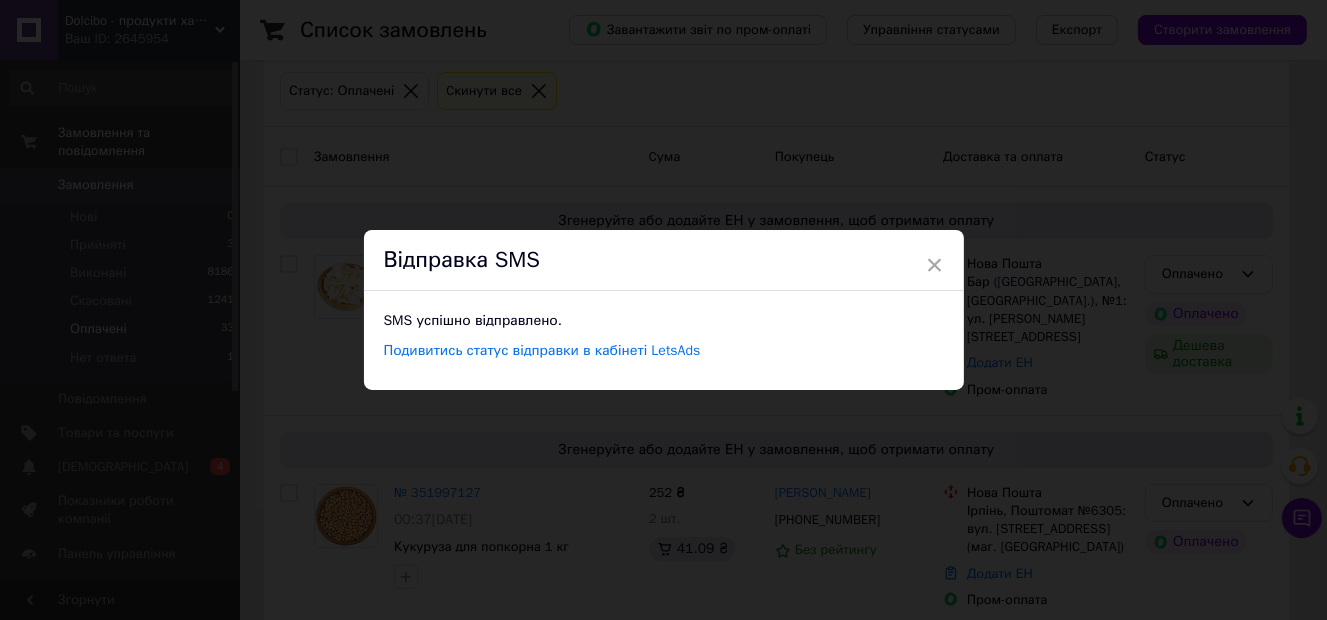 drag, startPoint x: 990, startPoint y: 535, endPoint x: 976, endPoint y: 522, distance: 19.104973 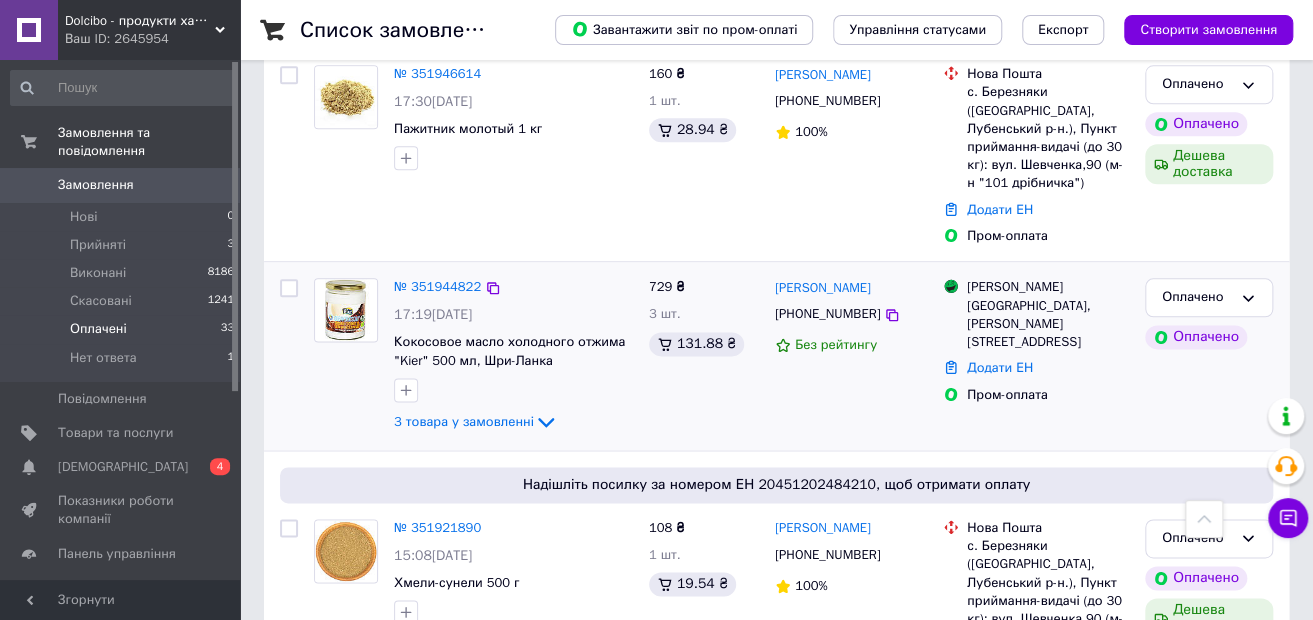 scroll, scrollTop: 900, scrollLeft: 0, axis: vertical 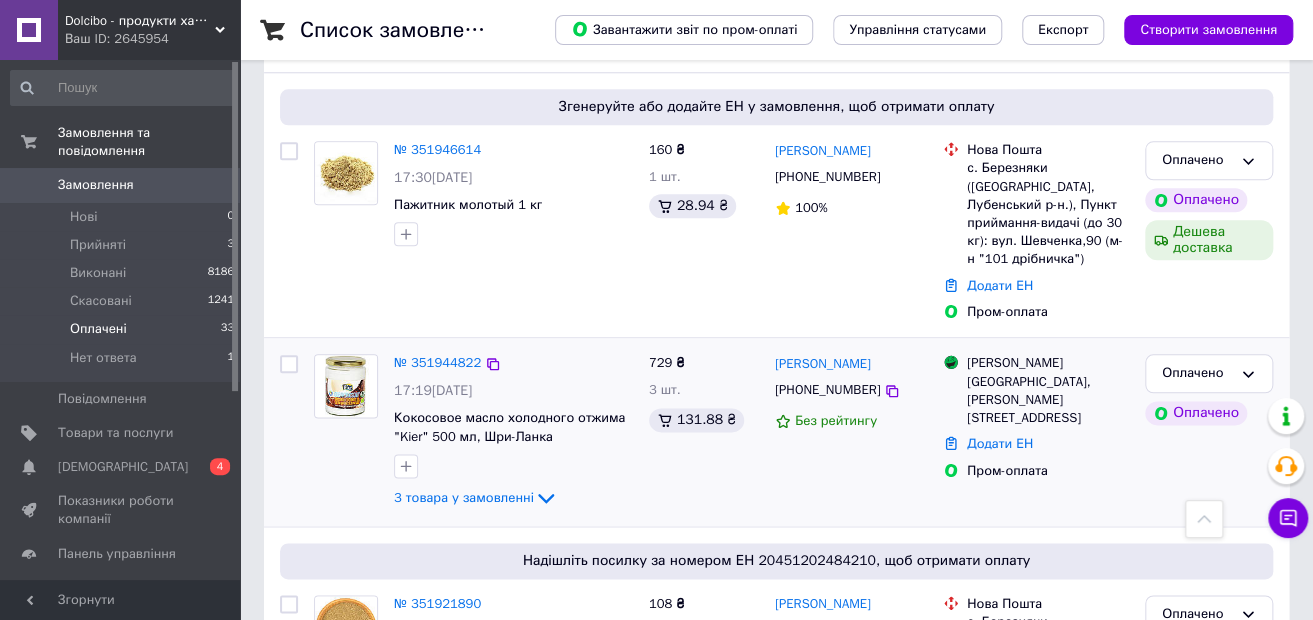 click on "[PHONE_NUMBER]" at bounding box center (851, 390) 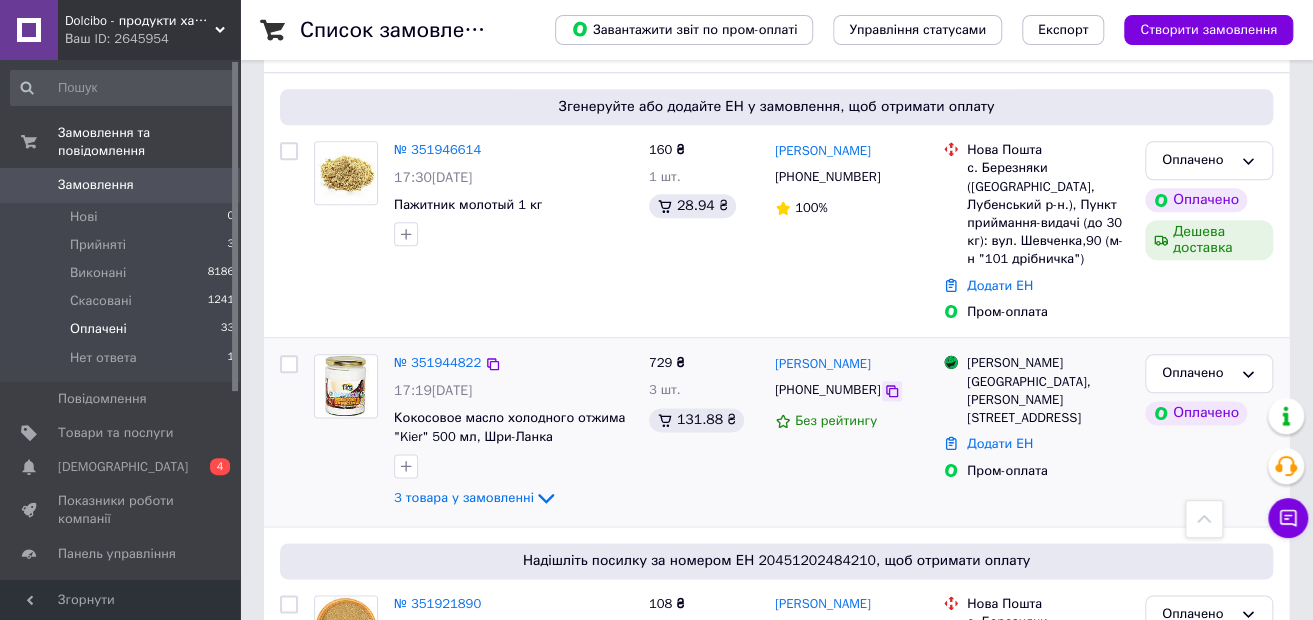 click 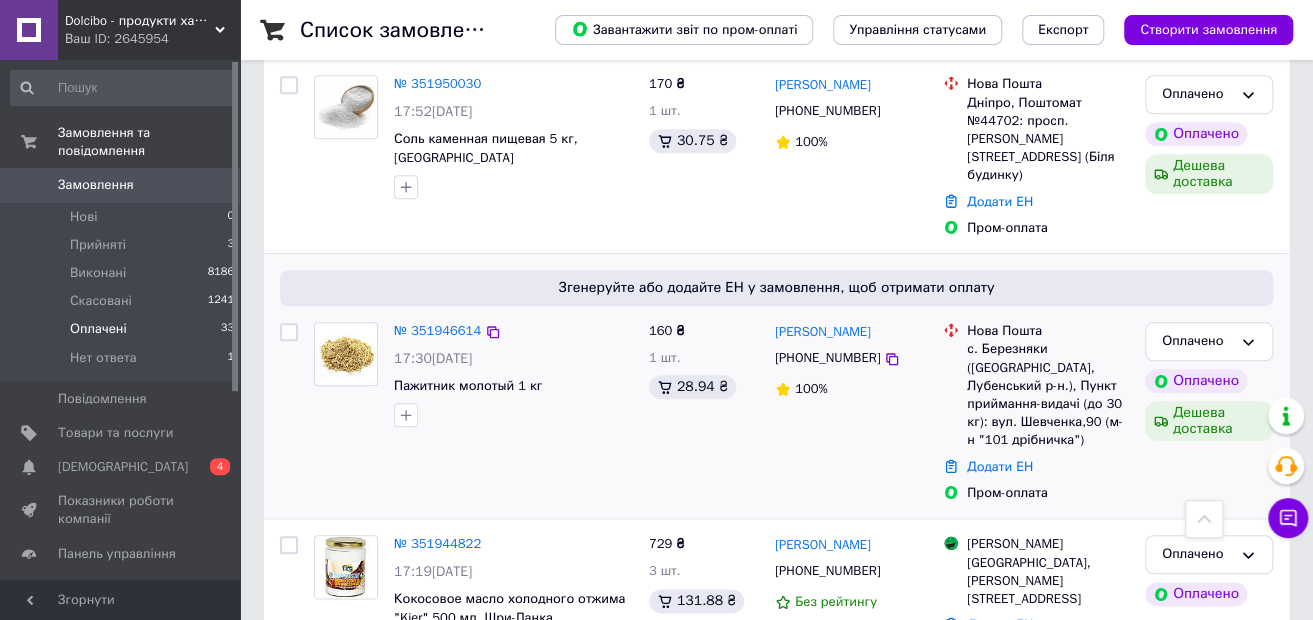 scroll, scrollTop: 700, scrollLeft: 0, axis: vertical 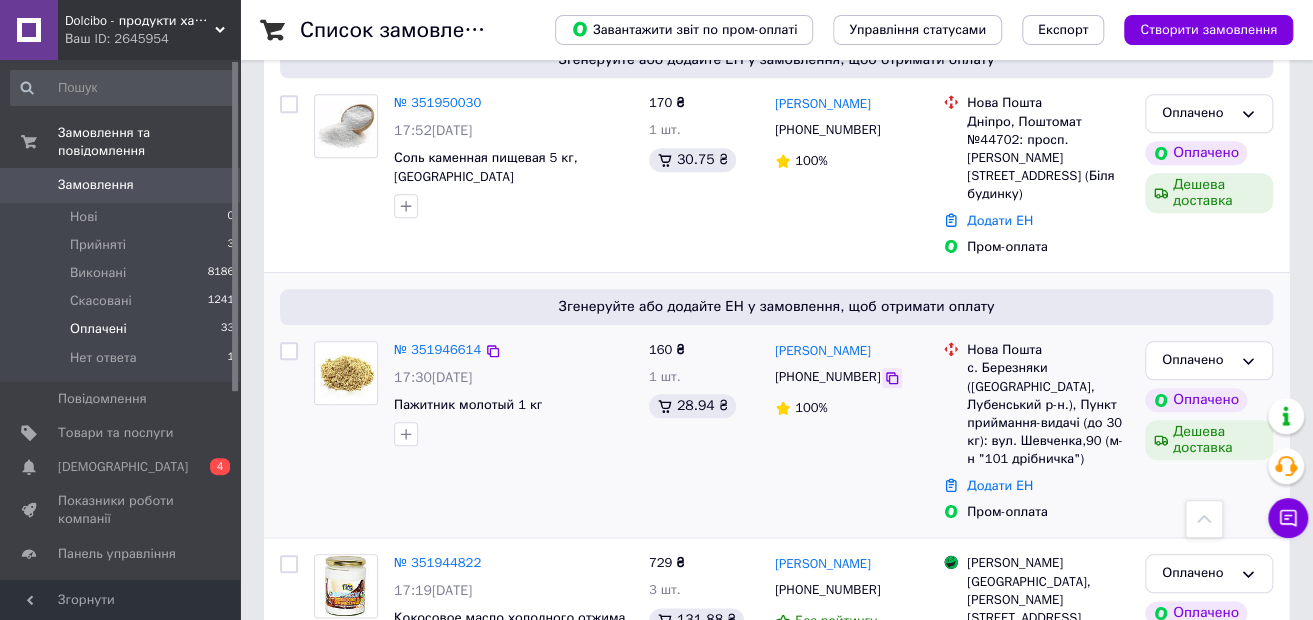 click 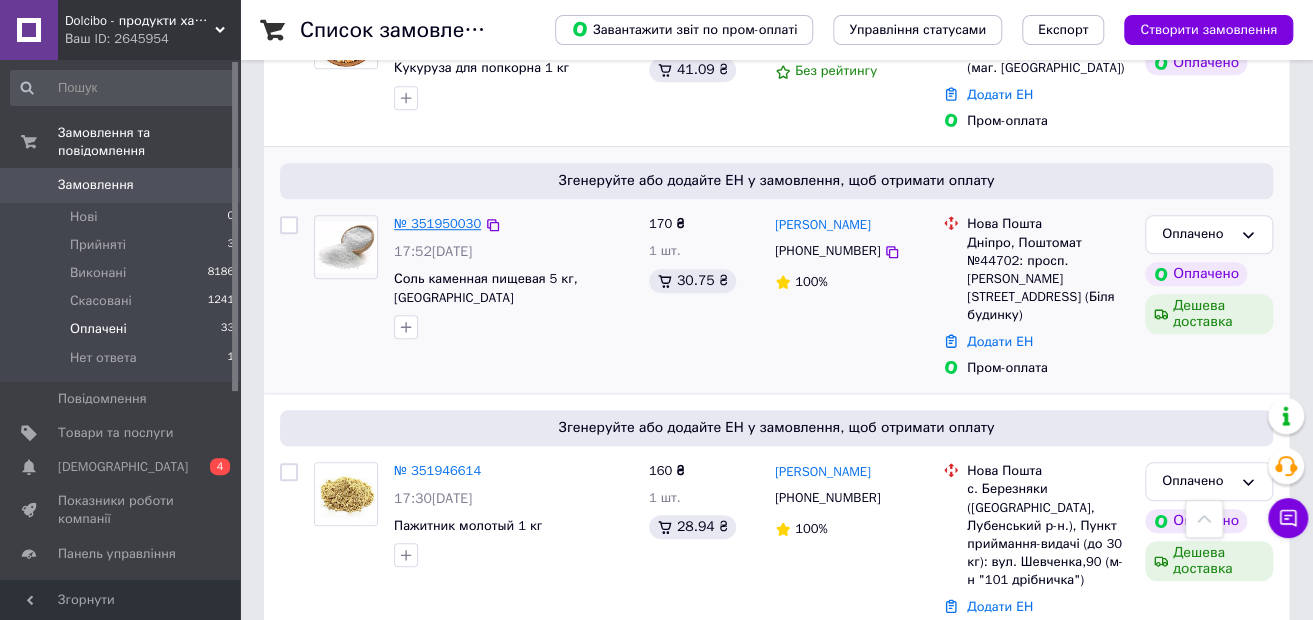 scroll, scrollTop: 500, scrollLeft: 0, axis: vertical 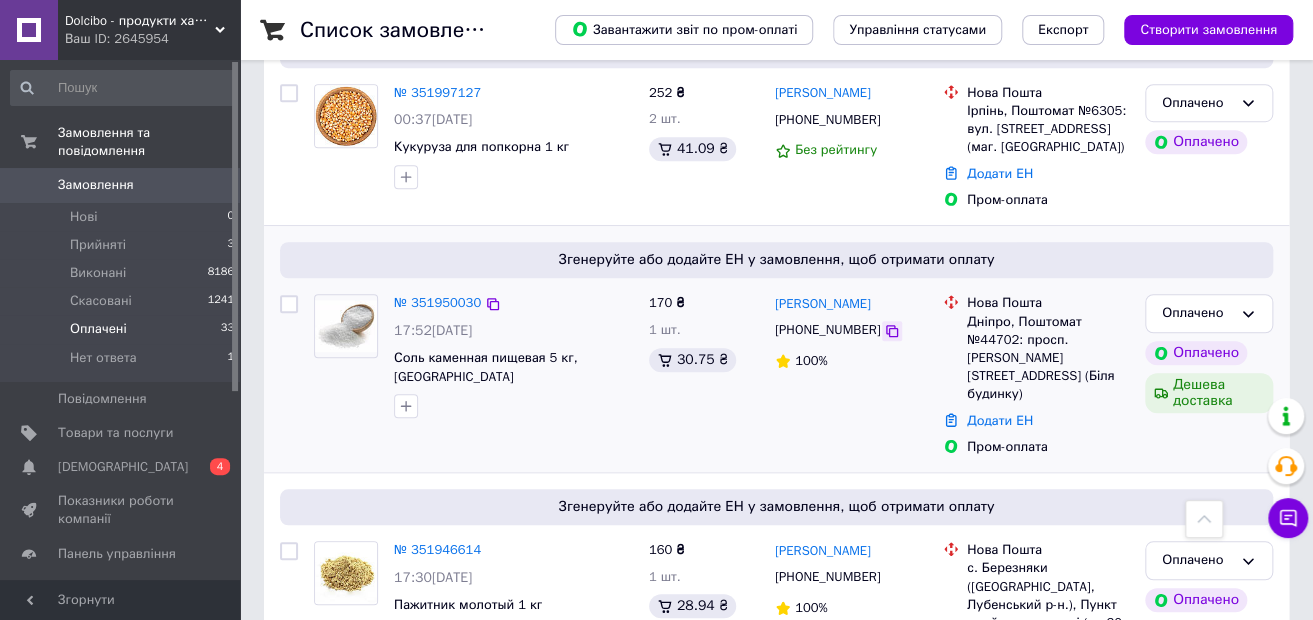 click 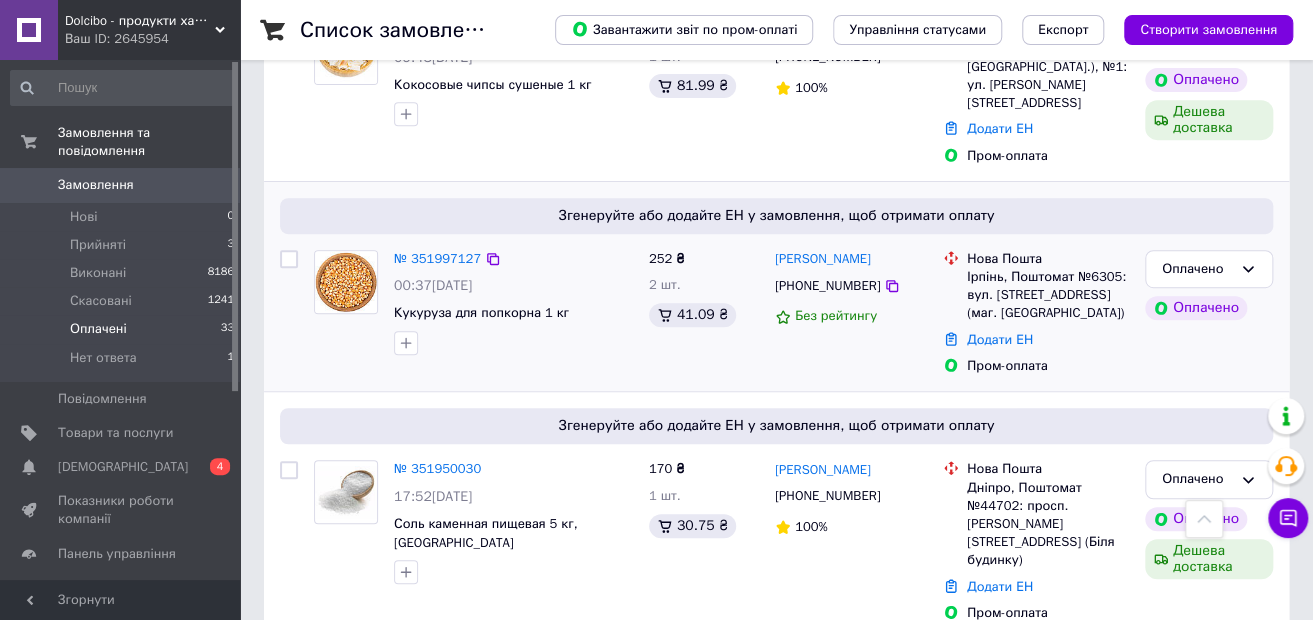 scroll, scrollTop: 300, scrollLeft: 0, axis: vertical 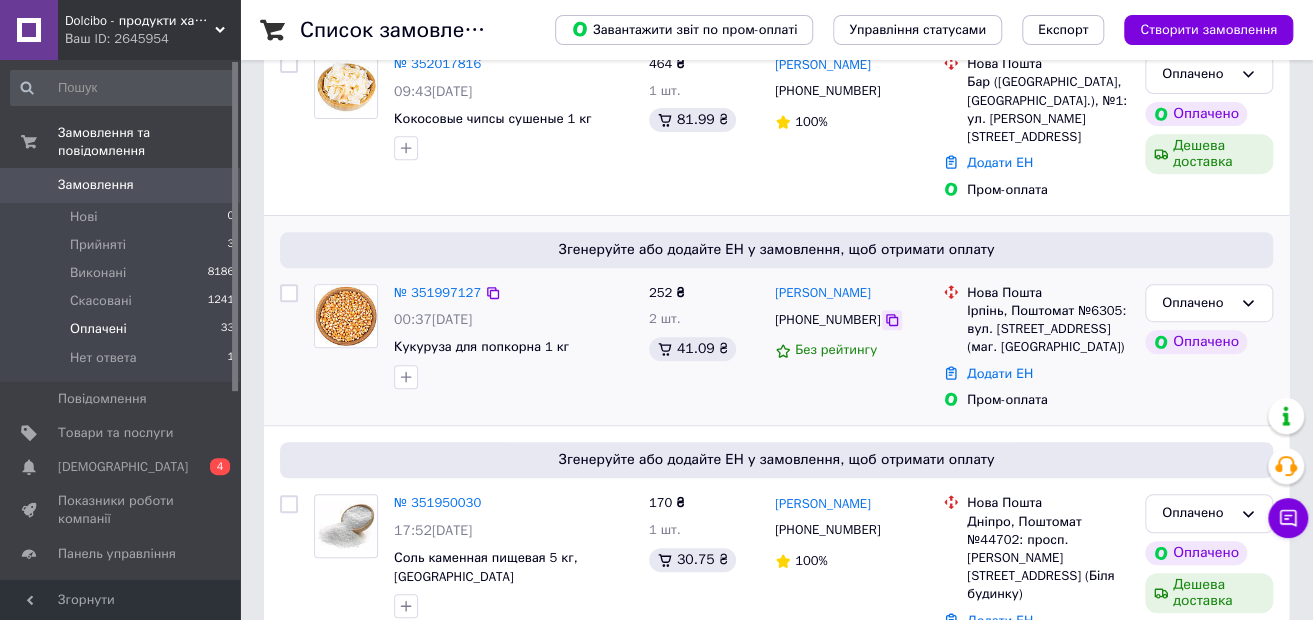 click 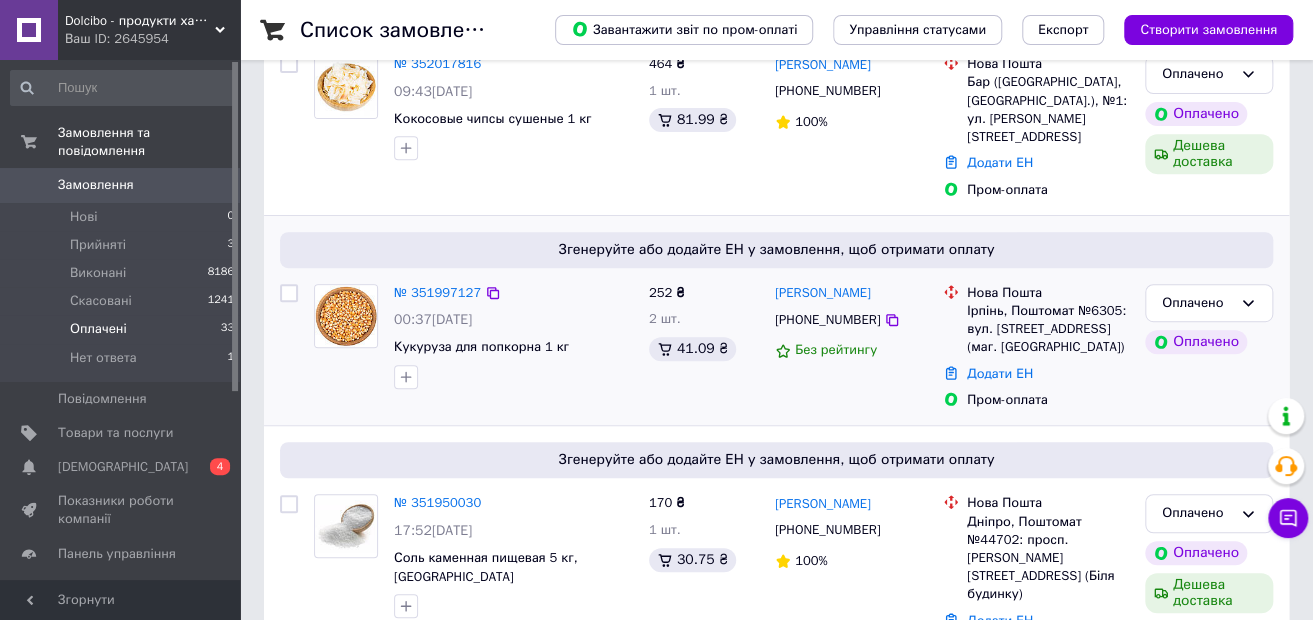 click on "Згенеруйте або додайте ЕН у замовлення, щоб отримати оплату № 351997127 00:37, 10.07.2025 Кукуруза для попкорна 1 кг 252 ₴ 2 шт. 41.09 ₴ Катерина Постолюк +380938206357 Без рейтингу Нова Пошта Ірпінь, Поштомат №6305: вул. Центральна, 2 (маг. Новус) Додати ЕН Пром-оплата Оплачено Оплачено" at bounding box center [776, 321] 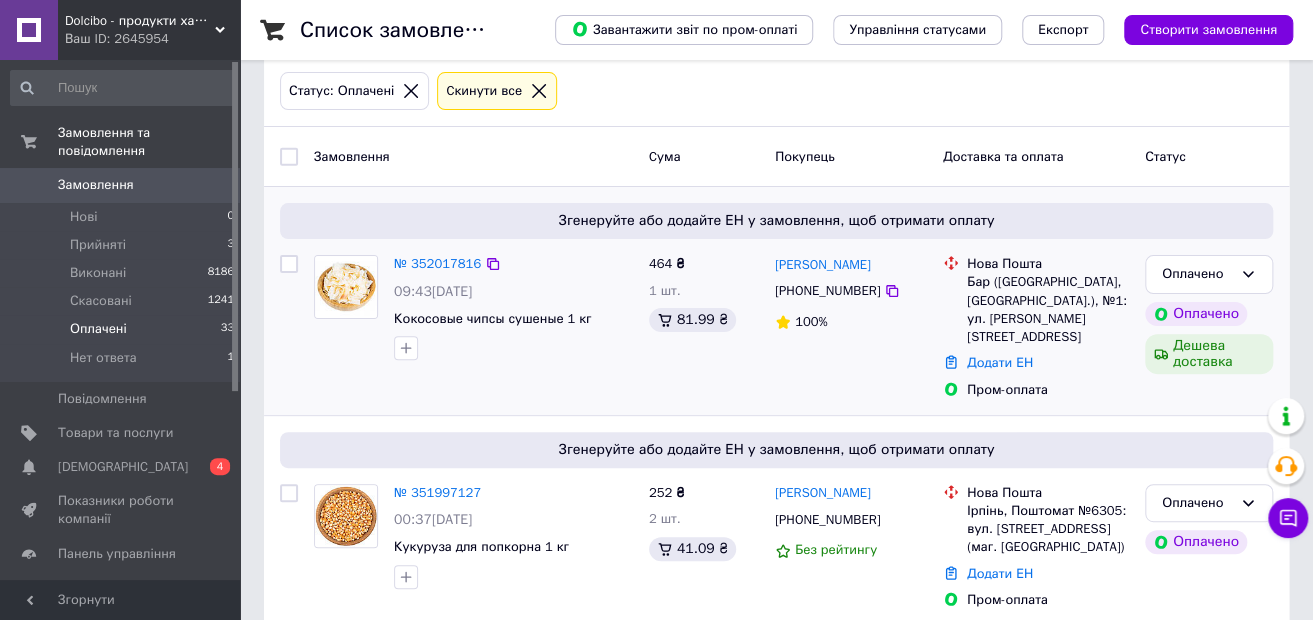 scroll, scrollTop: 98, scrollLeft: 0, axis: vertical 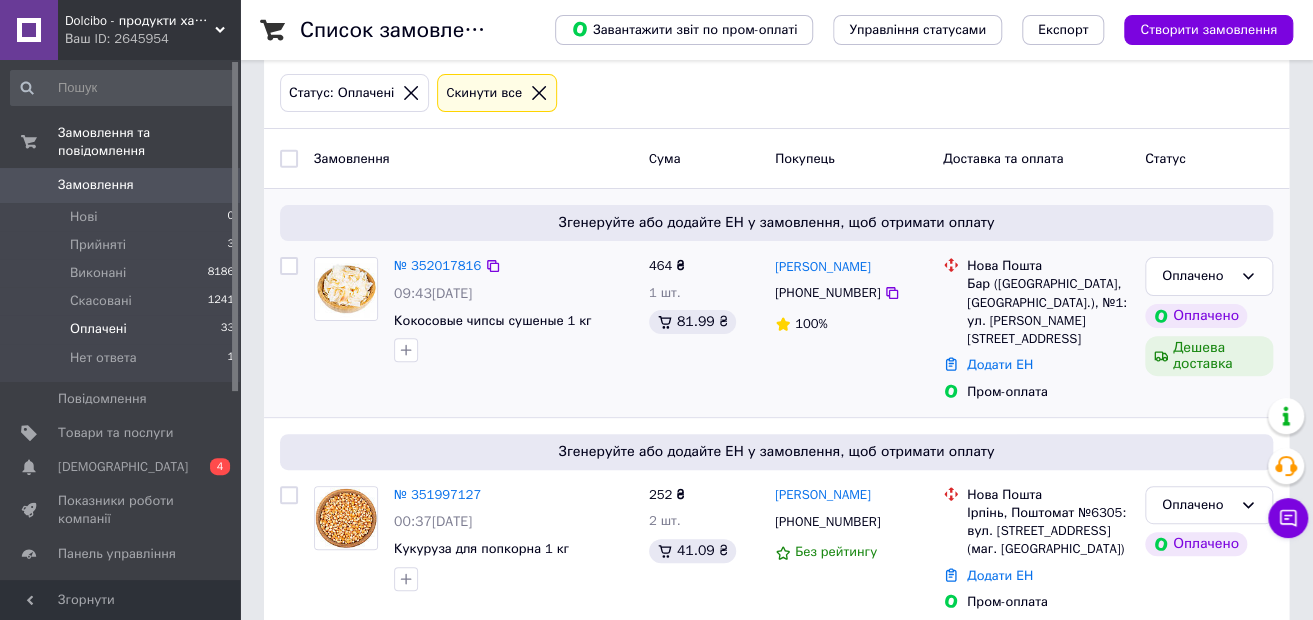 click on "[PHONE_NUMBER]" at bounding box center [851, 293] 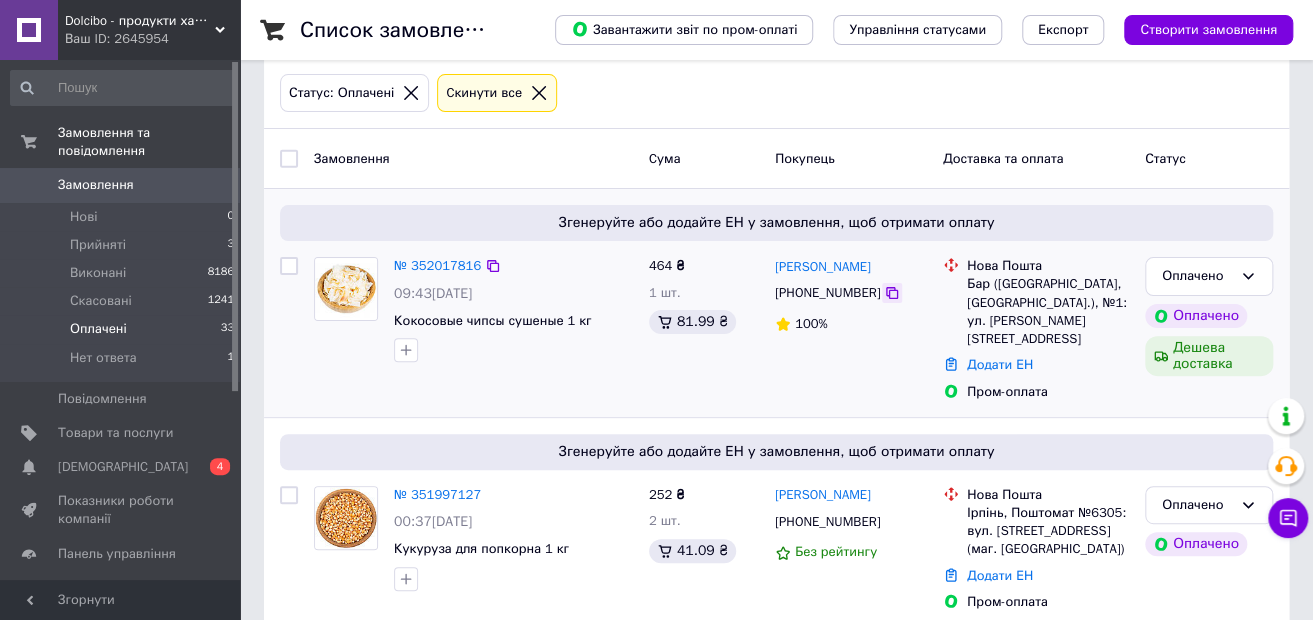 click 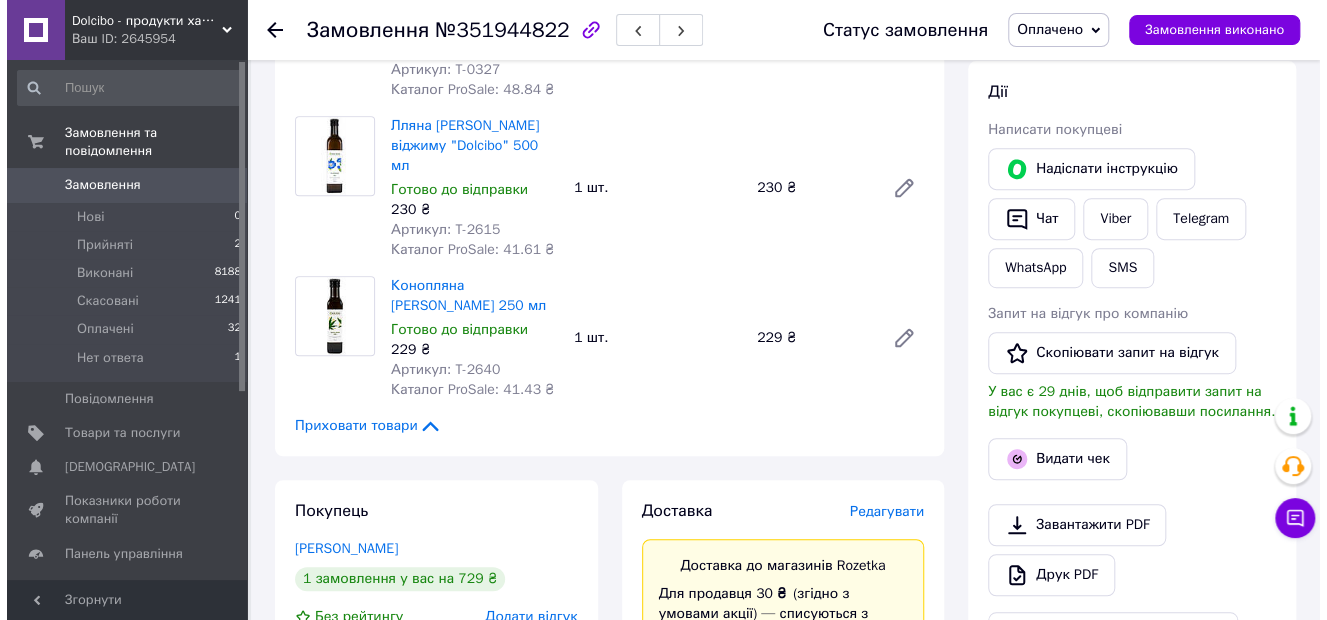 scroll, scrollTop: 400, scrollLeft: 0, axis: vertical 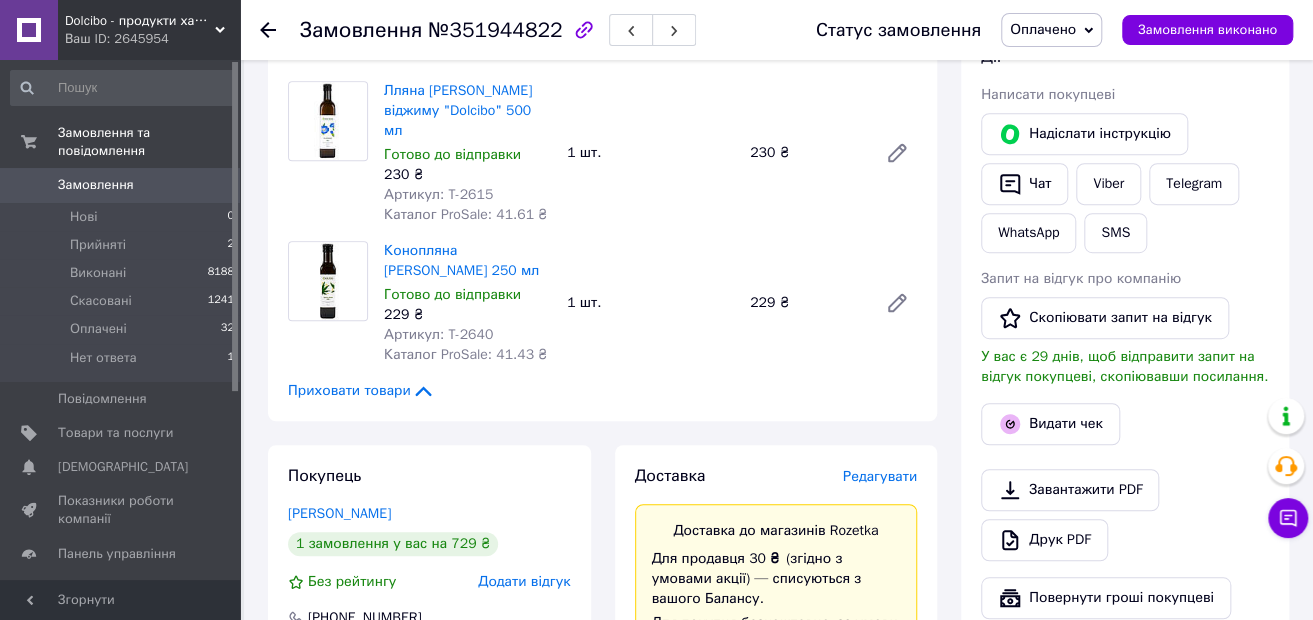 click on "Доставка Редагувати Доставка до магазинів Rozetka Для продавця 30 ₴   (згідно з умовами акції) — списуються з вашого Балансу. Для покупця безкоштовно   за умови підписки: для замовлень від 100 ₴ вагою до 15 кг,
об'ємною вагою до 30 кг
і довжиною до 120 см оплата замовлення Пром-оплатою або при отриманні якщо посилку не заберуть — повернення безкоштовно Без підписки для покупця - 30 ₴ Обов'язково роздрукуйте та наклейте ЕН на посилку Довідка та умови Акції Магазини Rozetka (платна) Отримувач [PERSON_NAME]  Телефон отримувача [PHONE_NUMBER] Оціночна вартість 729 ₴ Адреса *" at bounding box center [776, 1000] 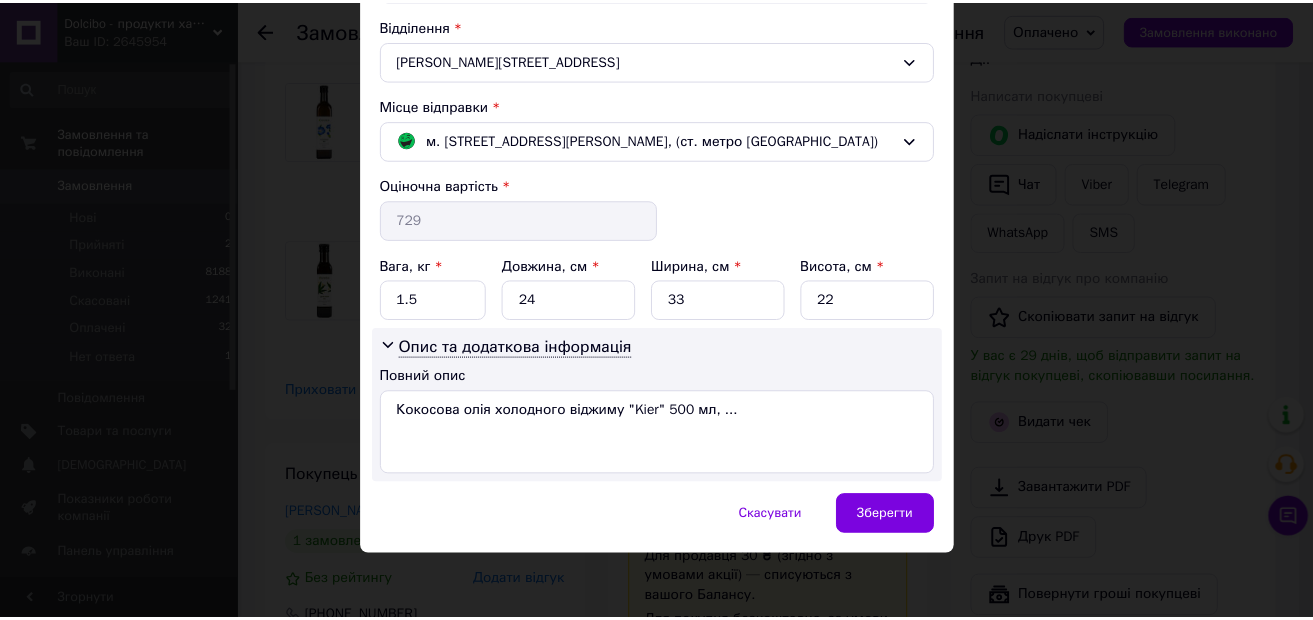 scroll, scrollTop: 618, scrollLeft: 0, axis: vertical 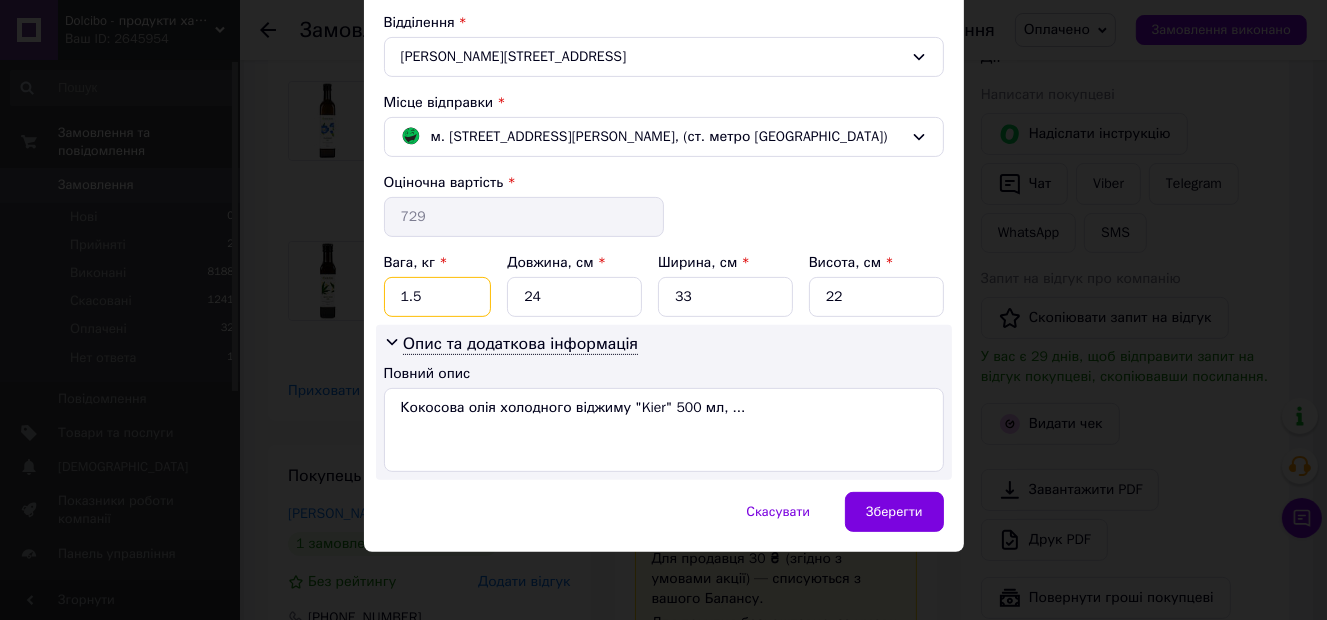 click on "1.5" at bounding box center (438, 297) 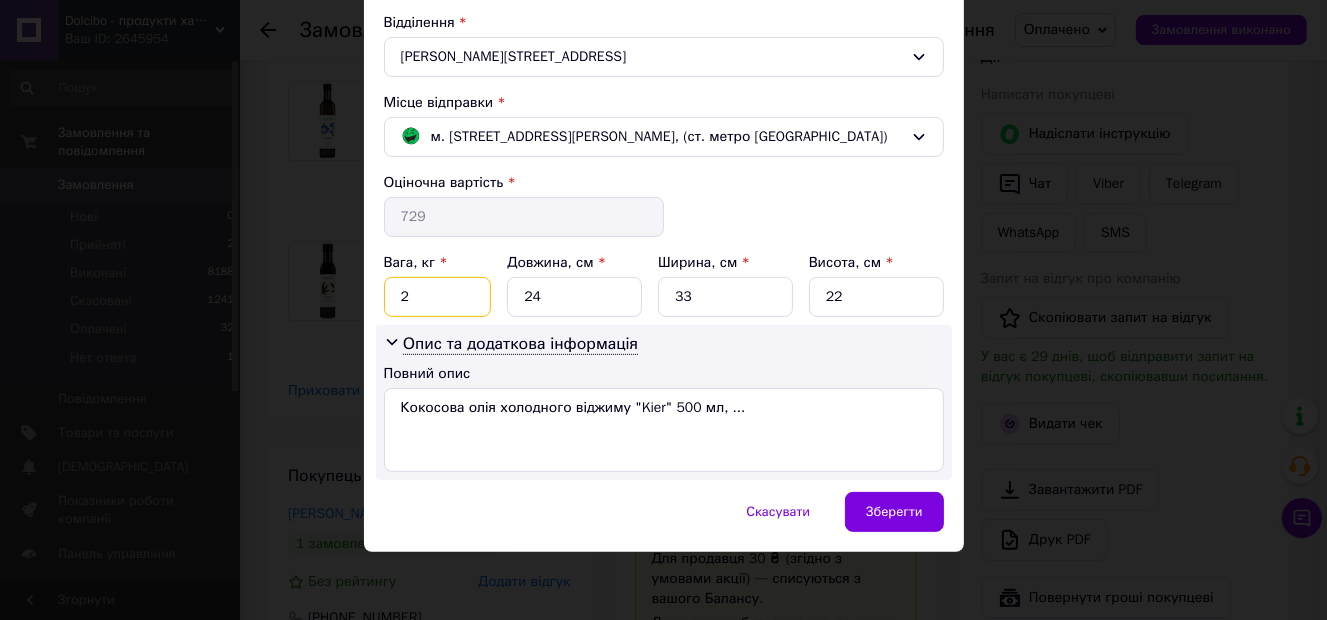 type on "2" 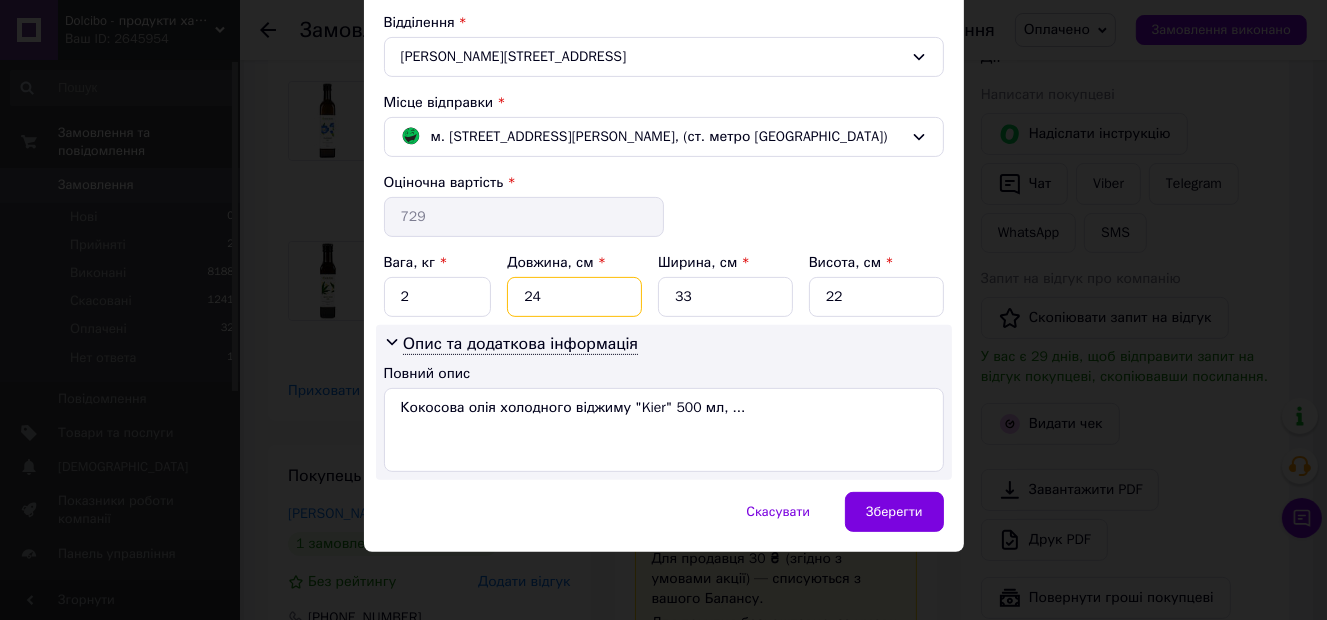 click on "24" at bounding box center (574, 297) 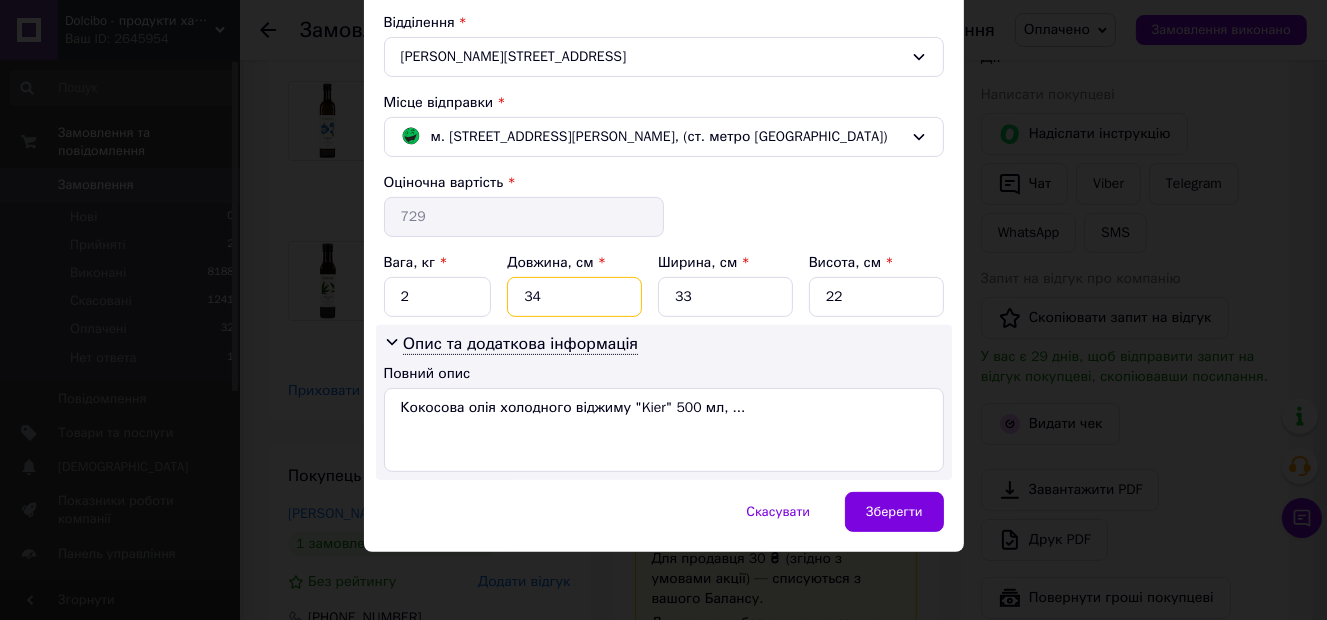 type on "34" 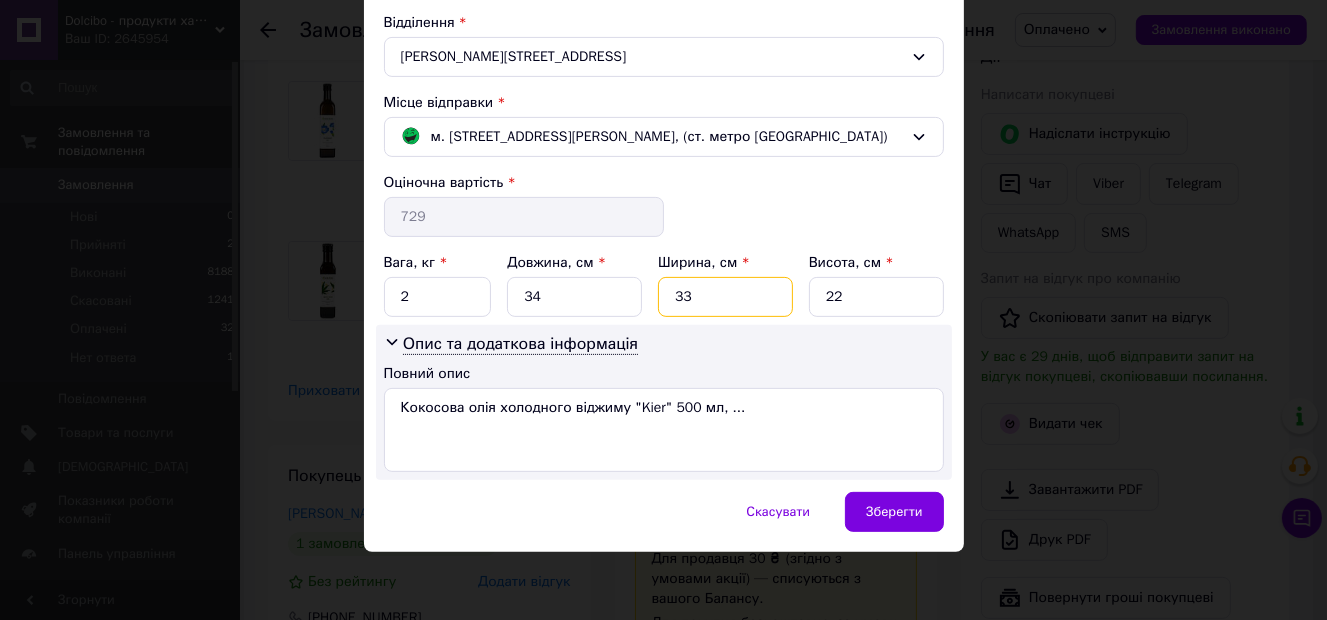 click on "33" at bounding box center (725, 297) 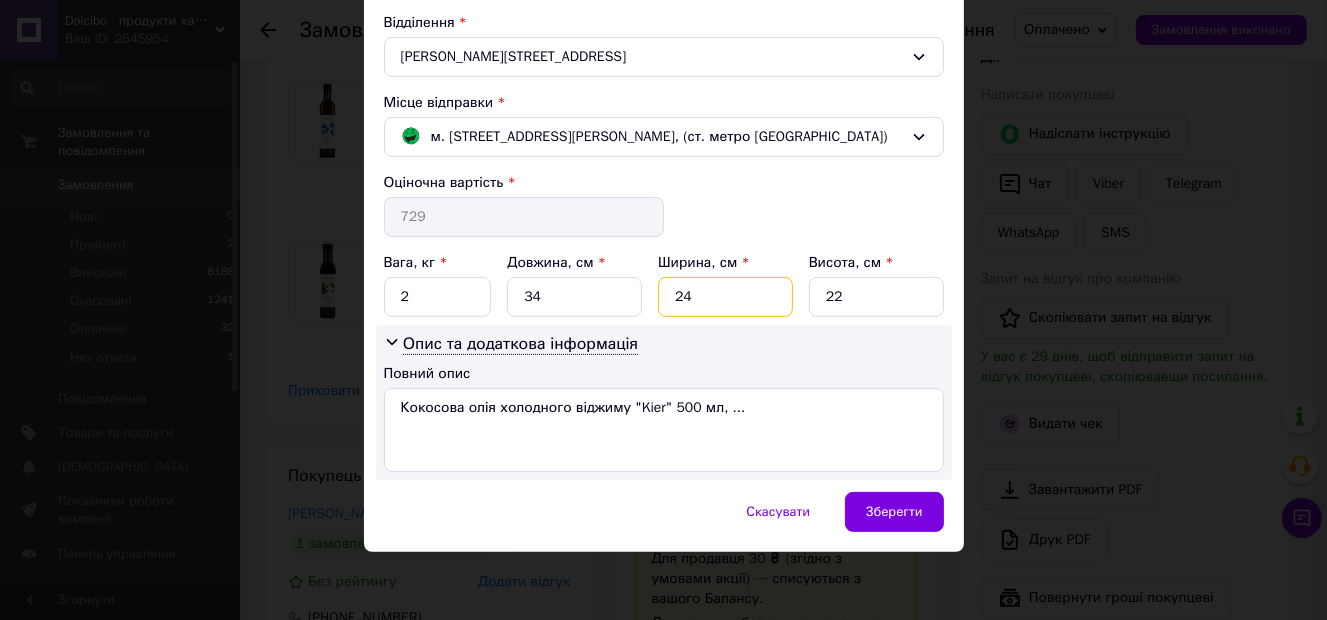 type on "24" 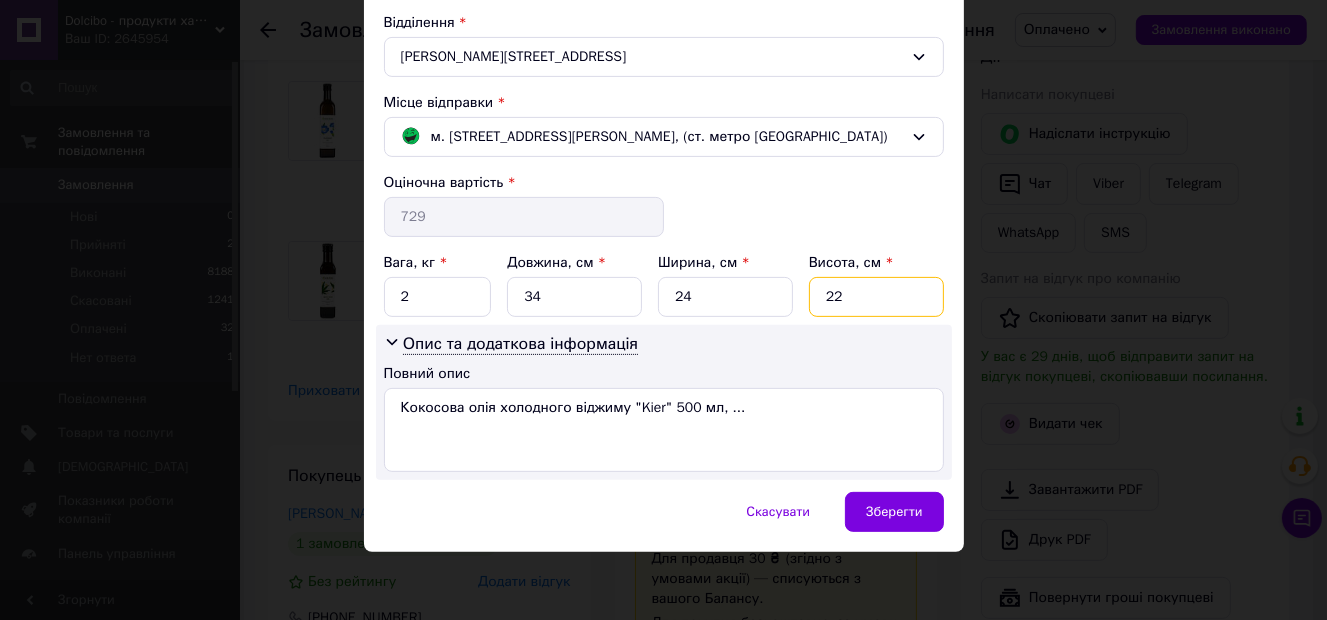 click on "22" at bounding box center [876, 297] 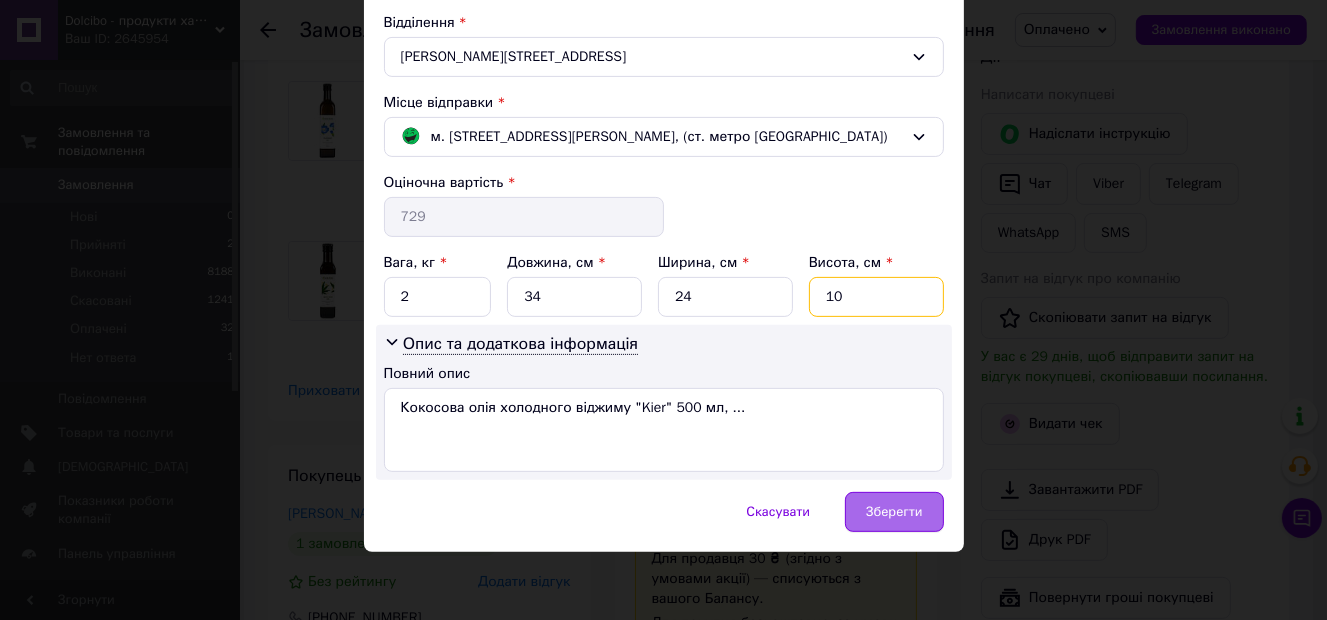 type on "10" 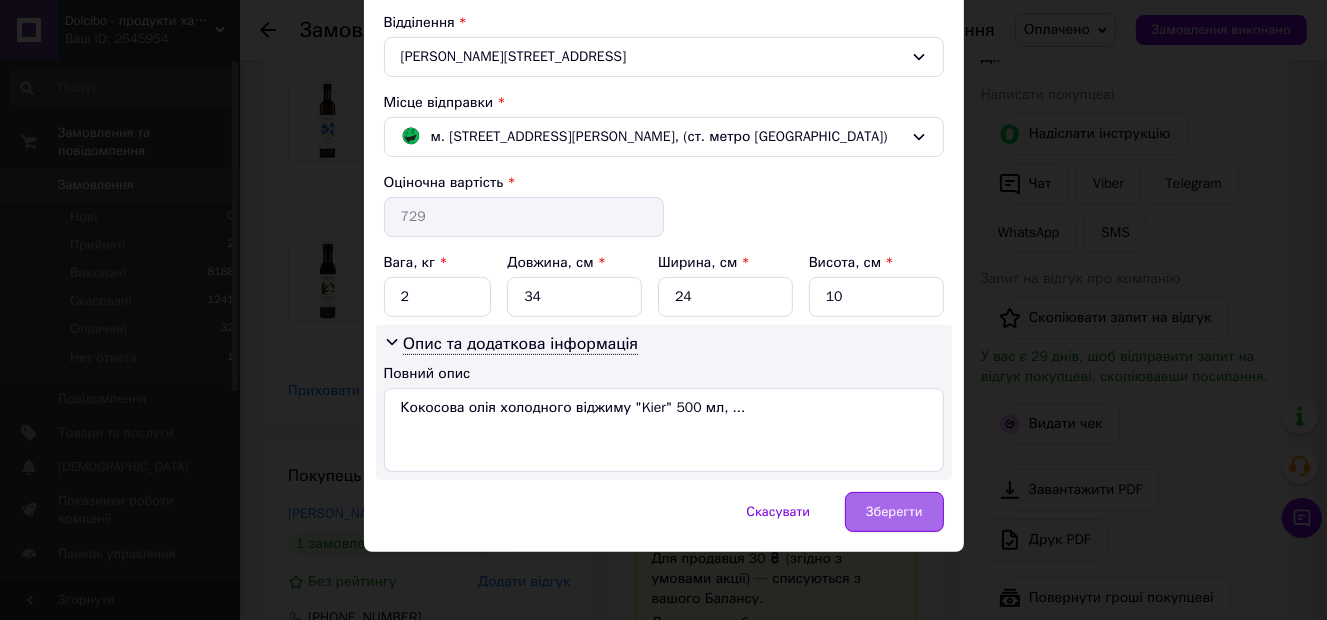 click on "Зберегти" at bounding box center [894, 512] 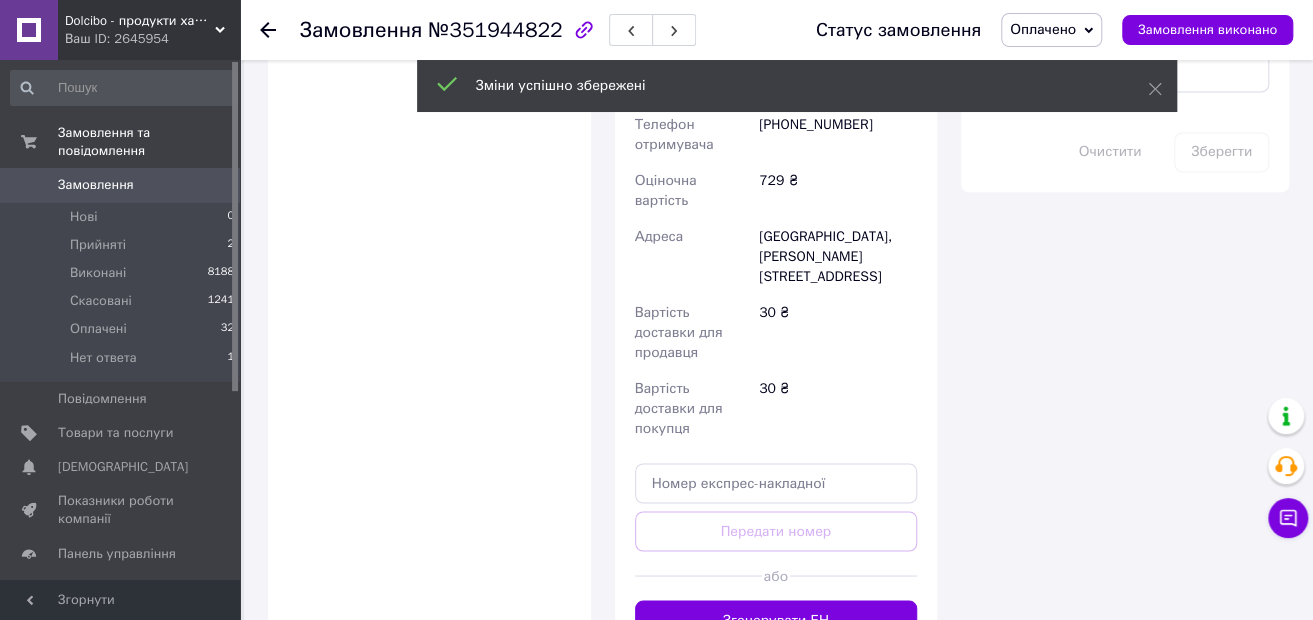 scroll, scrollTop: 1500, scrollLeft: 0, axis: vertical 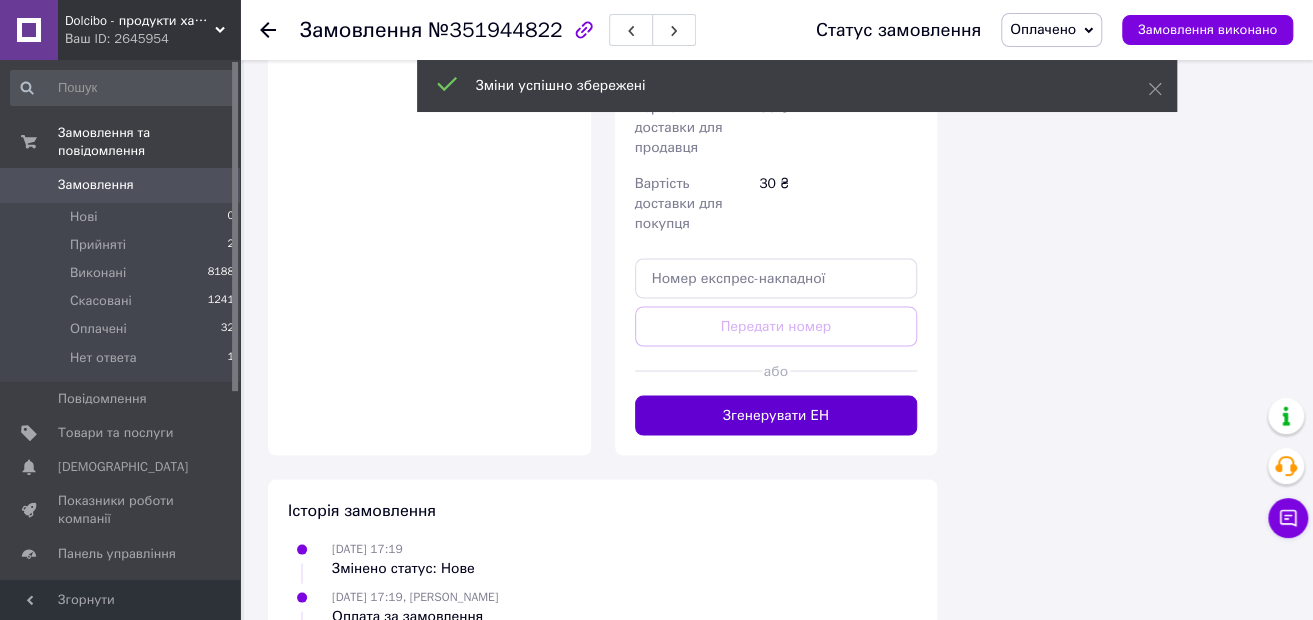 click on "Згенерувати ЕН" at bounding box center [776, 415] 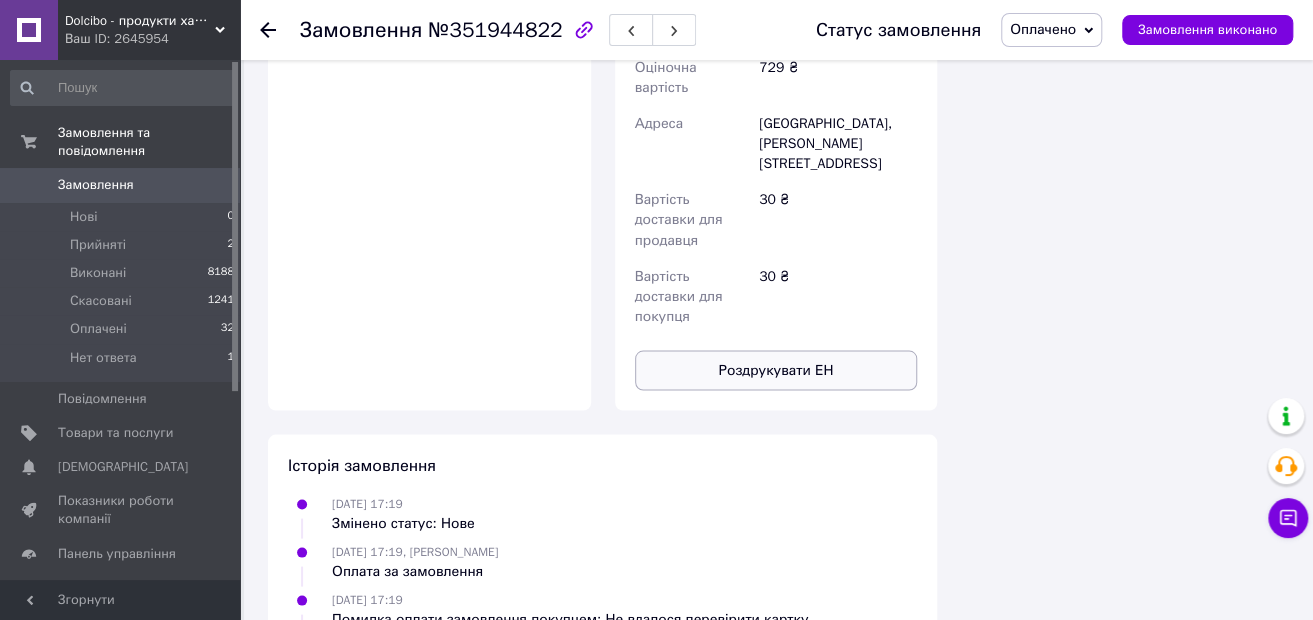 click on "Роздрукувати ЕН" at bounding box center (776, 370) 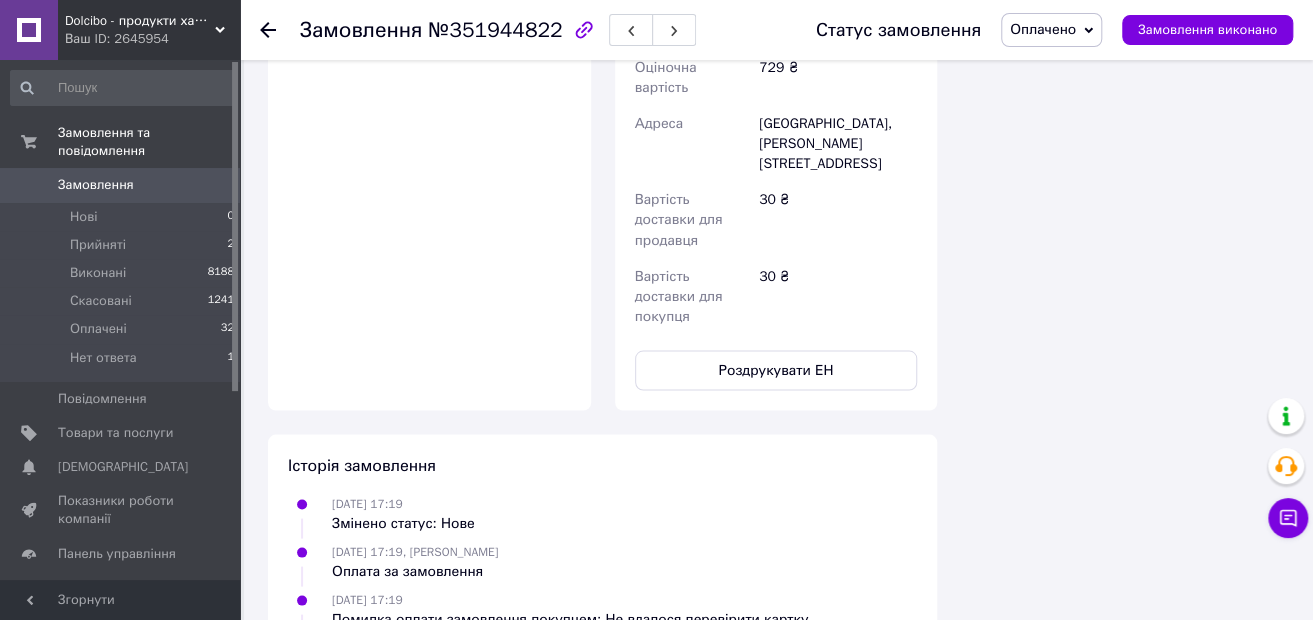 click on "Оплата Оплачено Пром-оплата" at bounding box center [429, 11] 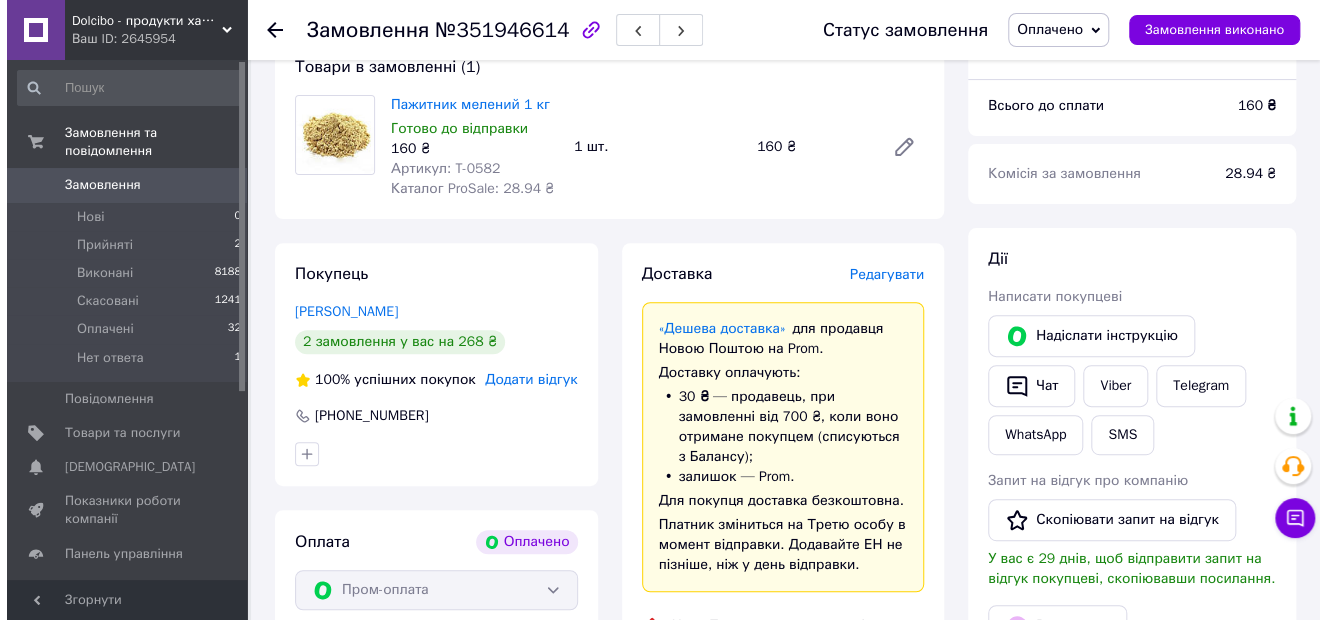scroll, scrollTop: 200, scrollLeft: 0, axis: vertical 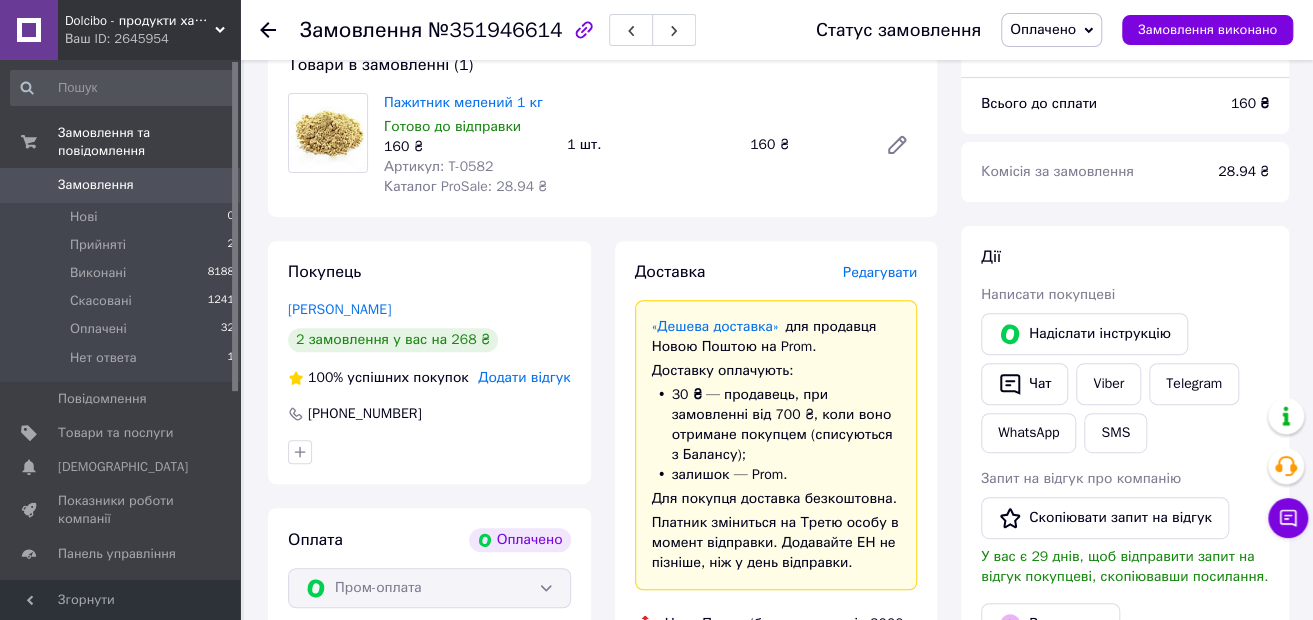 click on "Доставка Редагувати «Дешева доставка»   для продавця Новою Поштою на Prom. Доставку оплачують: 30 ₴   — продавець , при замовленні від 700 ₴, коли воно отримане покупцем (списуються з Балансу); залишок — Prom. Для покупця доставка безкоштовна. Платник зміниться на Третю особу в момент відправки. Додавайте ЕН не пізніше, ніж у день відправки. Нова Пошта (безкоштовно від 3000 ₴) Отримувач Куліш Іван Телефон отримувача +380958978230 Адреса с. Березняки (Полтавська обл., Лубенський р-н.), Пункт приймання-видачі (до 30 кг): вул. Шевченка,90 (м-н "101 дрібничка") Дата відправки 10.07.2025" at bounding box center [776, 750] 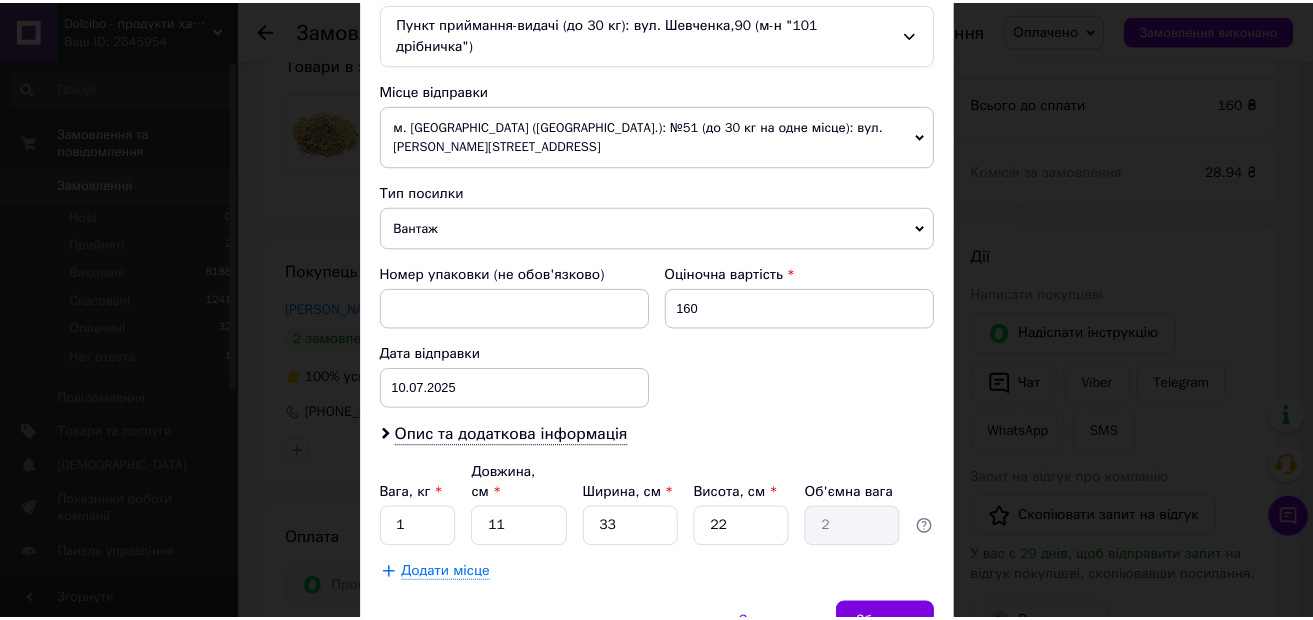 scroll, scrollTop: 706, scrollLeft: 0, axis: vertical 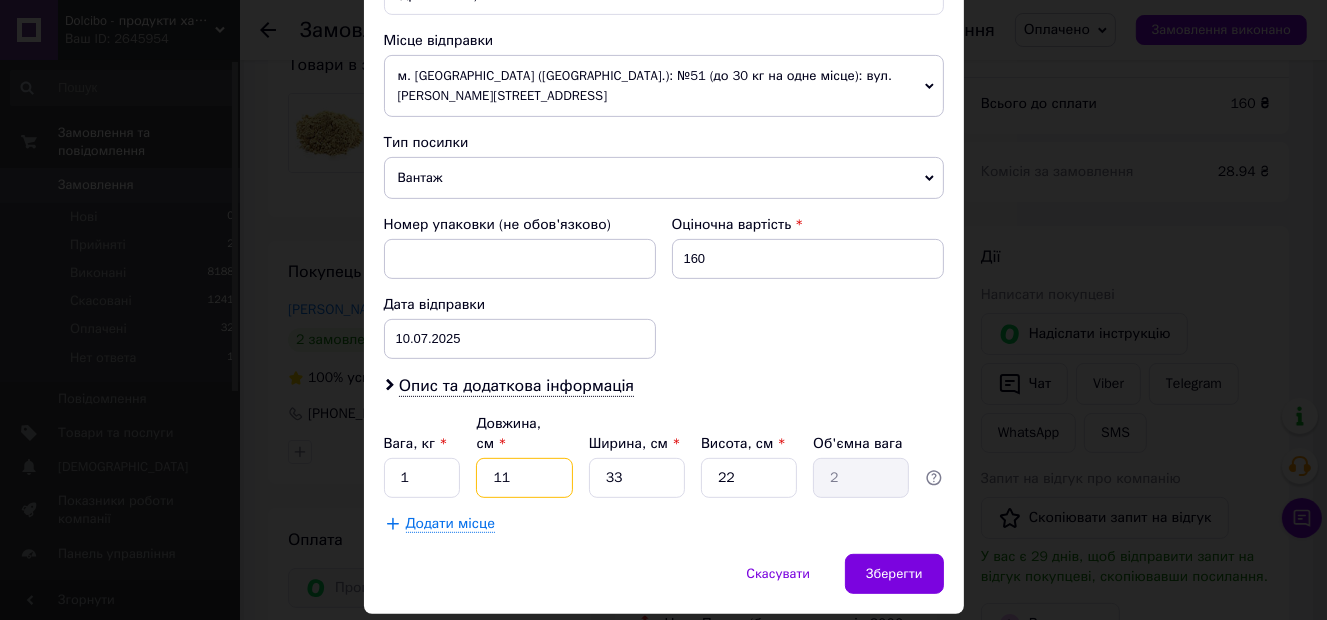click on "11" at bounding box center (524, 478) 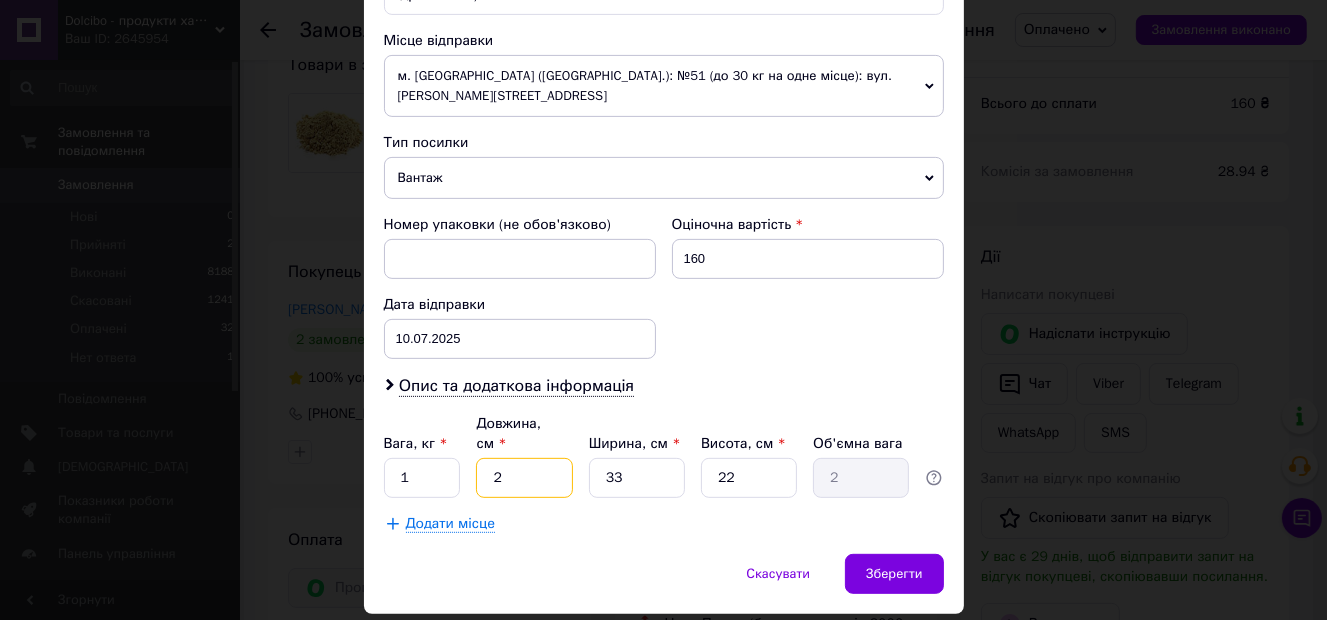 type on "0.36" 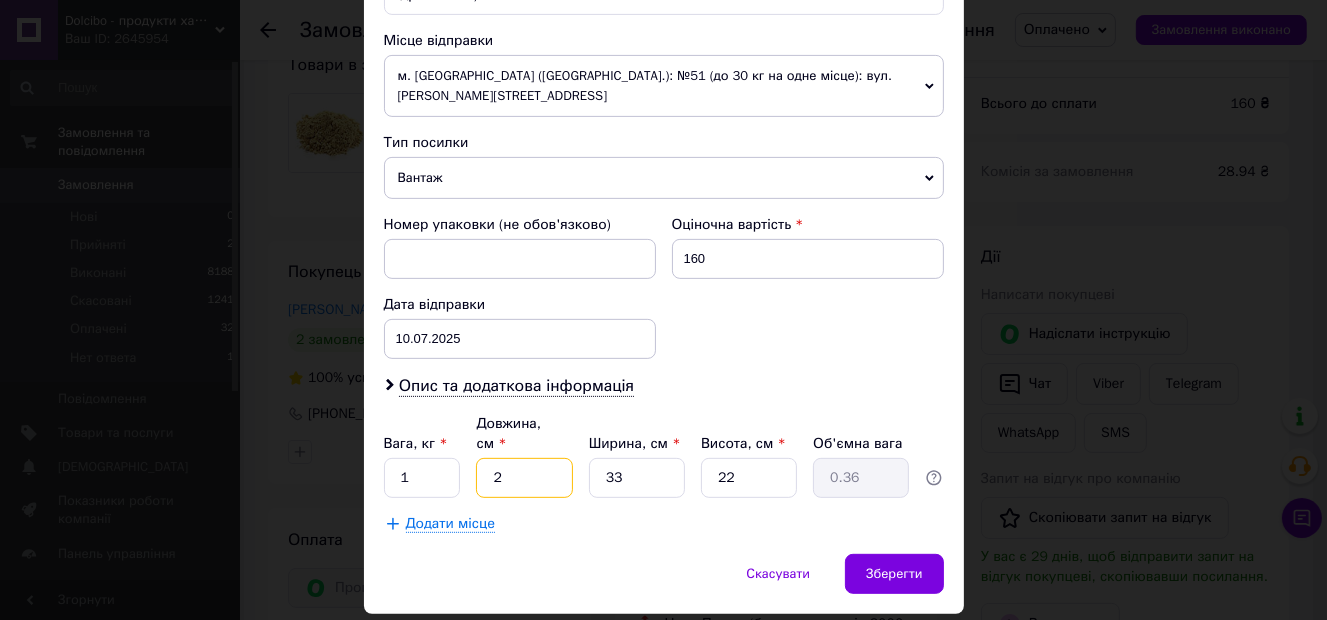 type on "24" 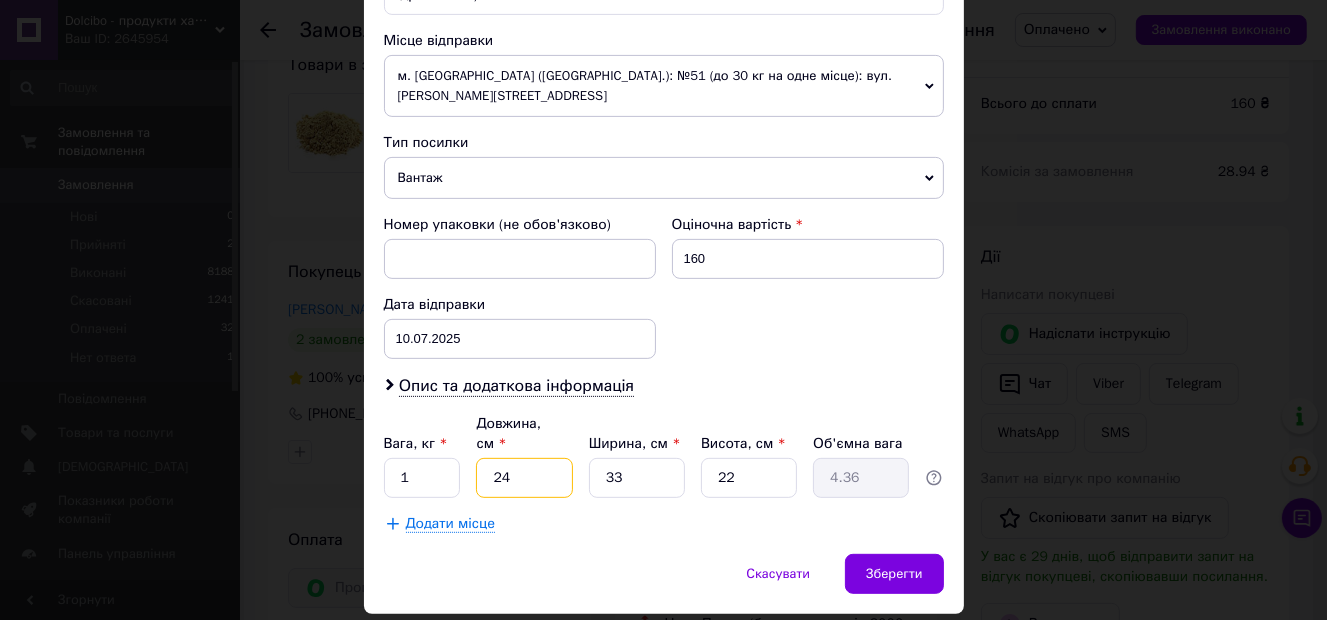 type on "24" 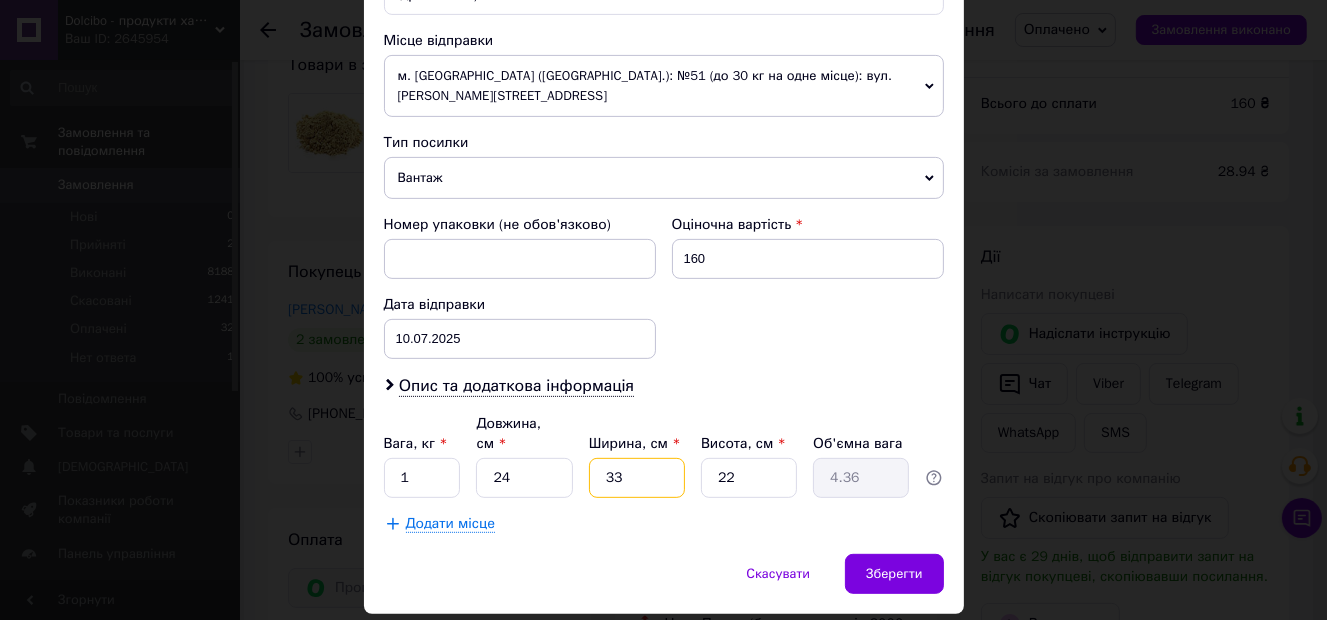 click on "33" at bounding box center [637, 478] 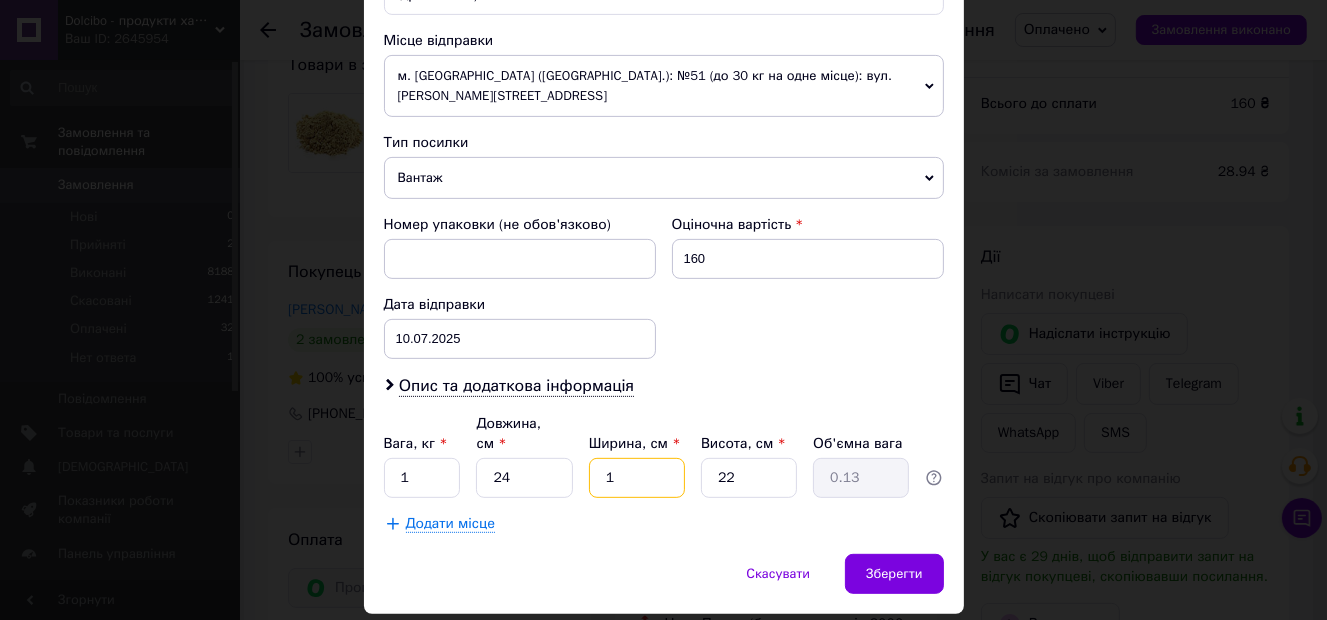 click on "1" at bounding box center [637, 478] 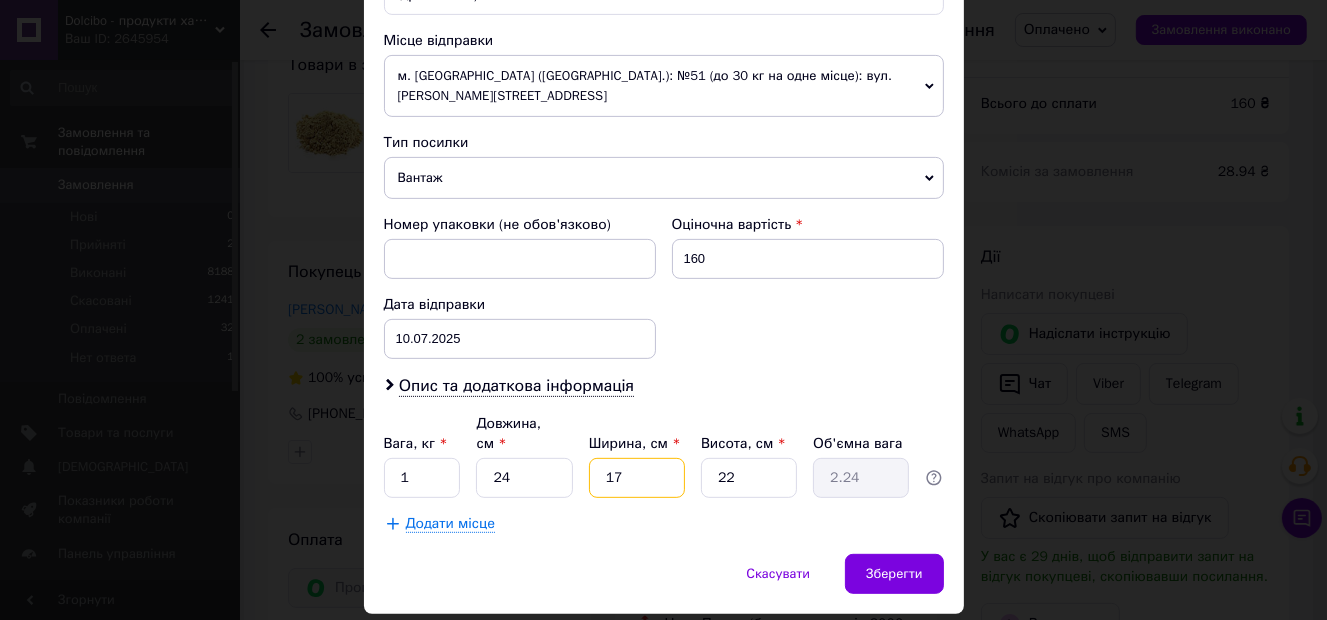 type on "17" 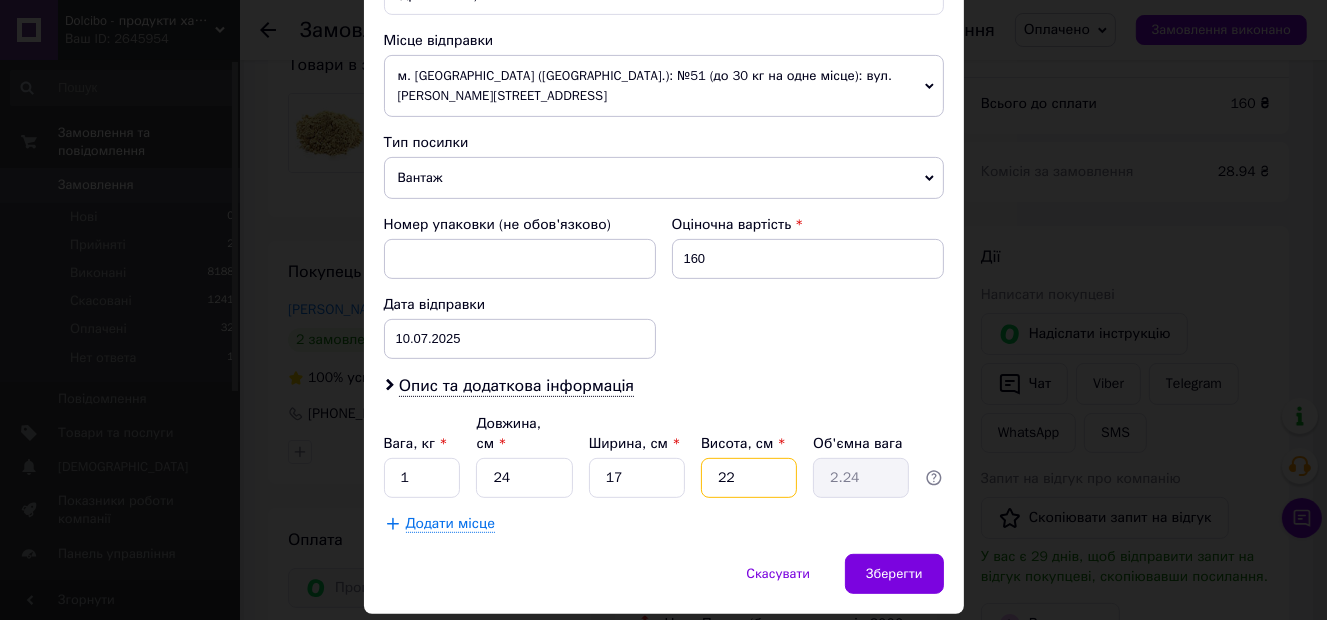 click on "22" at bounding box center [749, 478] 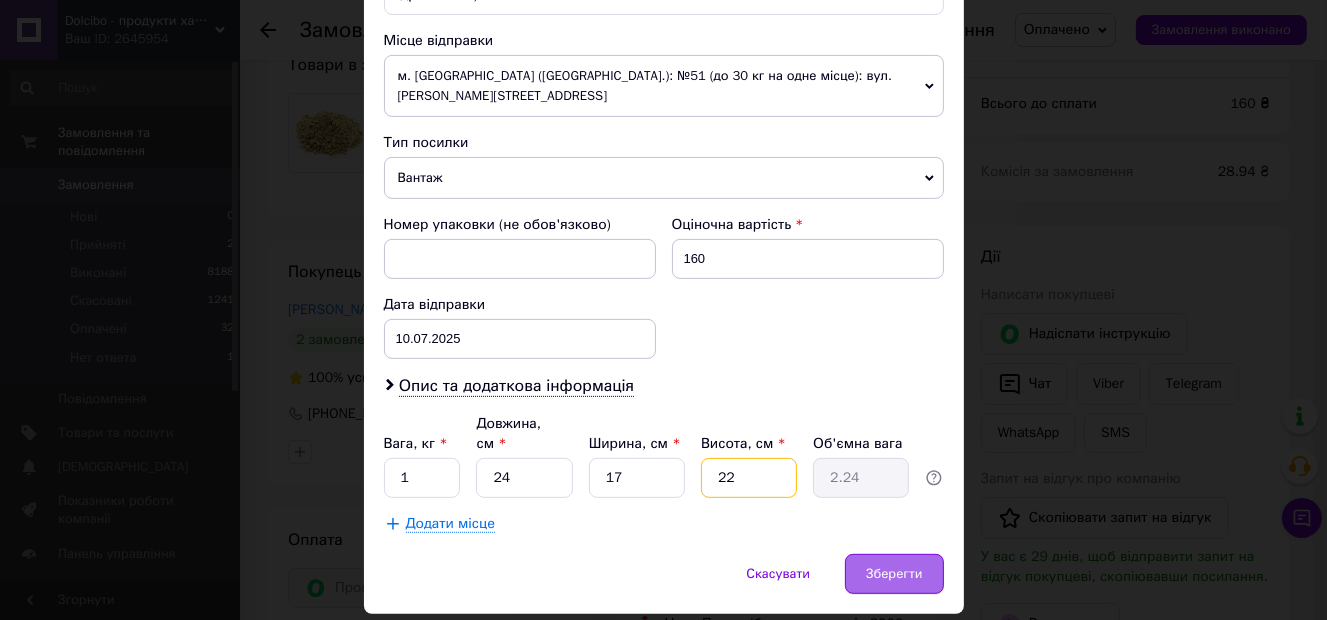 type on "9" 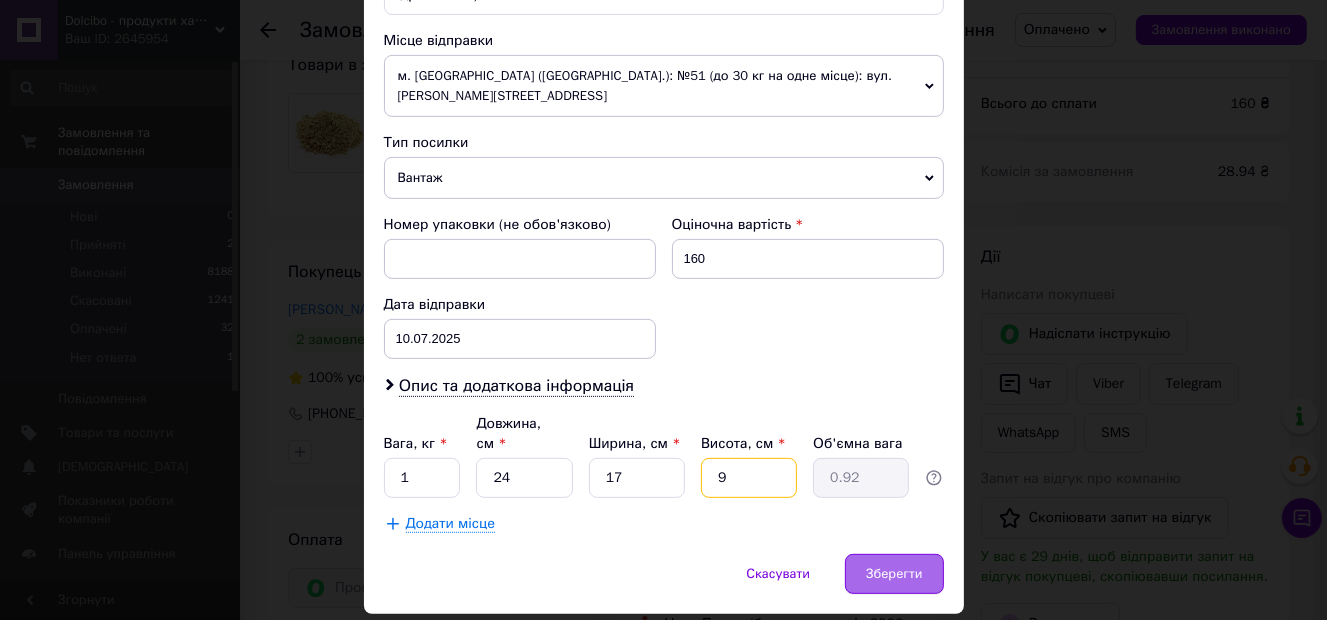 type on "9" 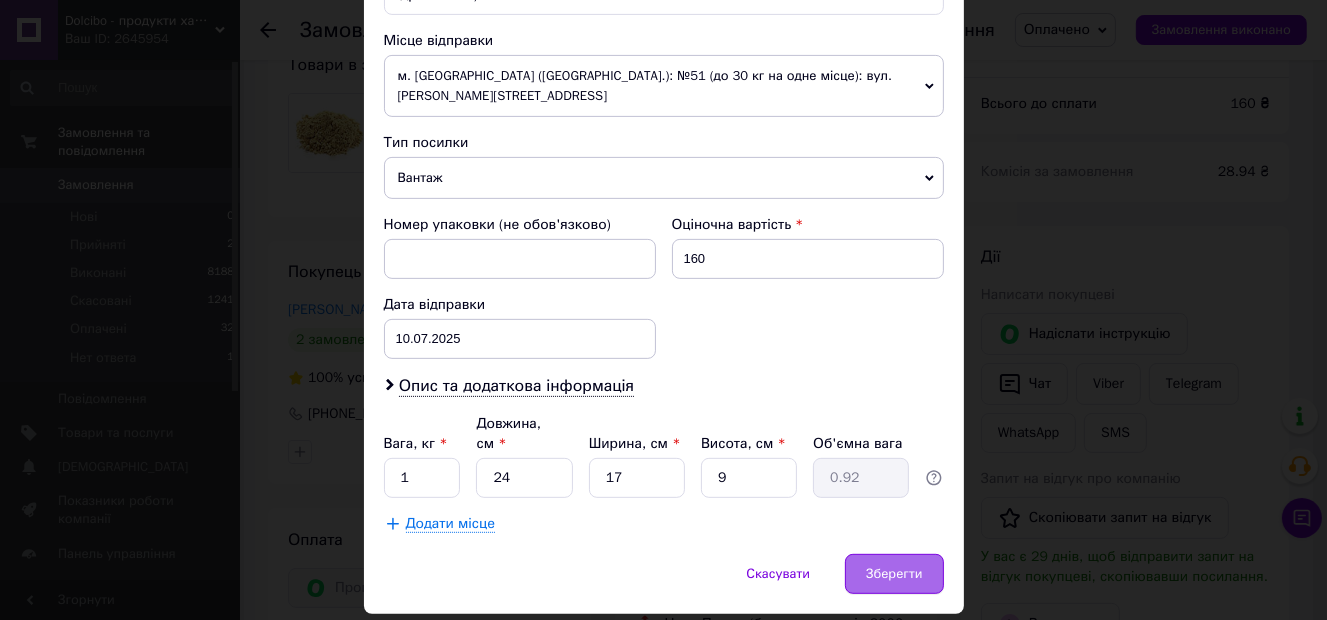 click on "Зберегти" at bounding box center [894, 574] 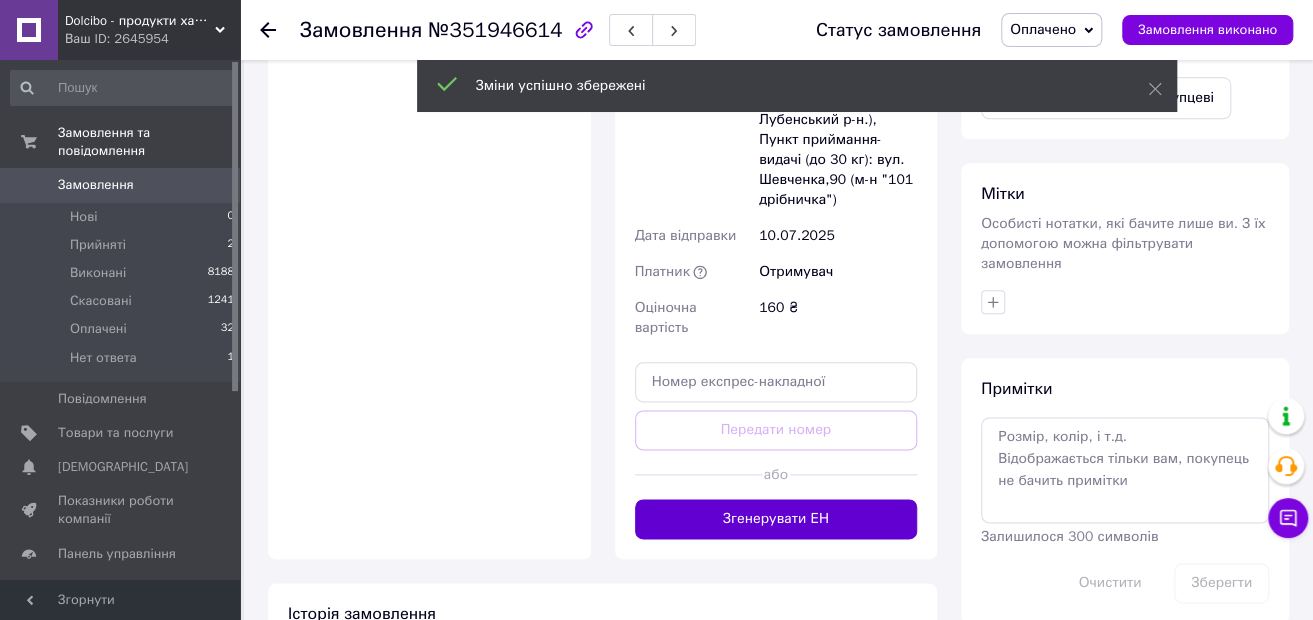 click on "Згенерувати ЕН" at bounding box center (776, 519) 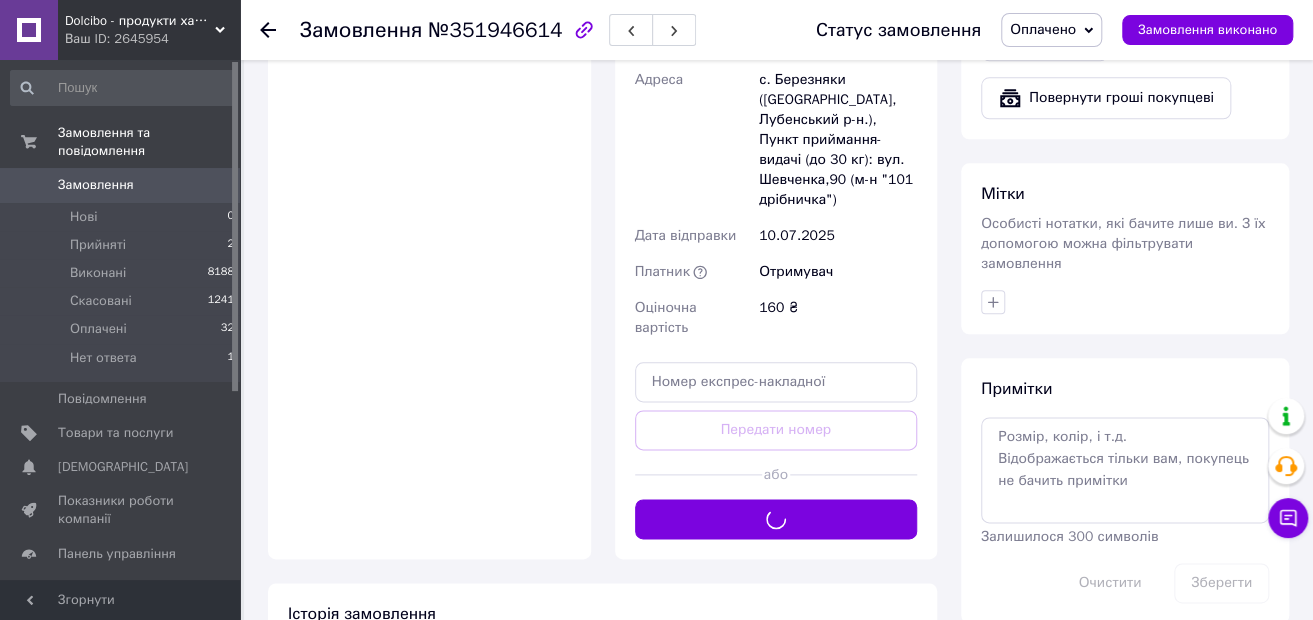 scroll, scrollTop: 600, scrollLeft: 0, axis: vertical 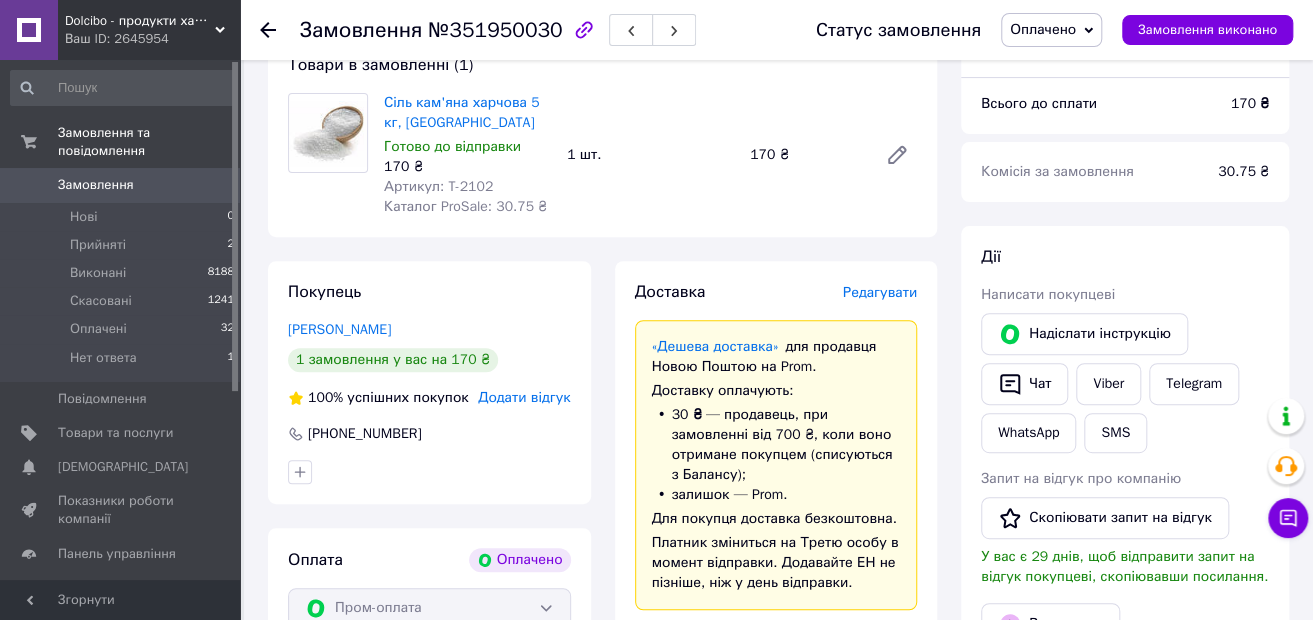 click on "Доставка Редагувати «Дешева доставка»   для продавця Новою Поштою на Prom. Доставку оплачують: 30 ₴   — продавець , при замовленні від 700 ₴, коли воно отримане покупцем (списуються з Балансу); залишок — Prom. Для покупця доставка безкоштовна. Платник зміниться на Третю особу в момент відправки. Додавайте ЕН не пізніше, ніж у день відправки. Нова Пошта (безкоштовно від 3000 ₴) Отримувач Смирнов Илья Телефон отримувача +380992501065 Адреса Дніпро, Поштомат №44702: просп. Мануйлівський, 17 (Біля будинку) Дата відправки 10.07.2025 Платник   Отримувач Оціночна вартість 170 ₴ або 170" at bounding box center [776, 750] 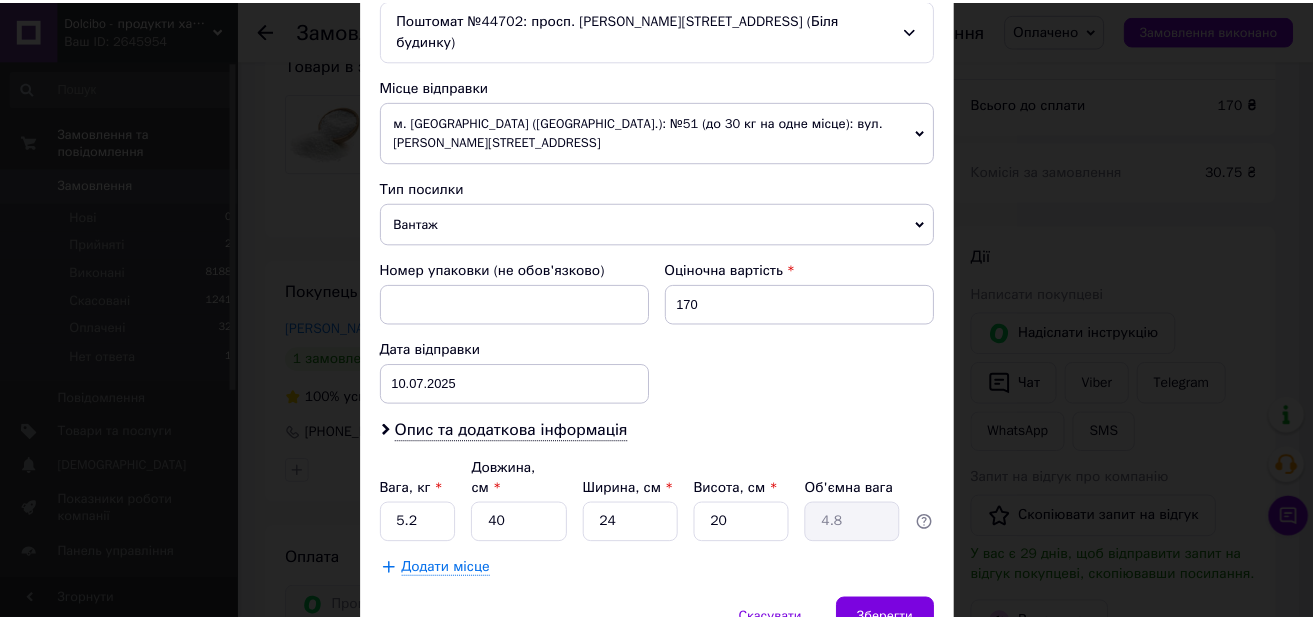 scroll, scrollTop: 706, scrollLeft: 0, axis: vertical 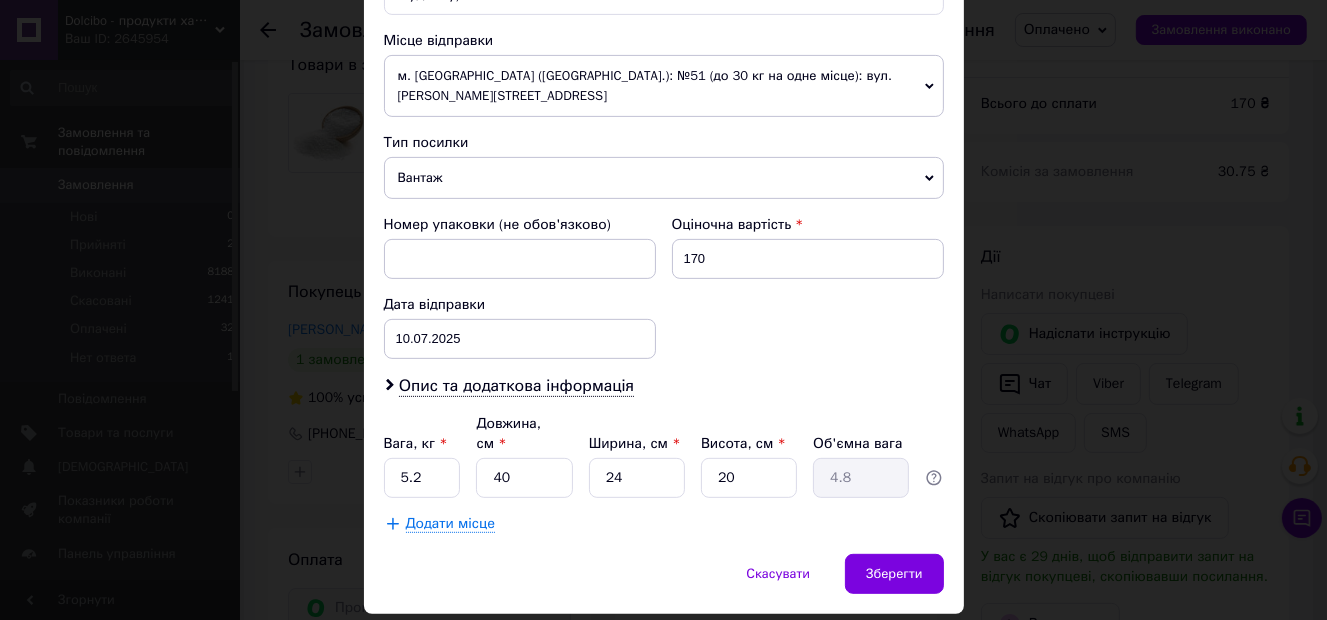 click on "× Редагування доставки Спосіб доставки Нова Пошта (безкоштовно від 3000 ₴) Платник Отримувач Відправник Прізвище отримувача Смирнов Ім'я отримувача Илья По батькові отримувача Телефон отримувача +380992501065 Тип доставки В поштоматі У відділенні Кур'єром Місто Дніпро Поштомат Поштомат №44702: просп. Мануйлівський, 17 (Біля будинку) Місце відправки м. Київ (Київська обл.): №51 (до 30 кг на одне місце): вул. Євгена Коновальця, 15/4 Немає збігів. Спробуйте змінити умови пошуку Додати ще місце відправки Тип посилки Вантаж Документи Номер упаковки (не обов'язково) 170 10.07.2025 < > <" at bounding box center [663, 310] 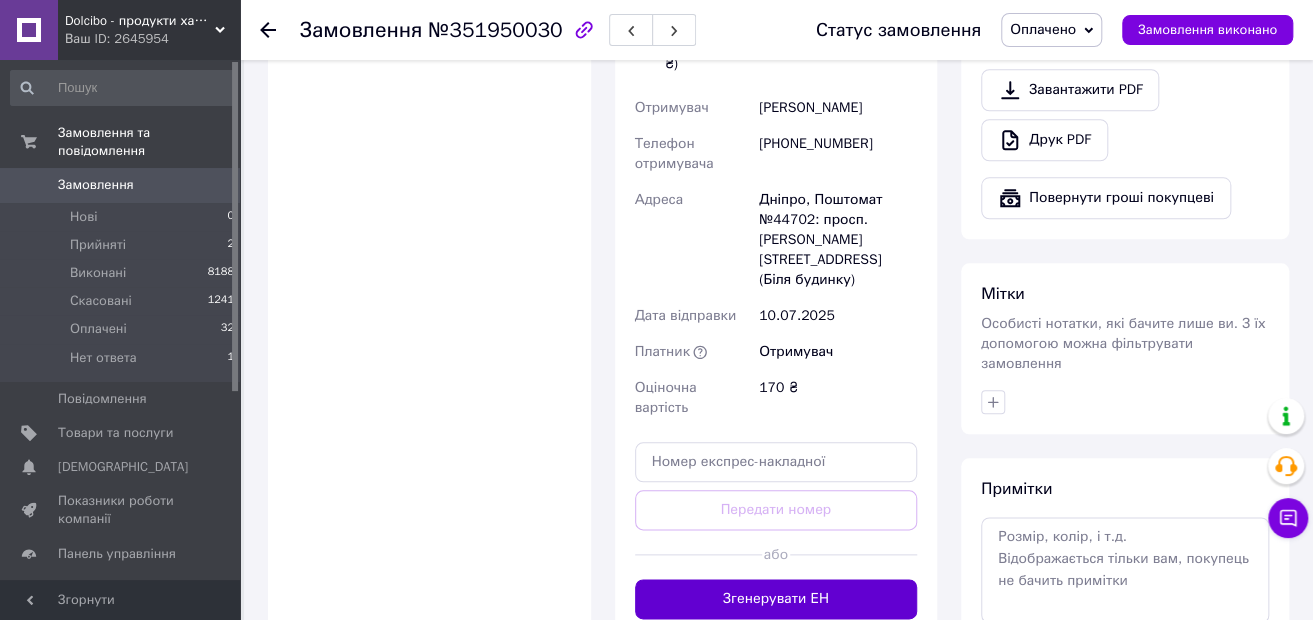 click on "Згенерувати ЕН" at bounding box center (776, 599) 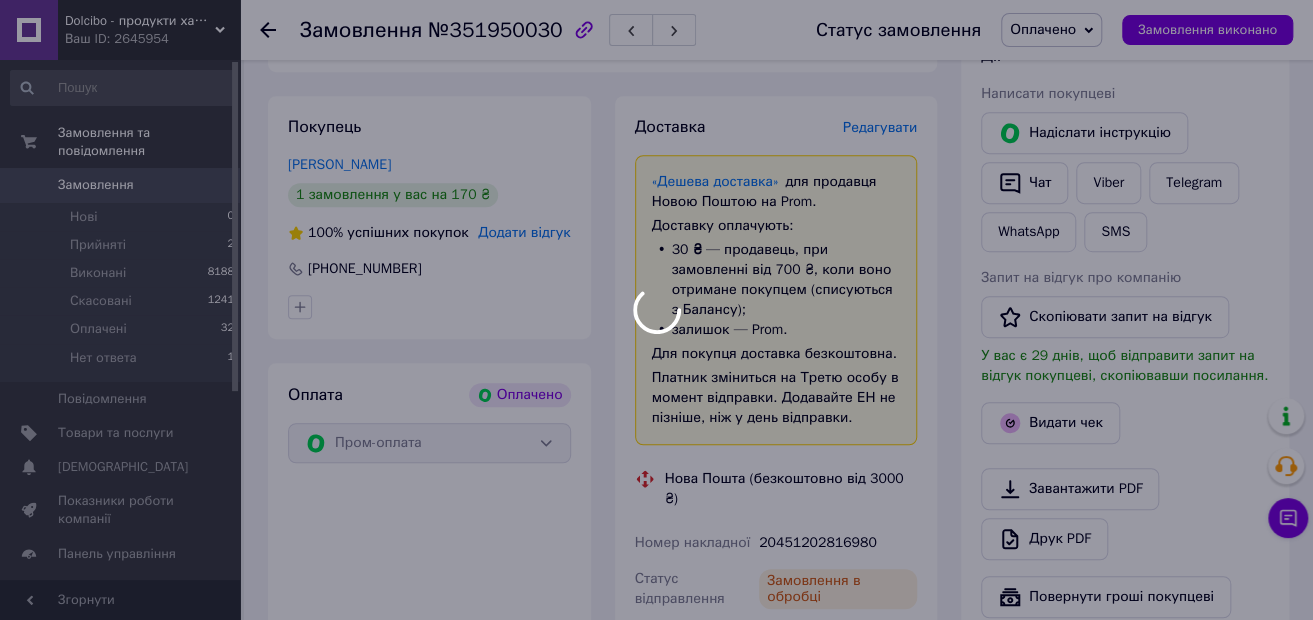 scroll, scrollTop: 400, scrollLeft: 0, axis: vertical 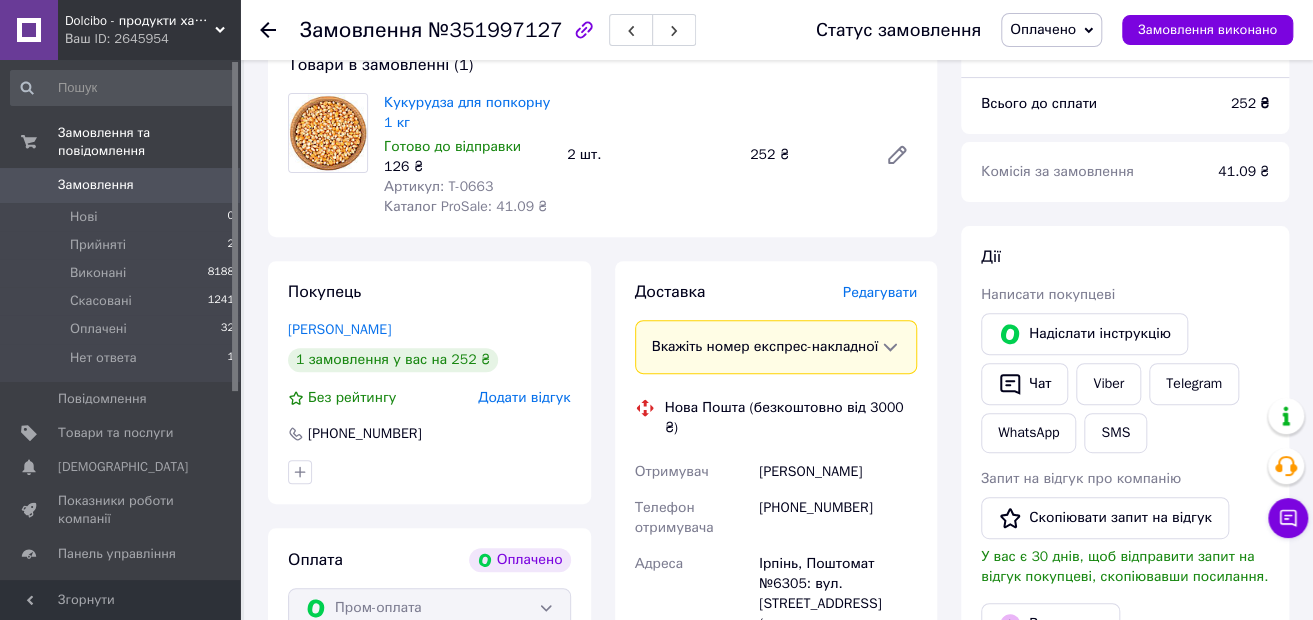 click on "Редагувати" at bounding box center [880, 292] 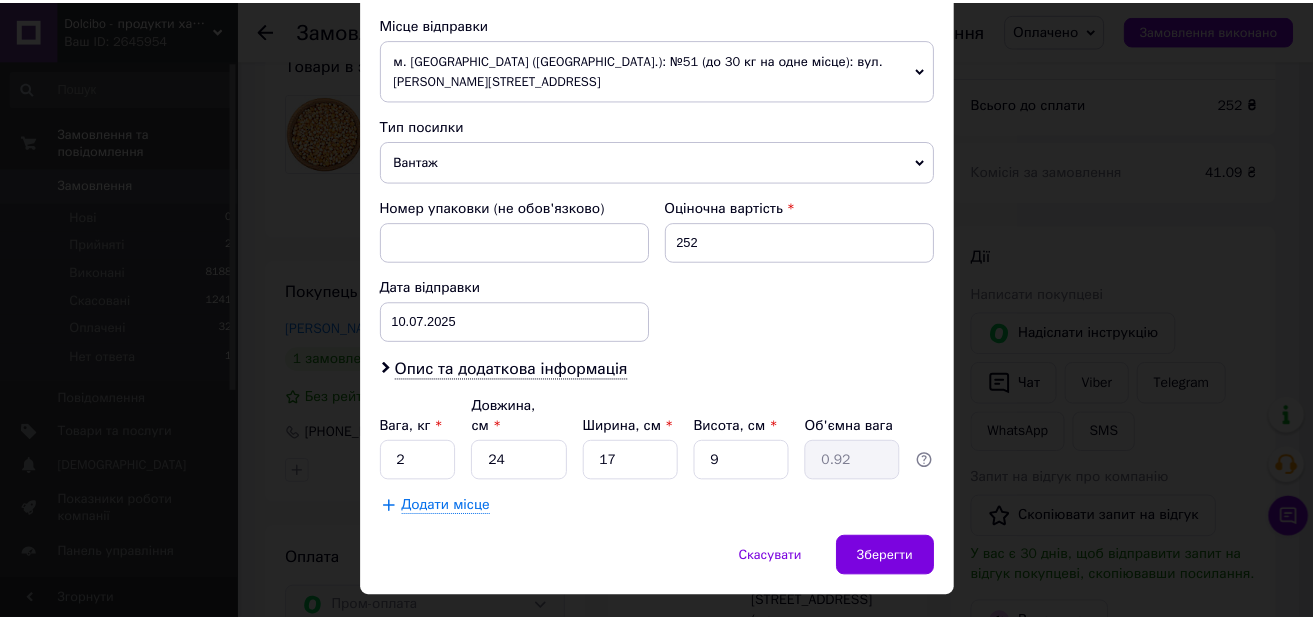 scroll, scrollTop: 706, scrollLeft: 0, axis: vertical 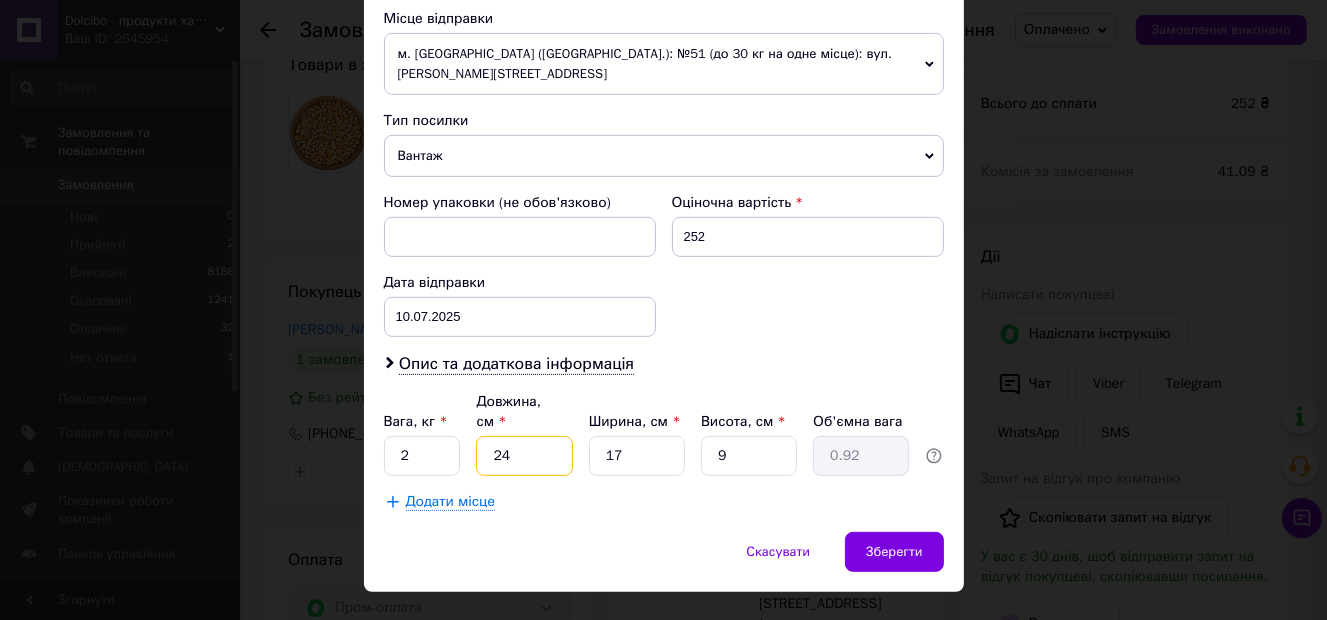 click on "24" at bounding box center (524, 456) 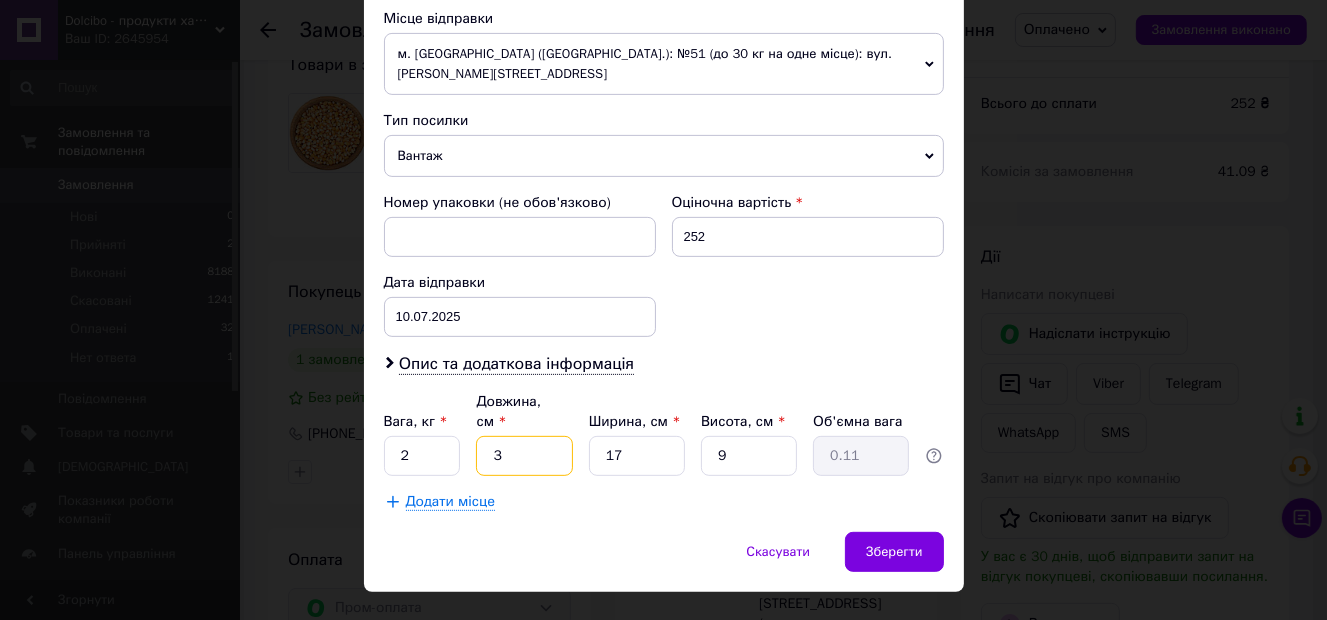 type on "34" 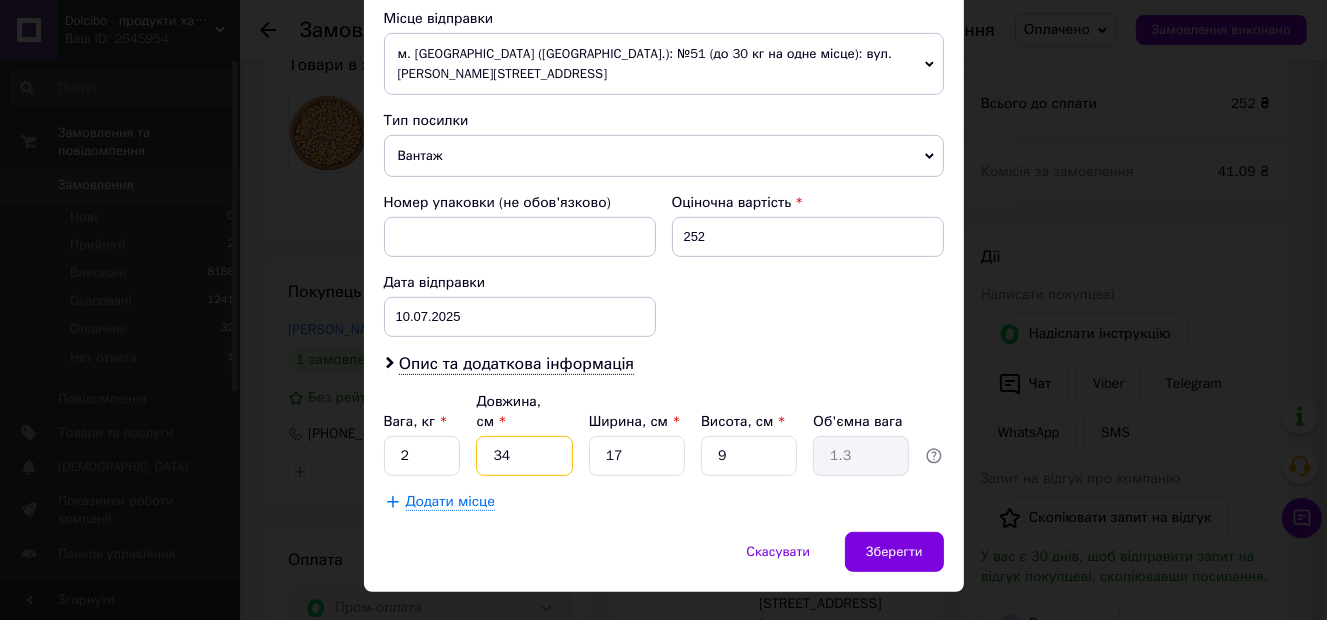 type on "34" 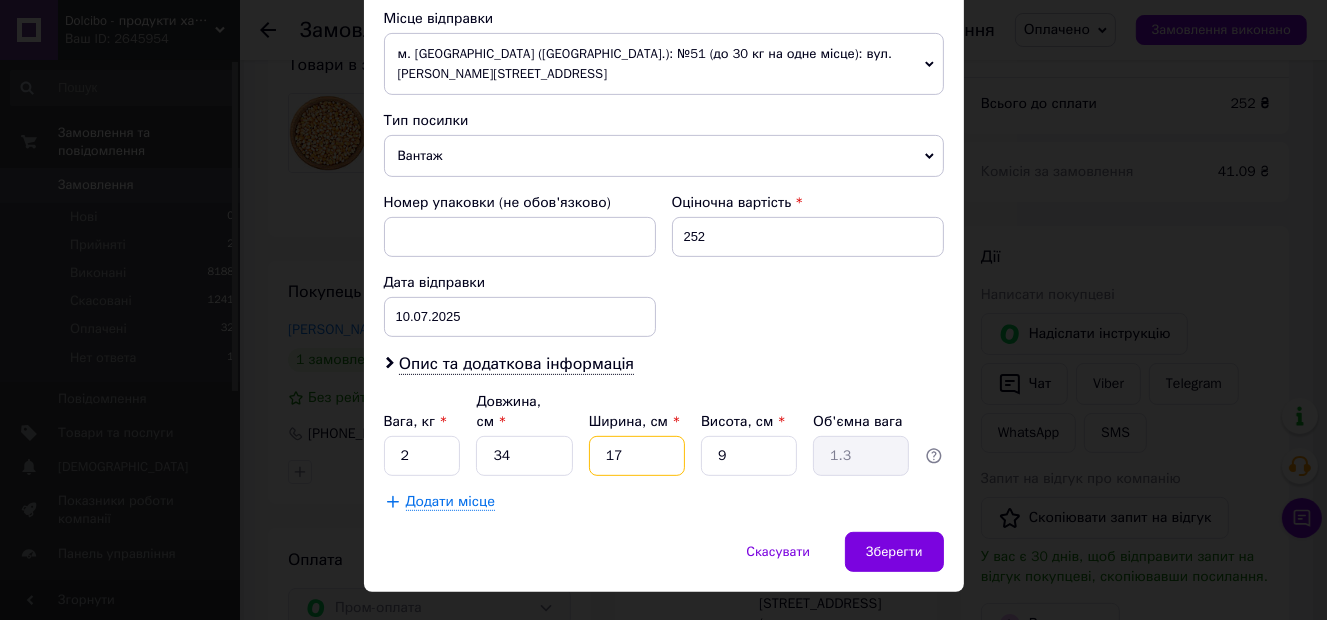 click on "17" at bounding box center [637, 456] 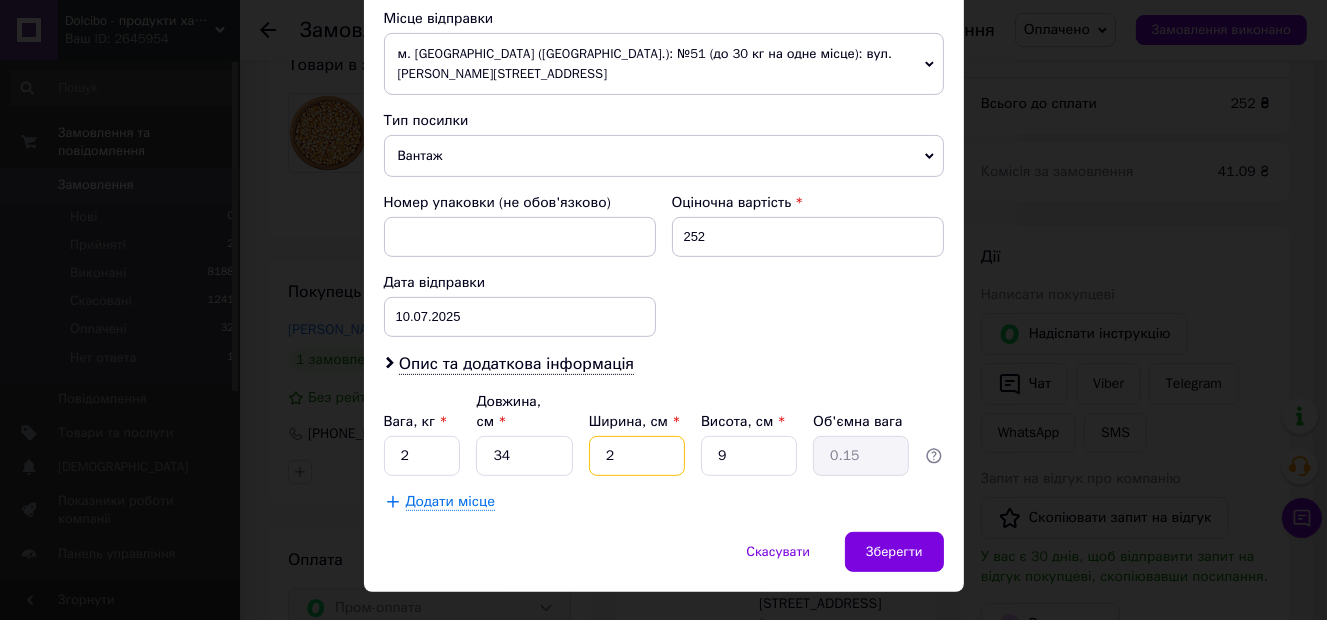 type on "24" 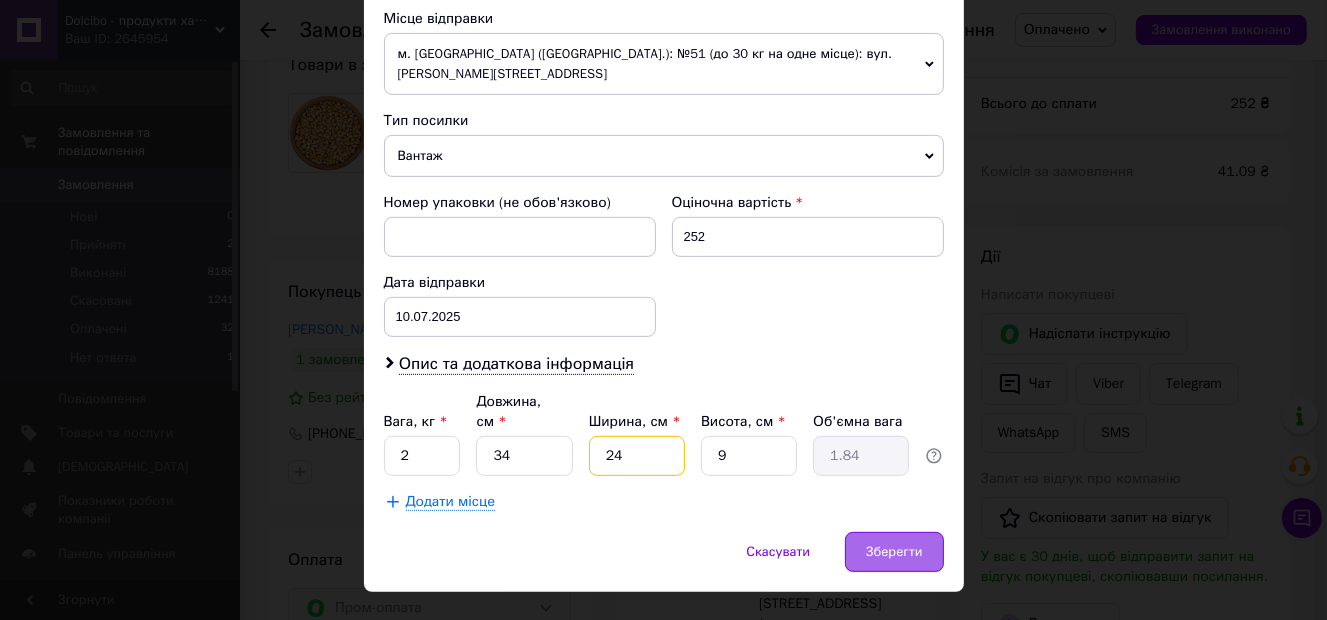 type on "24" 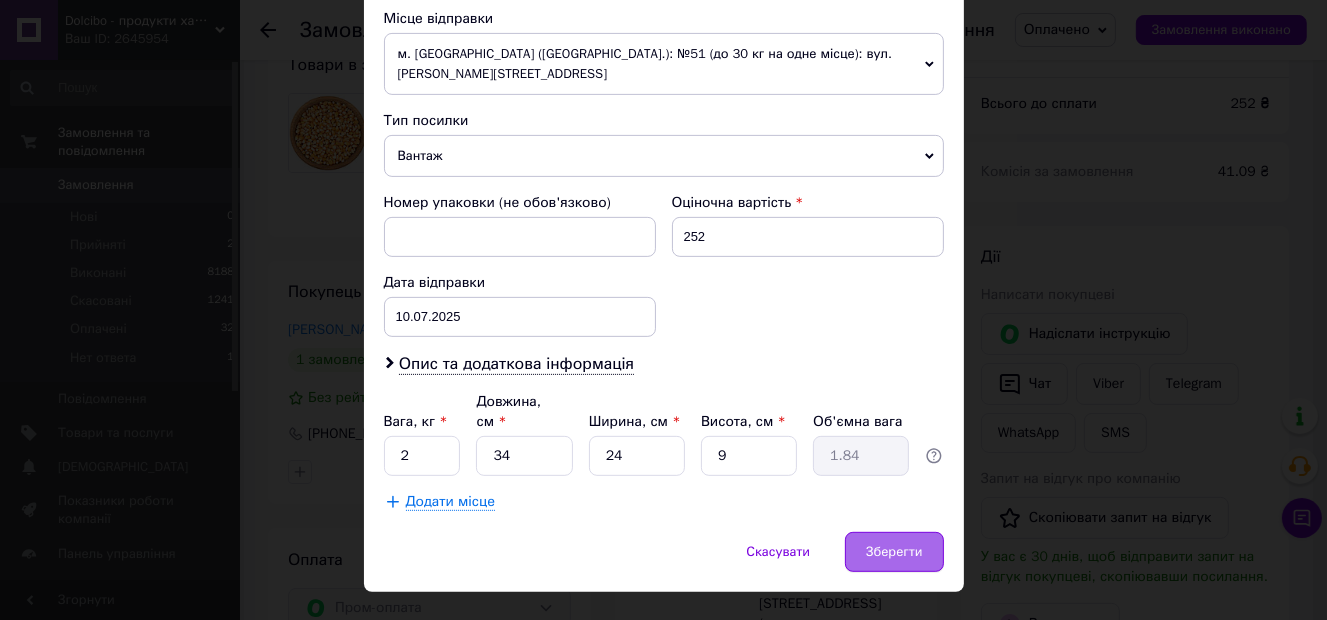 click on "Зберегти" at bounding box center [894, 552] 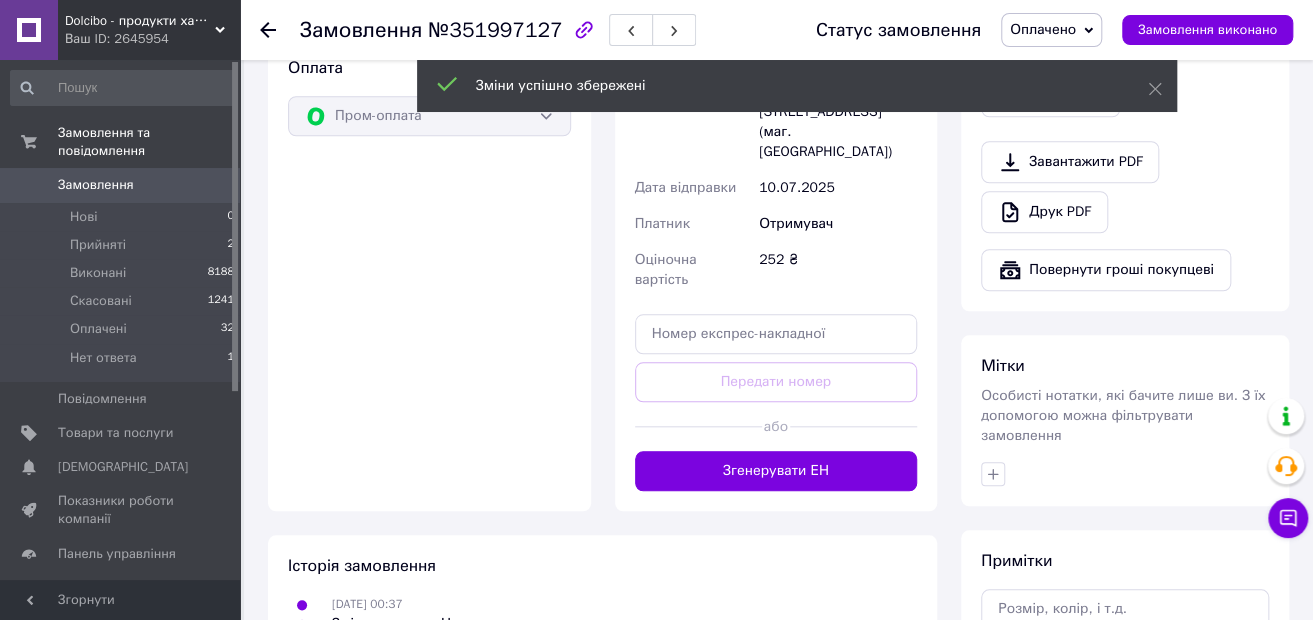 scroll, scrollTop: 800, scrollLeft: 0, axis: vertical 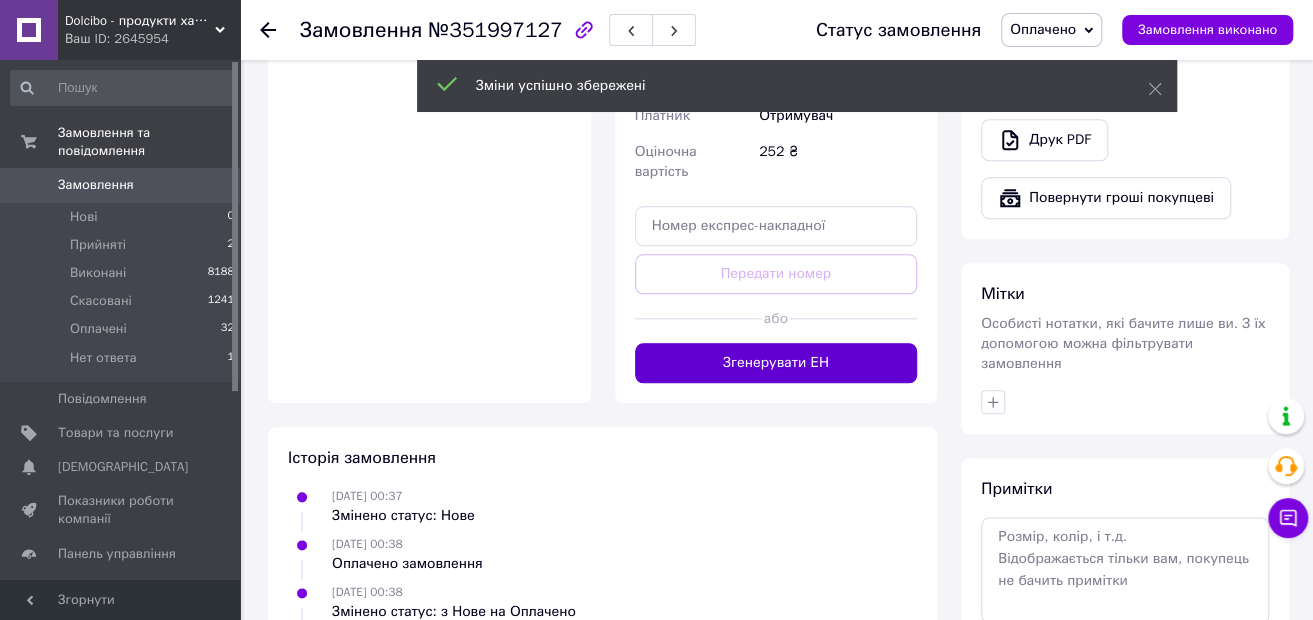 click on "Згенерувати ЕН" at bounding box center (776, 363) 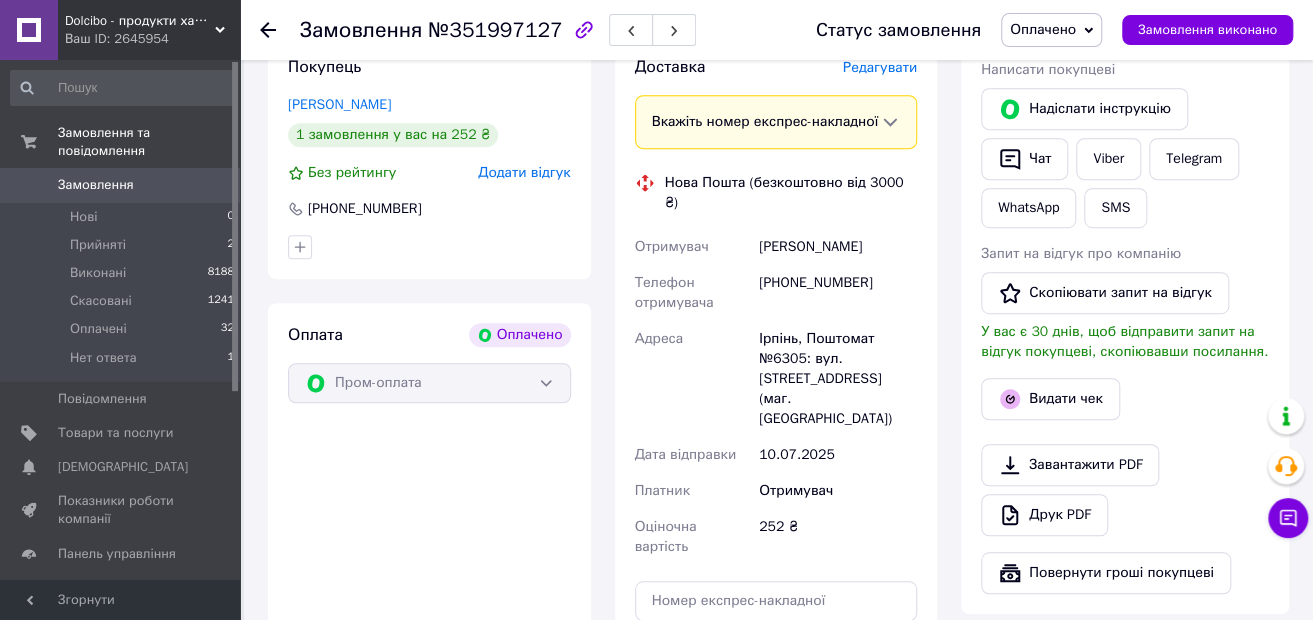 scroll, scrollTop: 400, scrollLeft: 0, axis: vertical 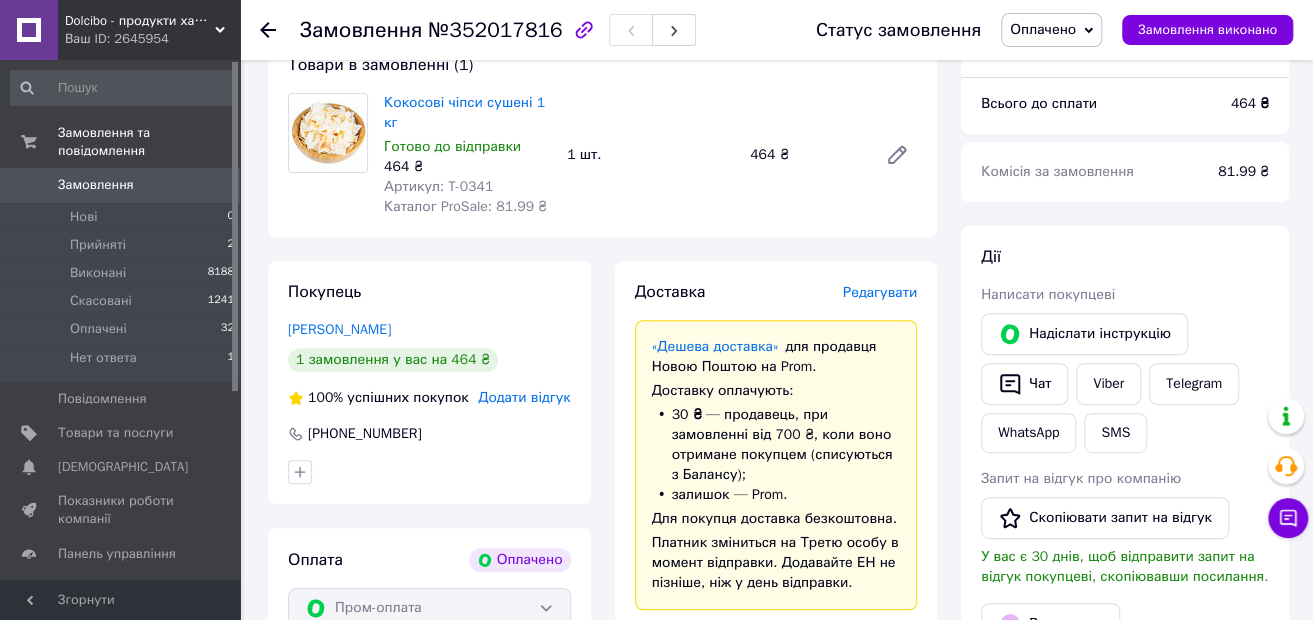 click on "Редагувати" at bounding box center (880, 292) 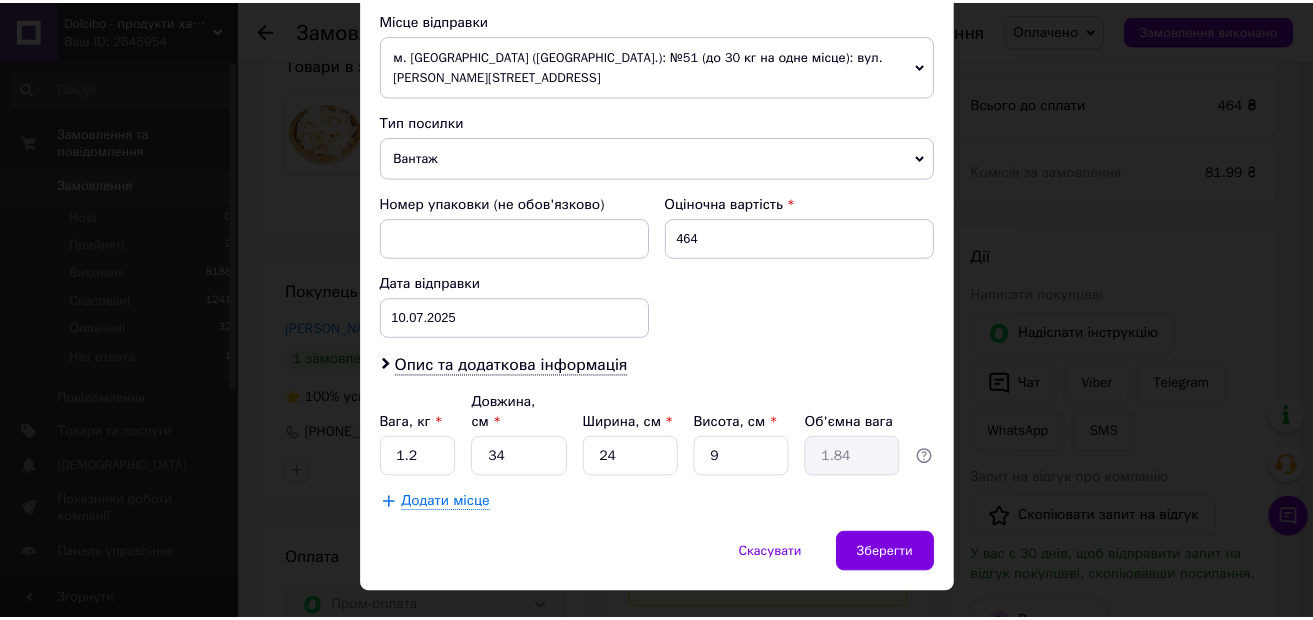 scroll, scrollTop: 706, scrollLeft: 0, axis: vertical 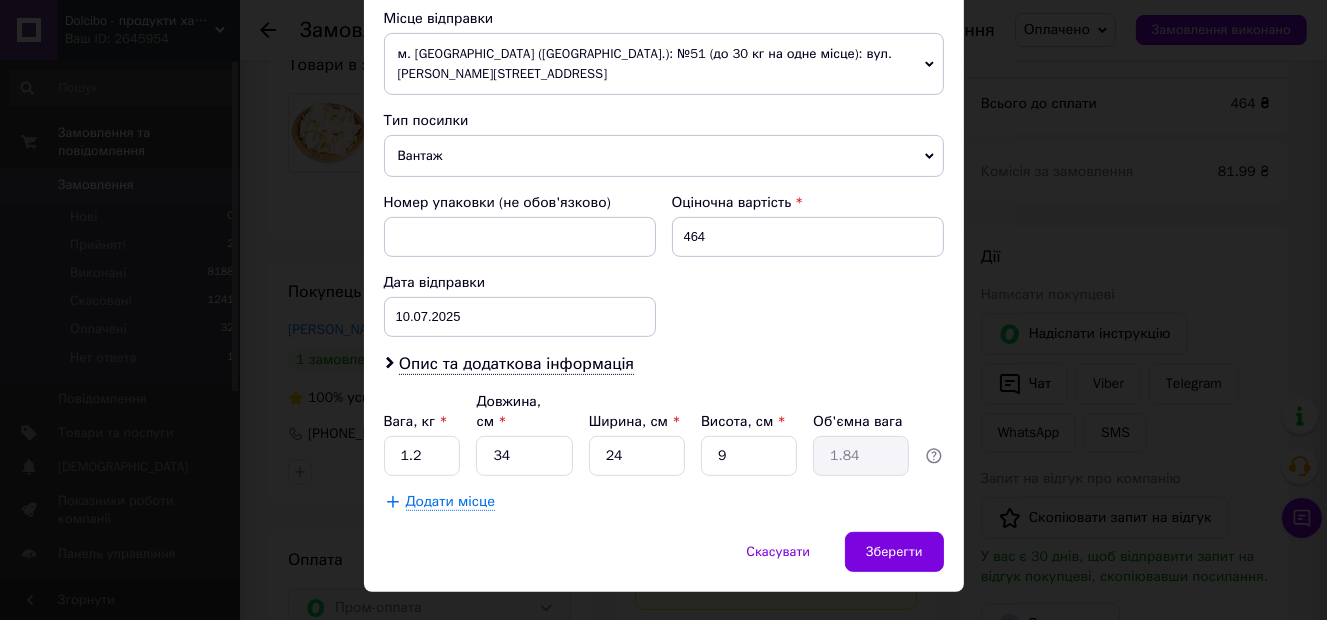 click on "× Редагування доставки Спосіб доставки Нова Пошта (безкоштовно від 3000 ₴) Платник Отримувач Відправник Прізвище отримувача [PERSON_NAME] Ім'я отримувача [PERSON_NAME] батькові отримувача Телефон отримувача [PHONE_NUMBER] Тип доставки У відділенні Кур'єром В поштоматі Місто м. [GEOGRAPHIC_DATA] ([GEOGRAPHIC_DATA], [GEOGRAPHIC_DATA].) Відділення №1: вул. [PERSON_NAME][STREET_ADDRESS] Місце відправки м. [GEOGRAPHIC_DATA] ([GEOGRAPHIC_DATA].): №51 (до 30 кг на одне місце): вул. Євгена [STREET_ADDRESS] Немає збігів. Спробуйте змінити умови пошуку Додати ще місце відправки Тип посилки Вантаж Документи Номер упаковки (не обов'язково)" at bounding box center (663, 310) 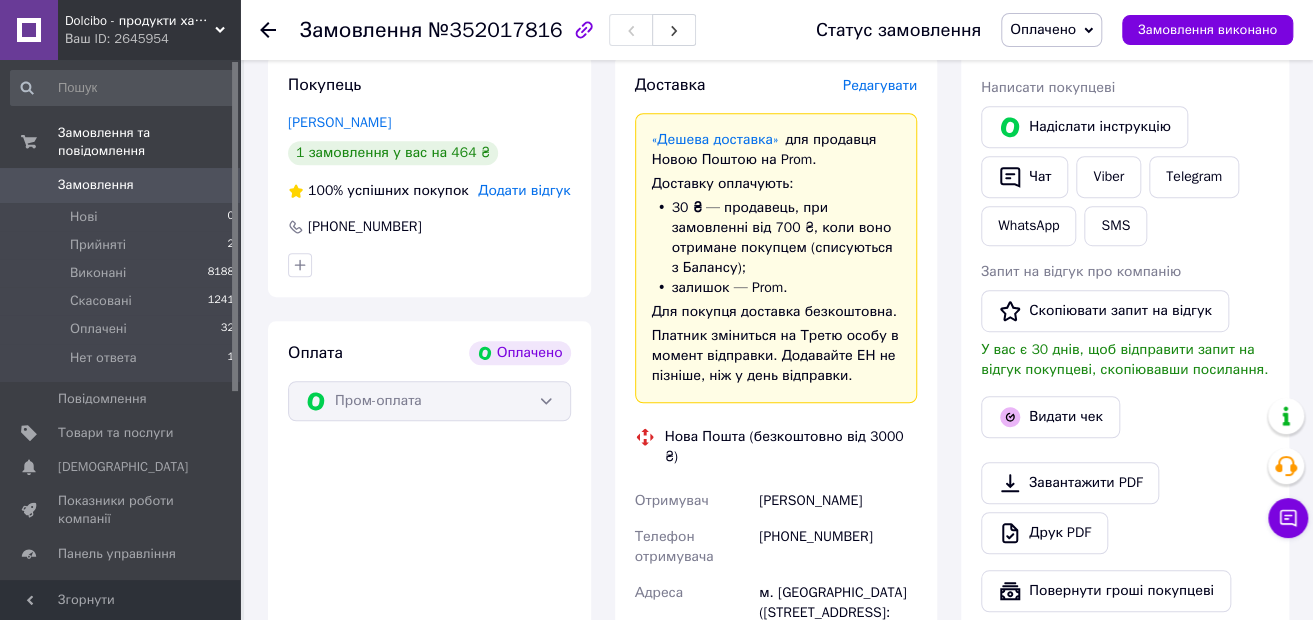 scroll, scrollTop: 800, scrollLeft: 0, axis: vertical 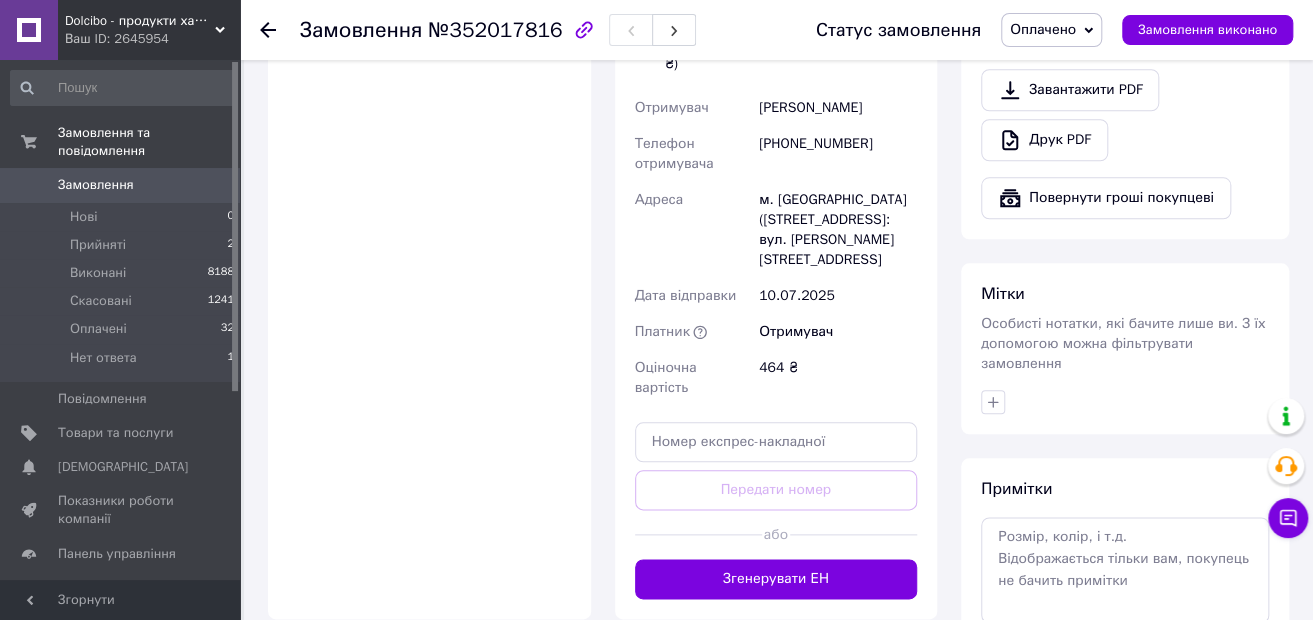 click at bounding box center [698, 534] 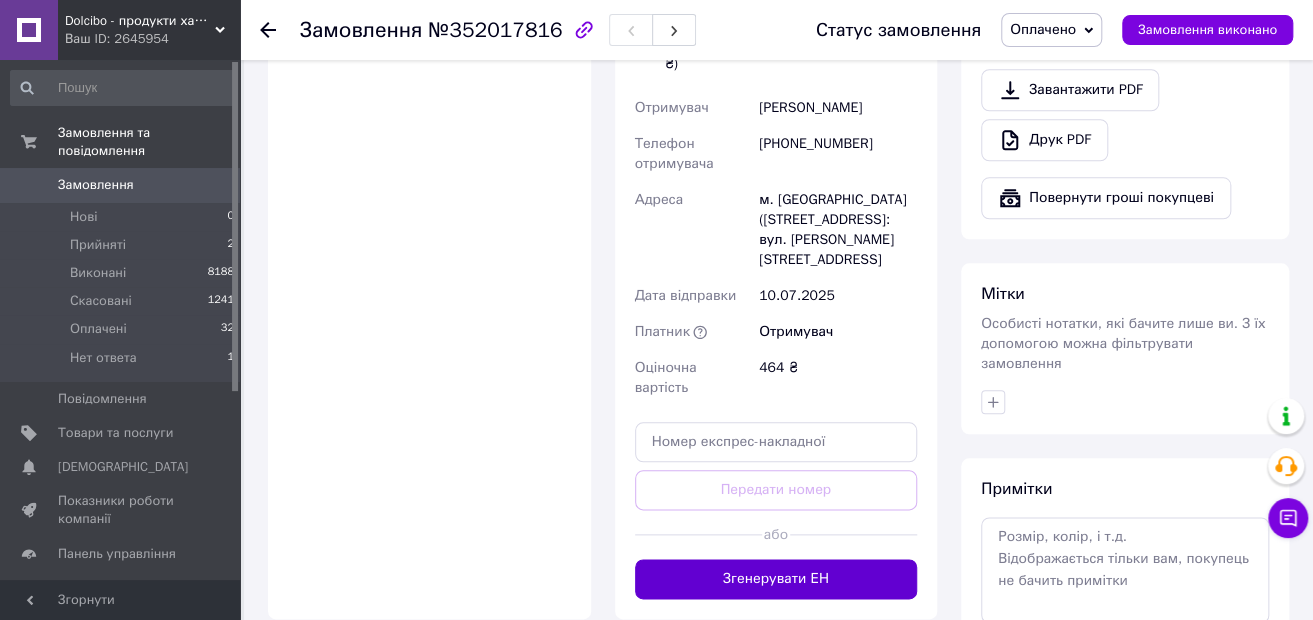 click on "Згенерувати ЕН" at bounding box center [776, 579] 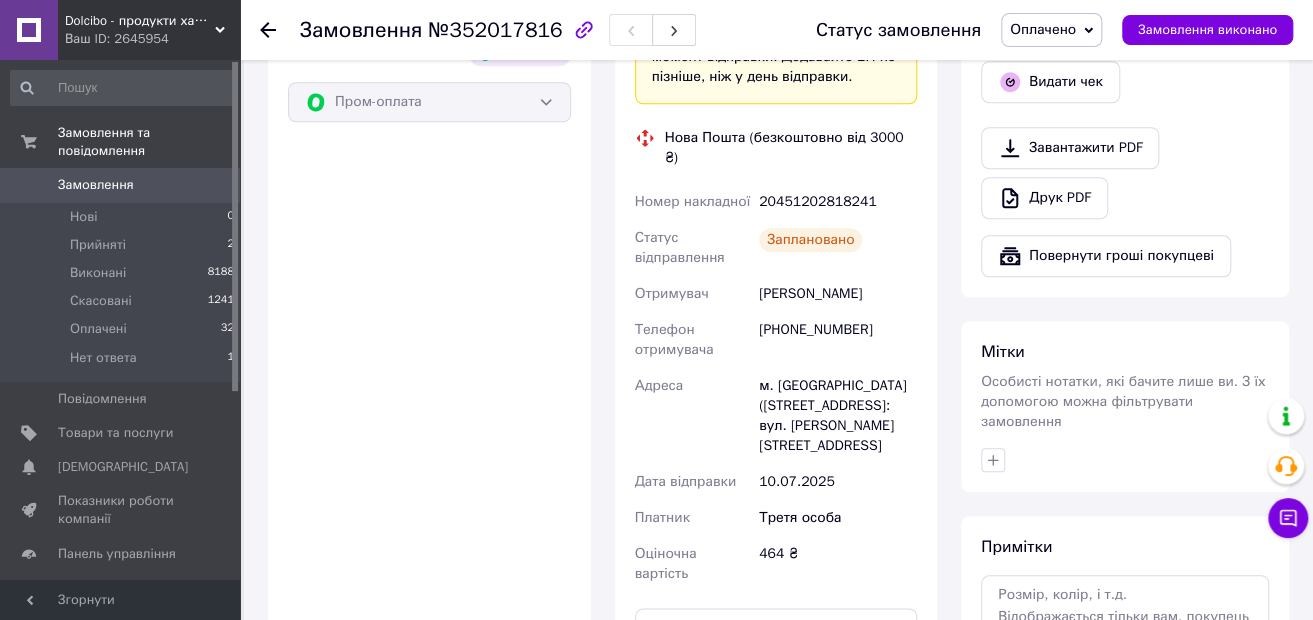 scroll, scrollTop: 600, scrollLeft: 0, axis: vertical 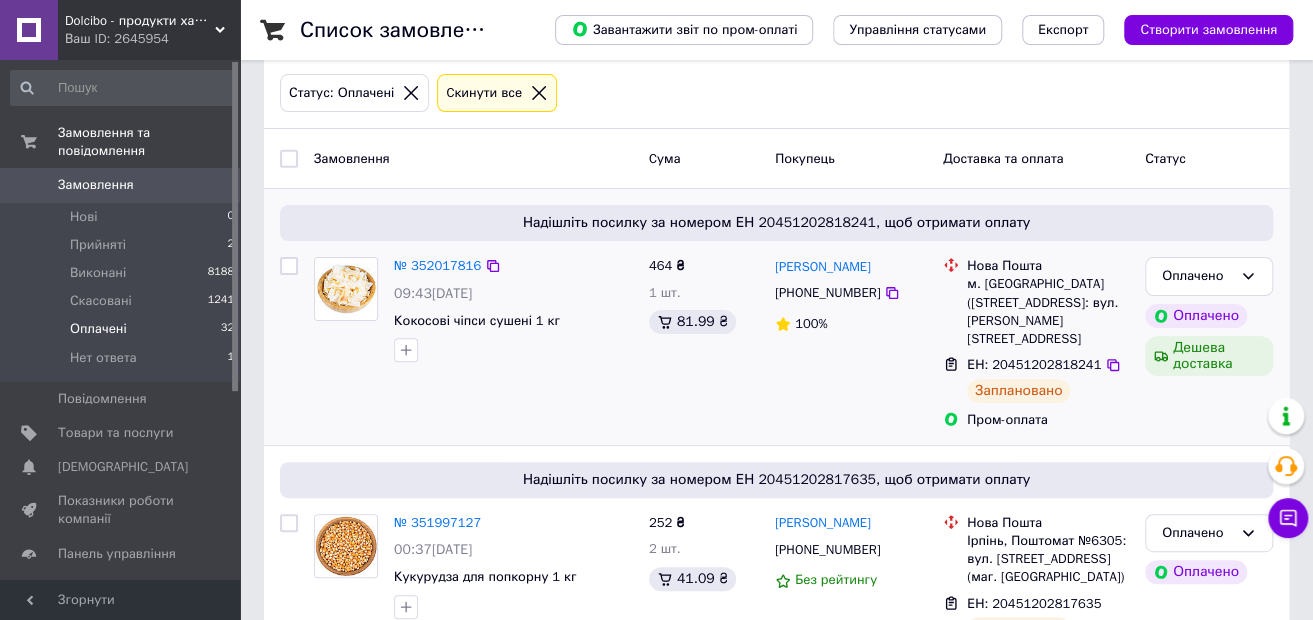 click on "[PERSON_NAME] [PHONE_NUMBER] 100%" at bounding box center (851, 343) 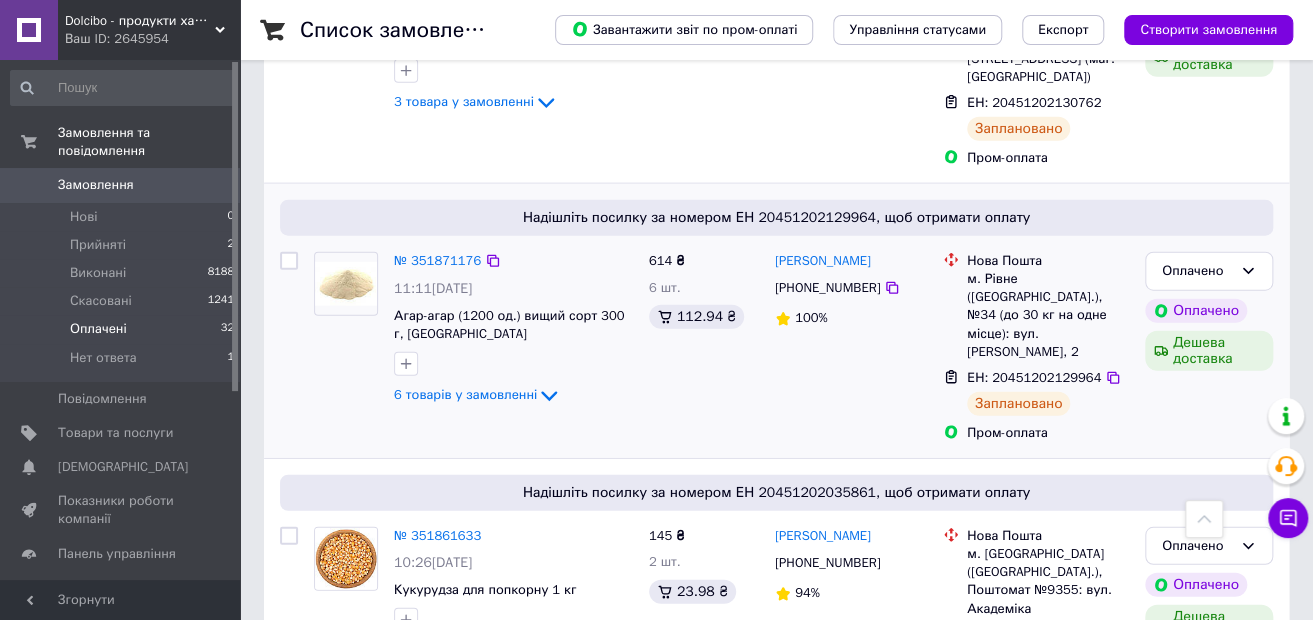 click on "[PERSON_NAME] [PHONE_NUMBER] 100%" at bounding box center (851, 347) 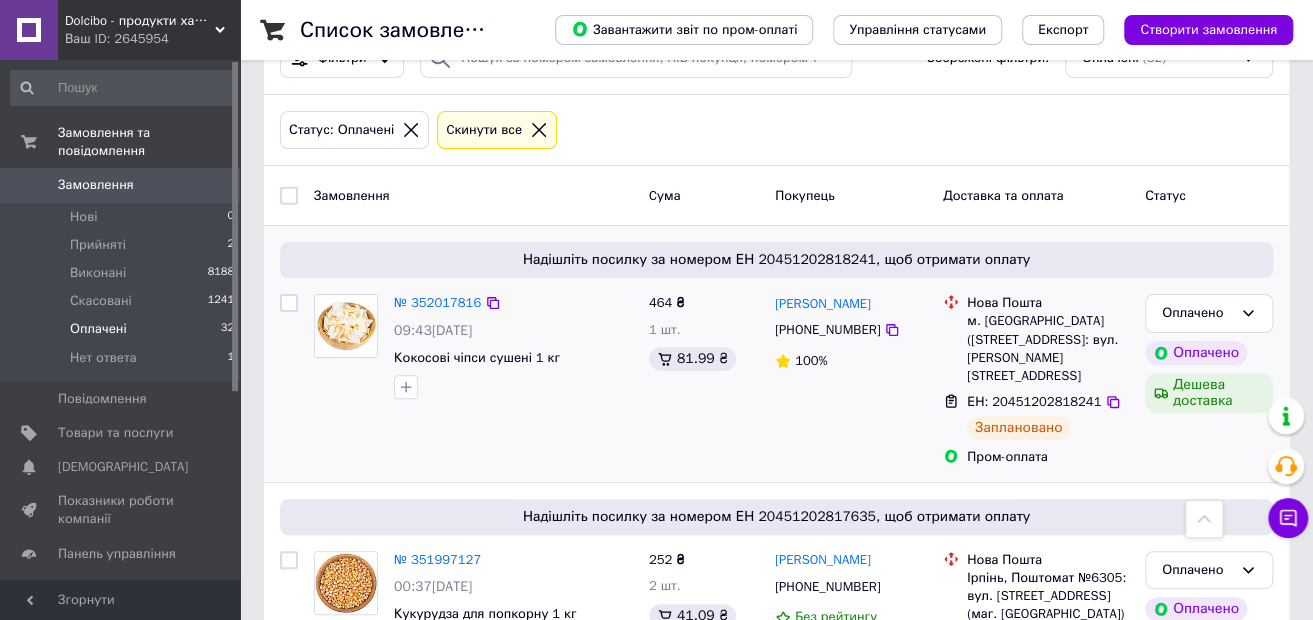 scroll, scrollTop: 0, scrollLeft: 0, axis: both 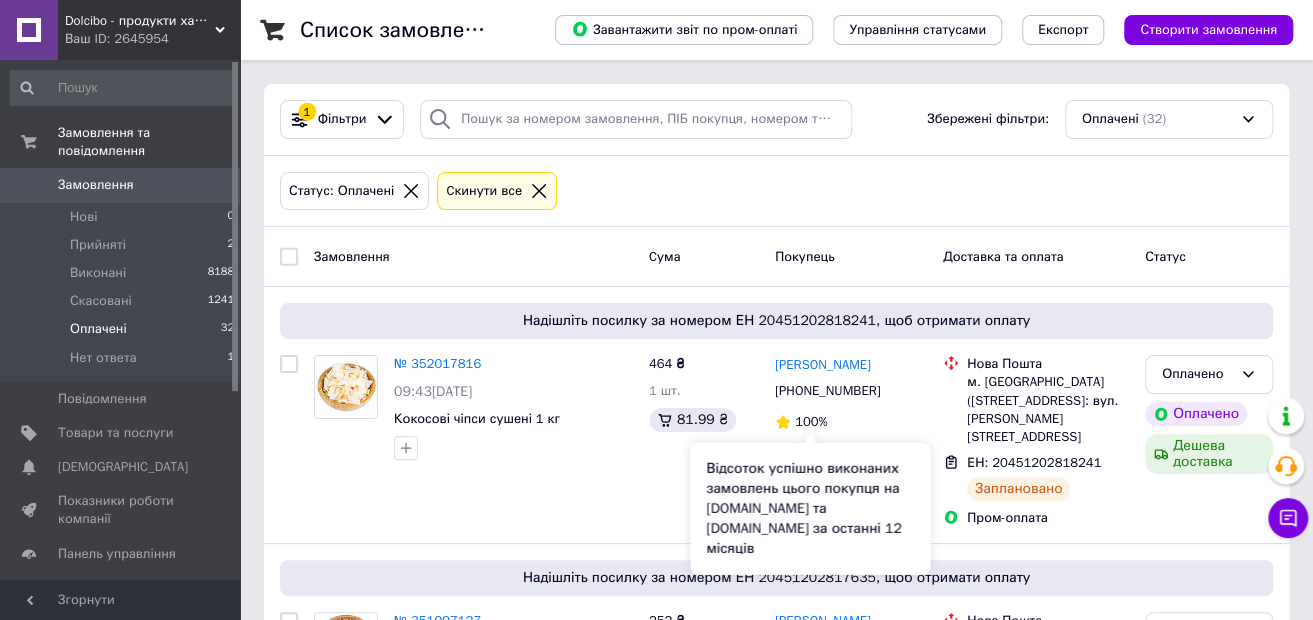 click on "Відсоток успішно виконаних замовлень цього покупця на [DOMAIN_NAME] та [DOMAIN_NAME] за останні 12 місяців" at bounding box center (810, 509) 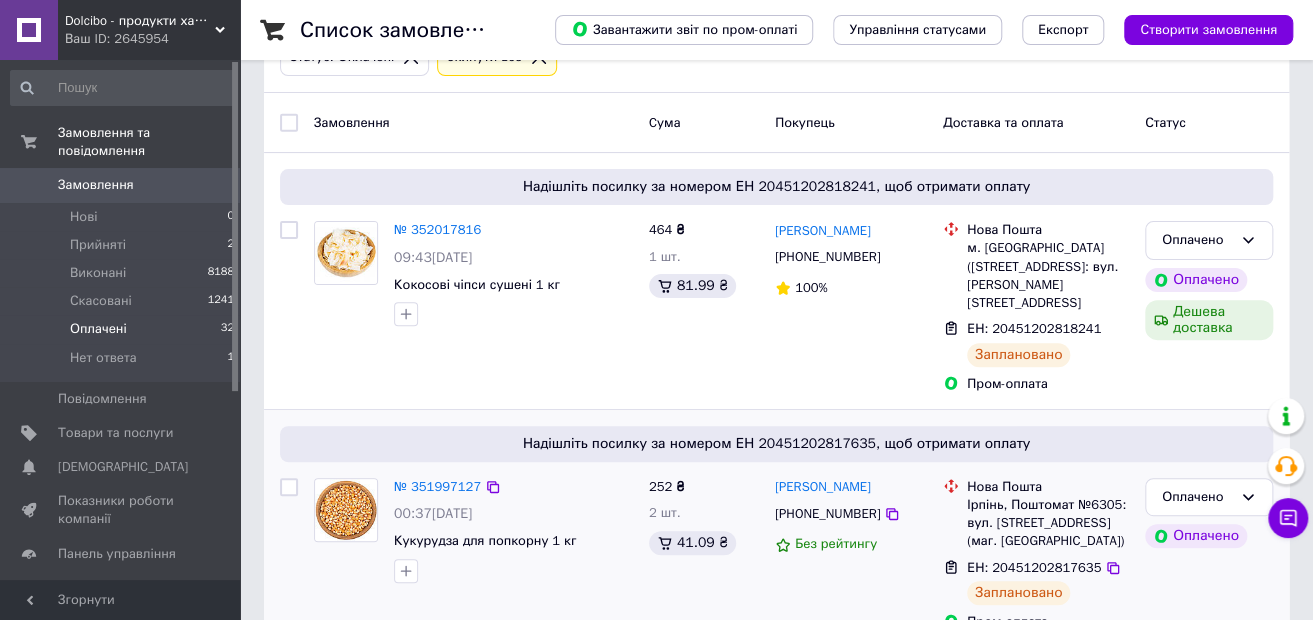 scroll, scrollTop: 100, scrollLeft: 0, axis: vertical 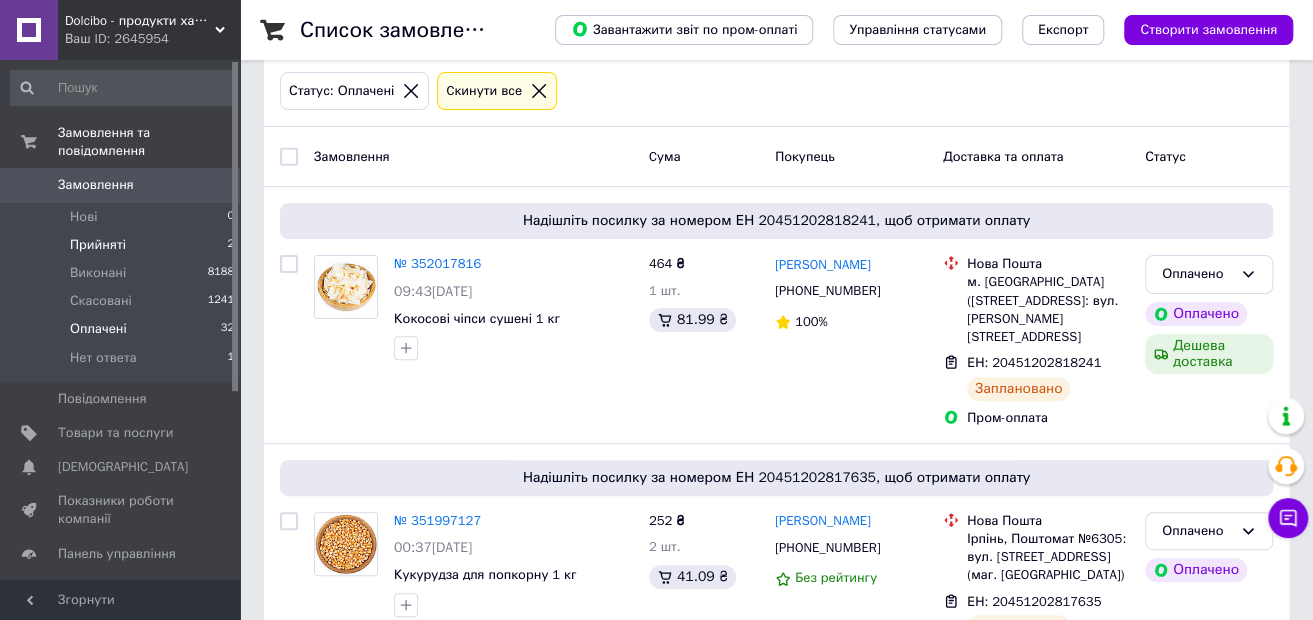 click on "Прийняті" at bounding box center (98, 245) 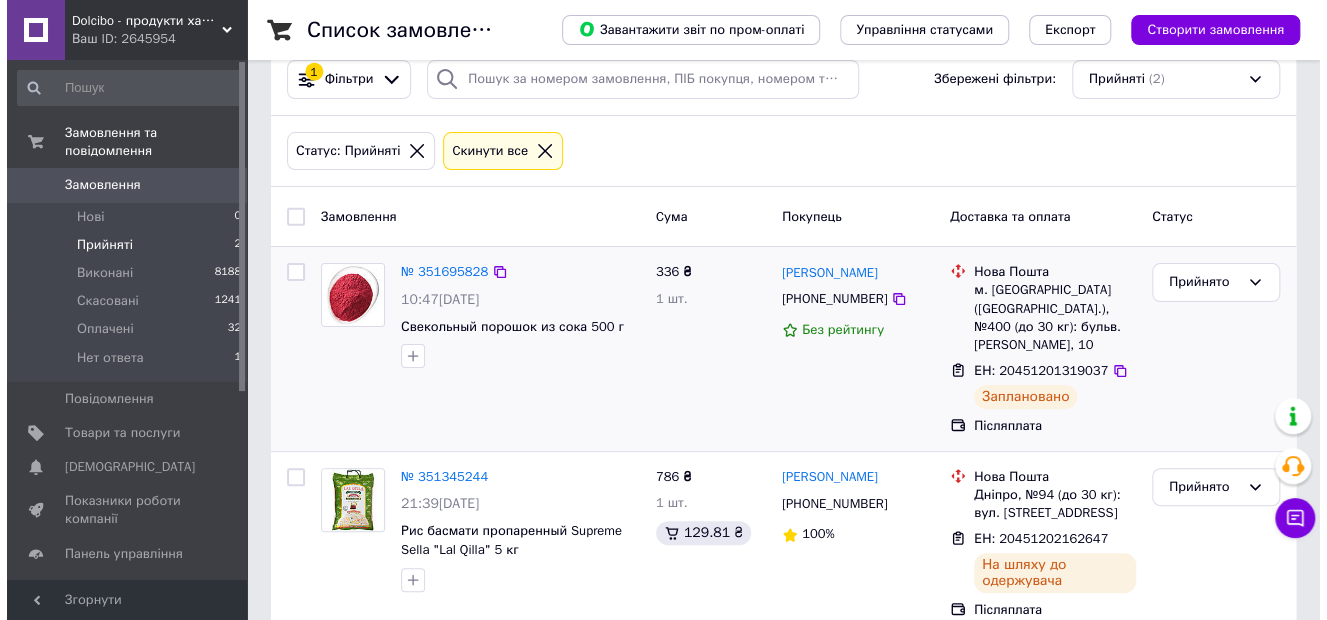 scroll, scrollTop: 61, scrollLeft: 0, axis: vertical 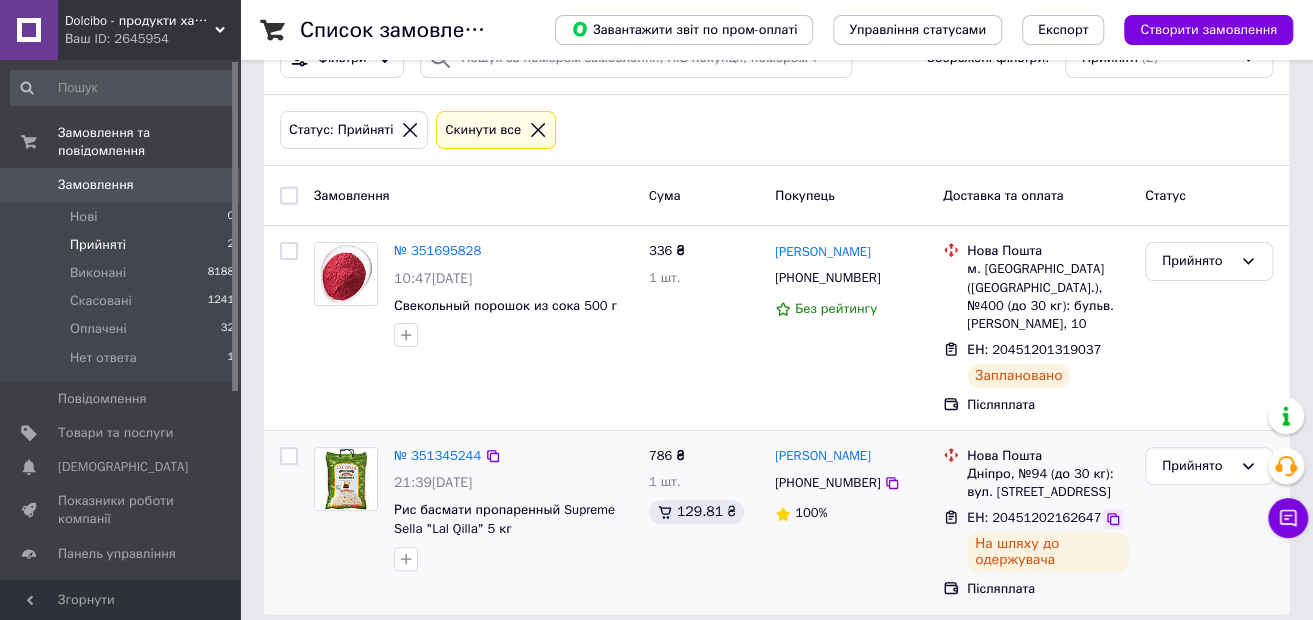 click 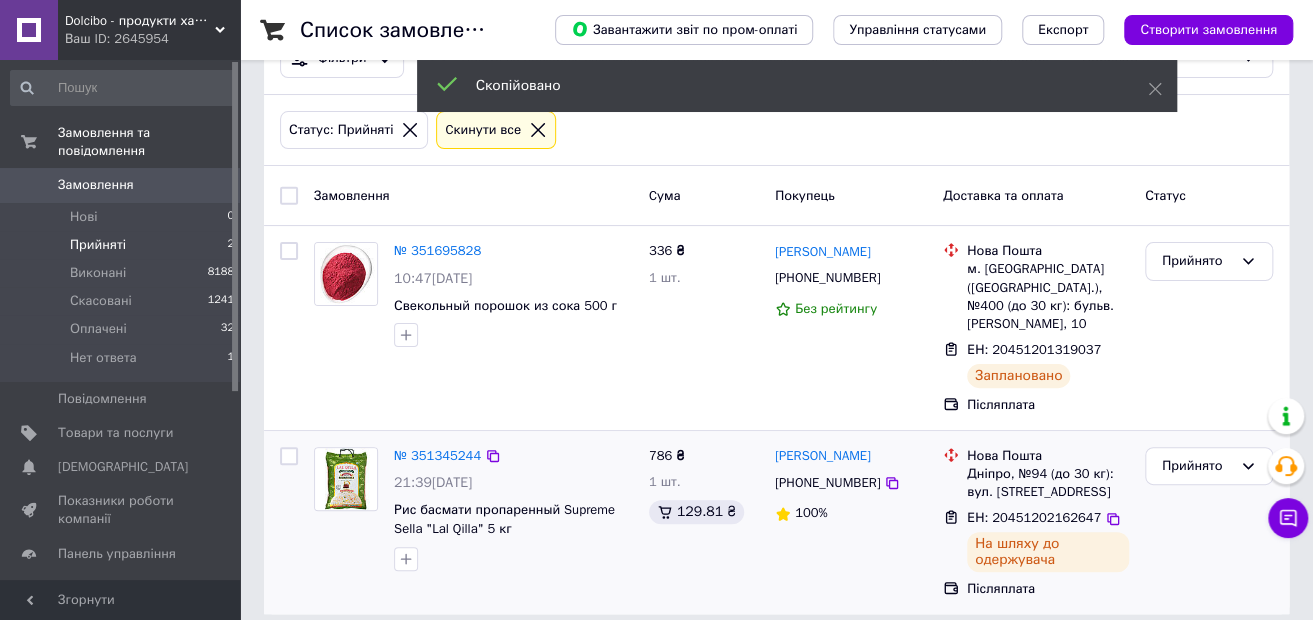 click on "[PHONE_NUMBER]" at bounding box center (827, 482) 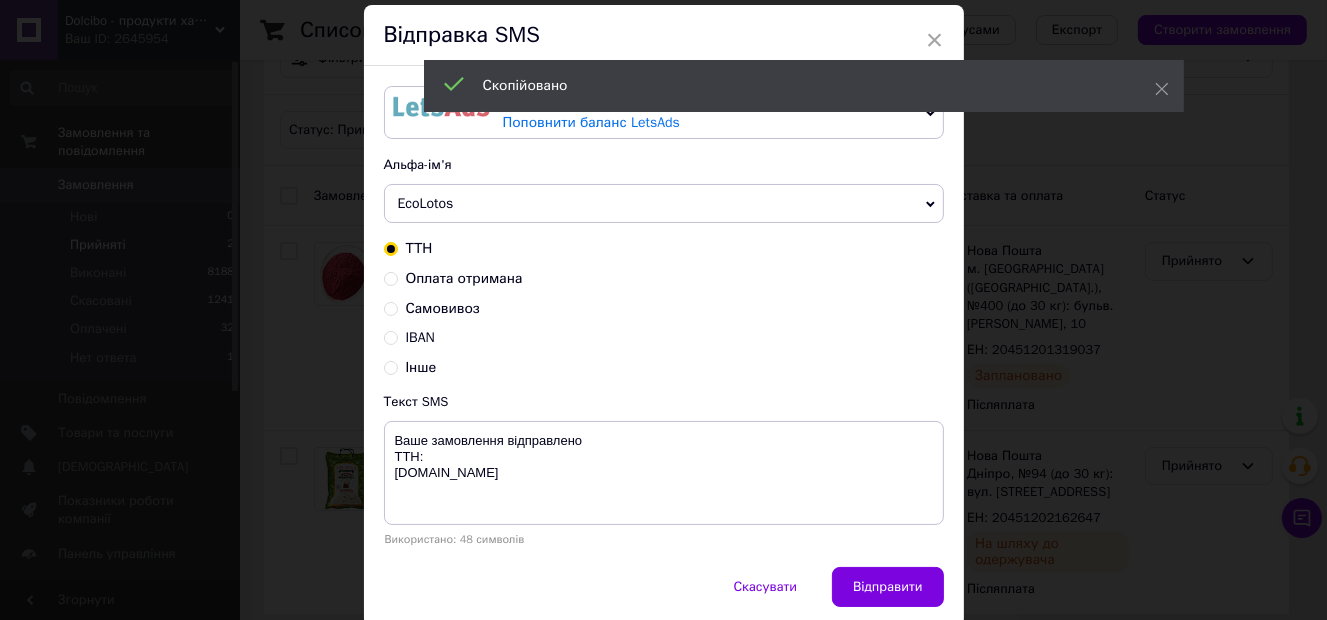 scroll, scrollTop: 100, scrollLeft: 0, axis: vertical 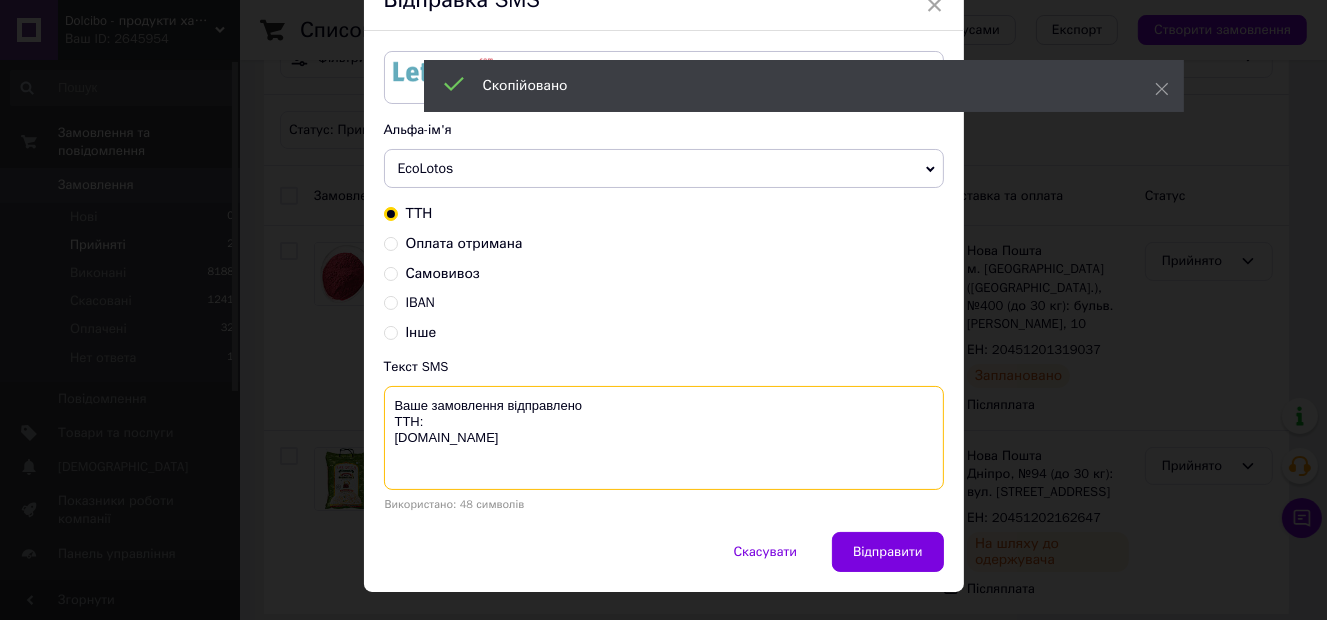 click on "Ваше замовлення відправлено
ТТН:
[DOMAIN_NAME]" at bounding box center [664, 438] 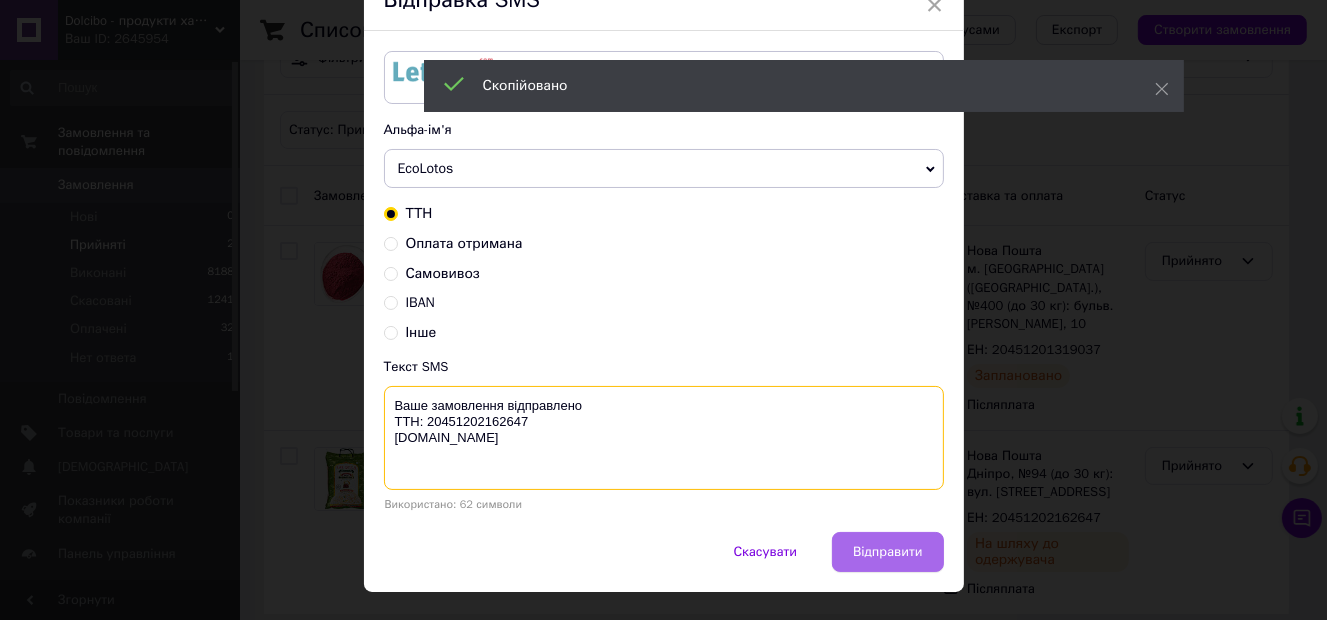type on "Ваше замовлення відправлено
ТТН: 20451202162647
[DOMAIN_NAME]" 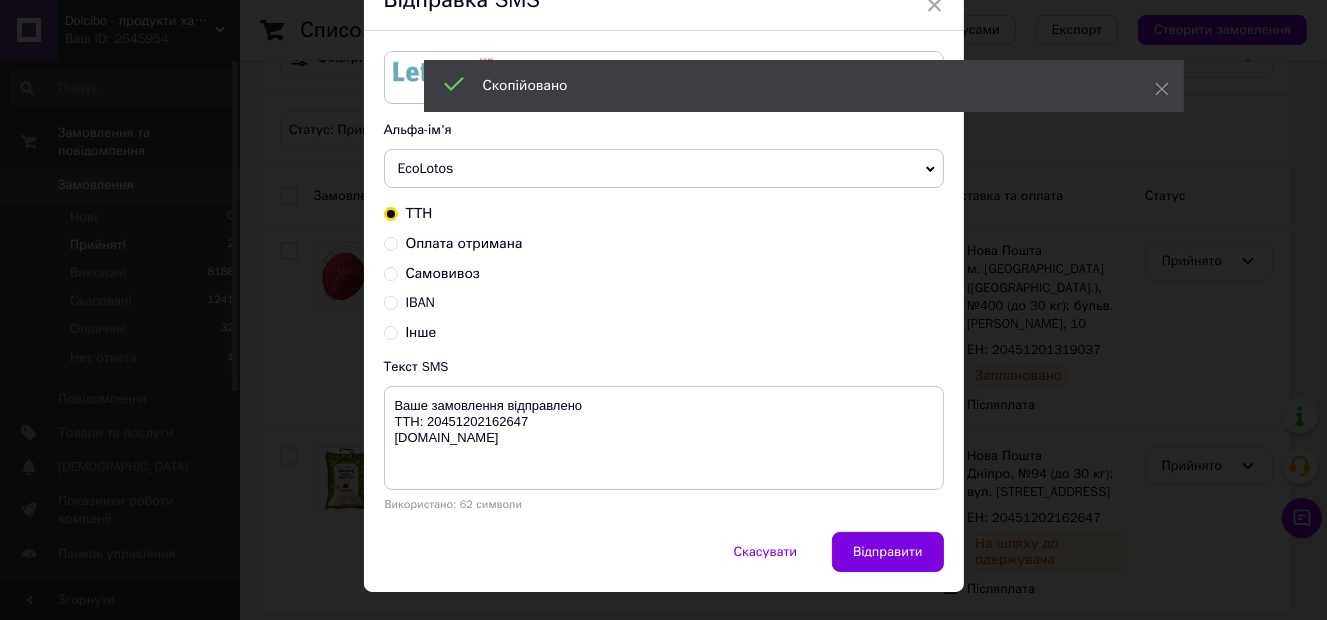 click on "Відправити" at bounding box center [887, 552] 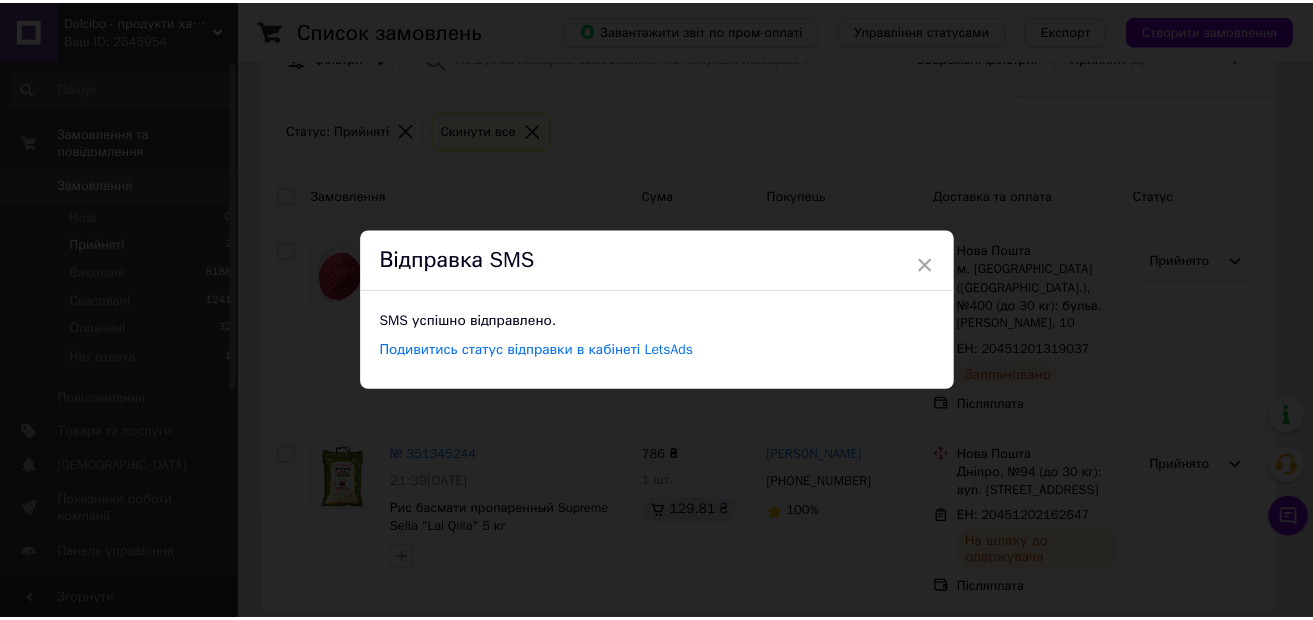 scroll, scrollTop: 0, scrollLeft: 0, axis: both 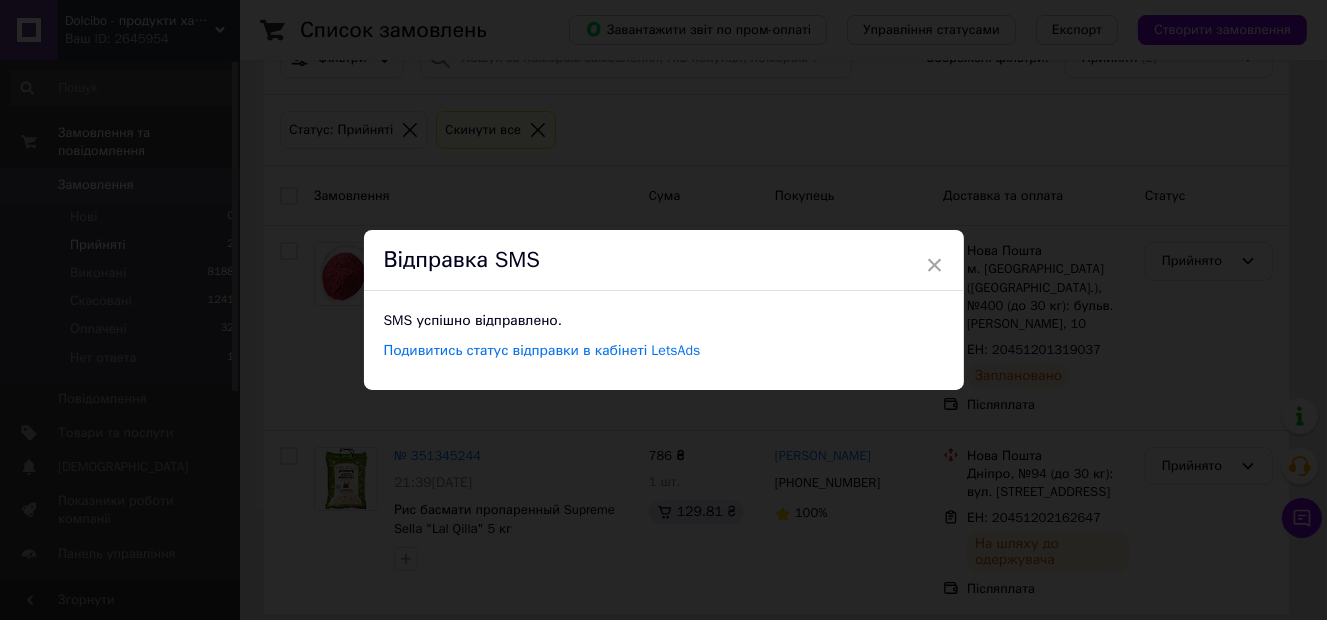 click on "× Відправка SMS SMS успішно відправлено. Подивитись статус відправки в кабінеті LetsAds" at bounding box center (663, 310) 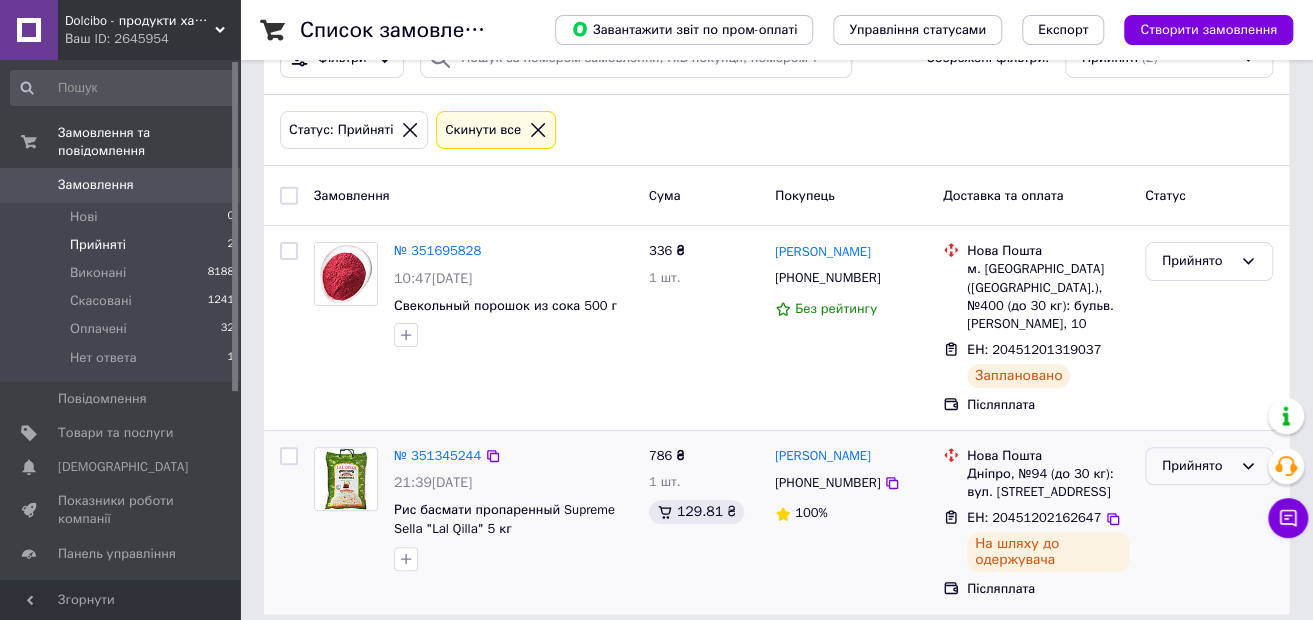 click on "Прийнято" at bounding box center (1209, 466) 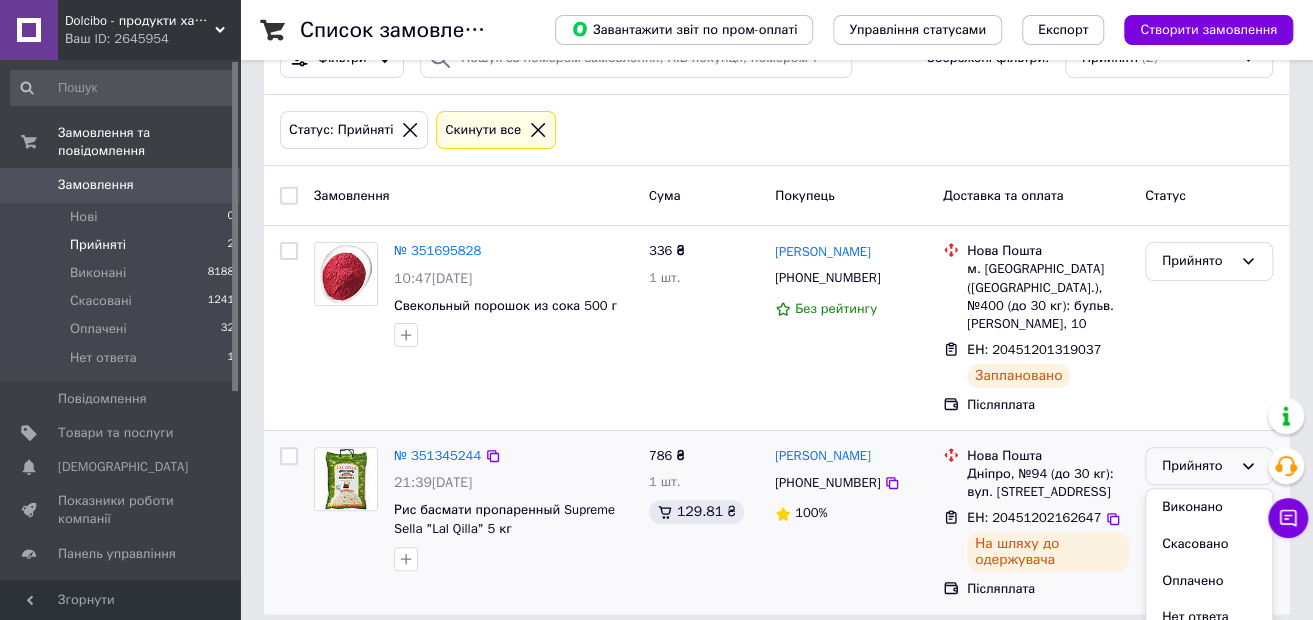 drag, startPoint x: 1171, startPoint y: 462, endPoint x: 1183, endPoint y: 484, distance: 25.059929 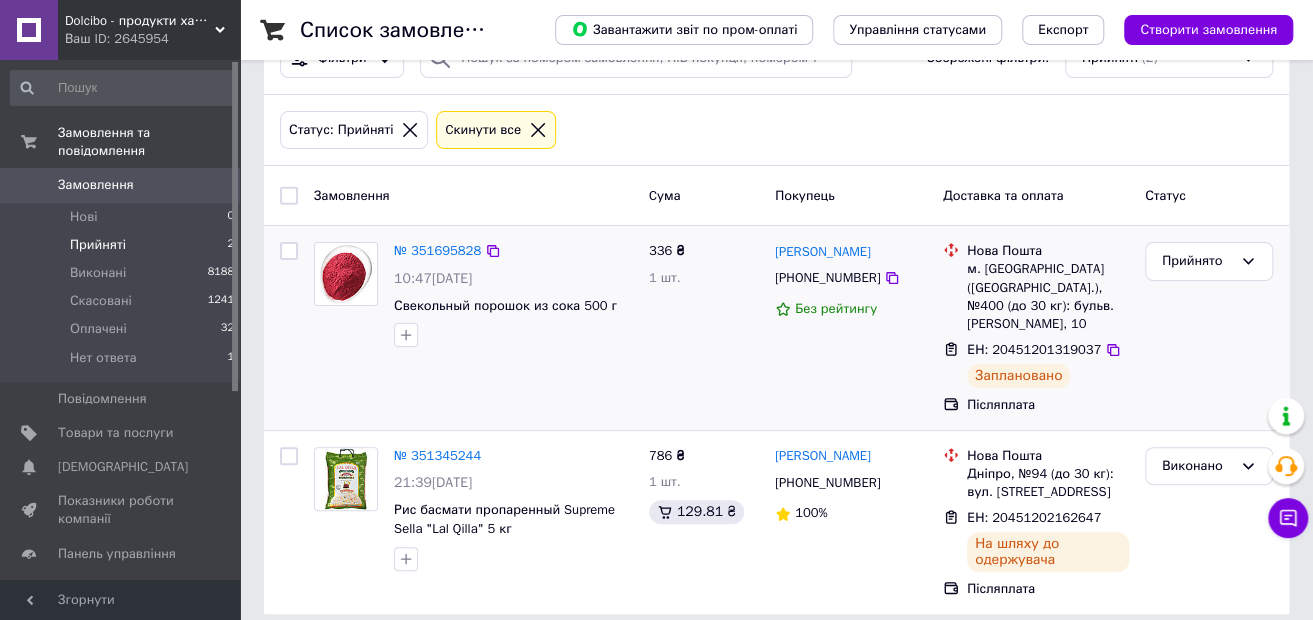 click on "336 ₴ 1 шт." at bounding box center (704, 328) 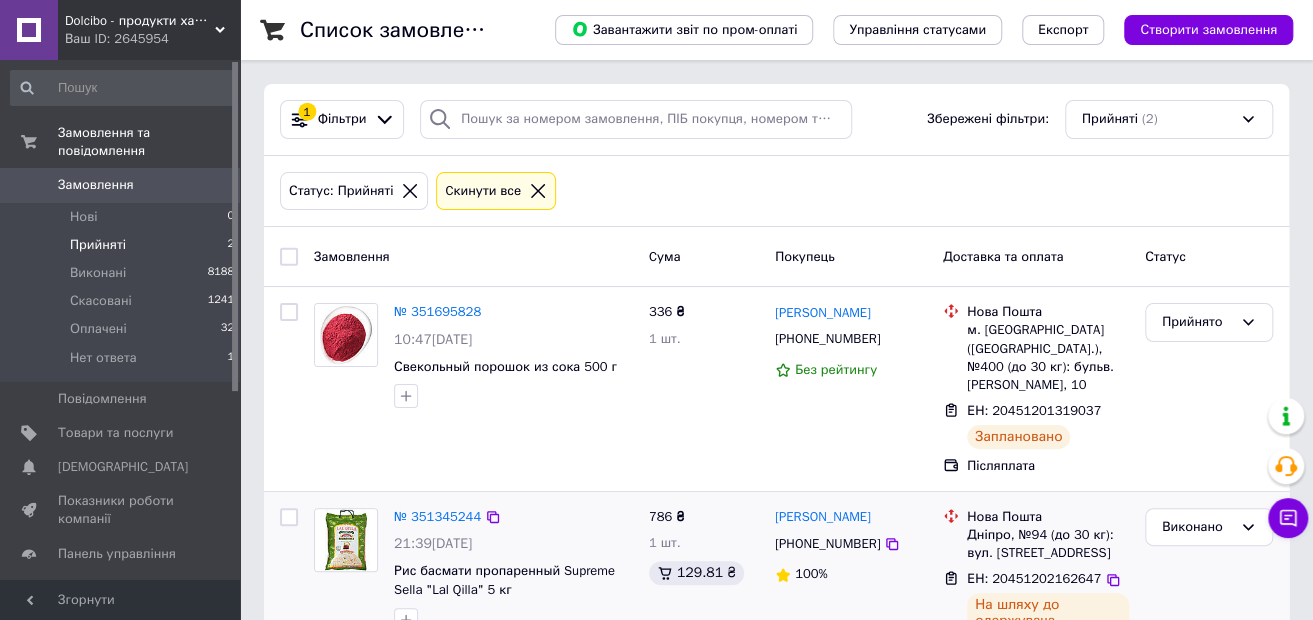 scroll, scrollTop: 0, scrollLeft: 0, axis: both 